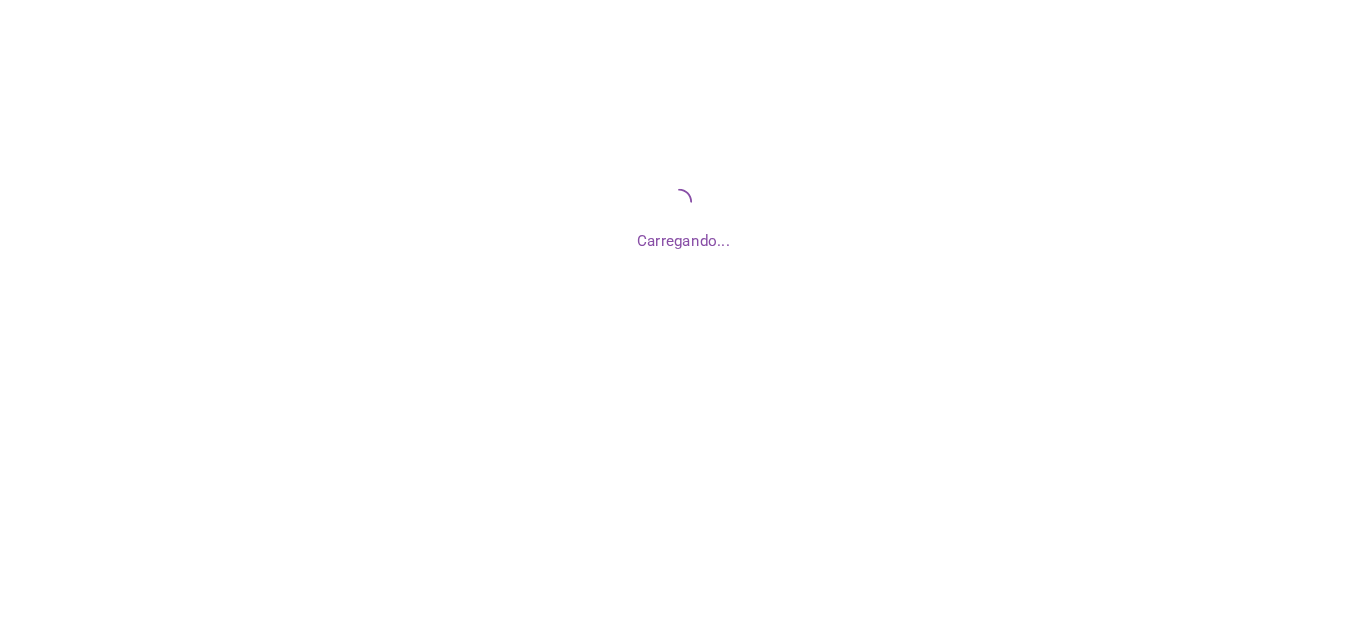 scroll, scrollTop: 0, scrollLeft: 0, axis: both 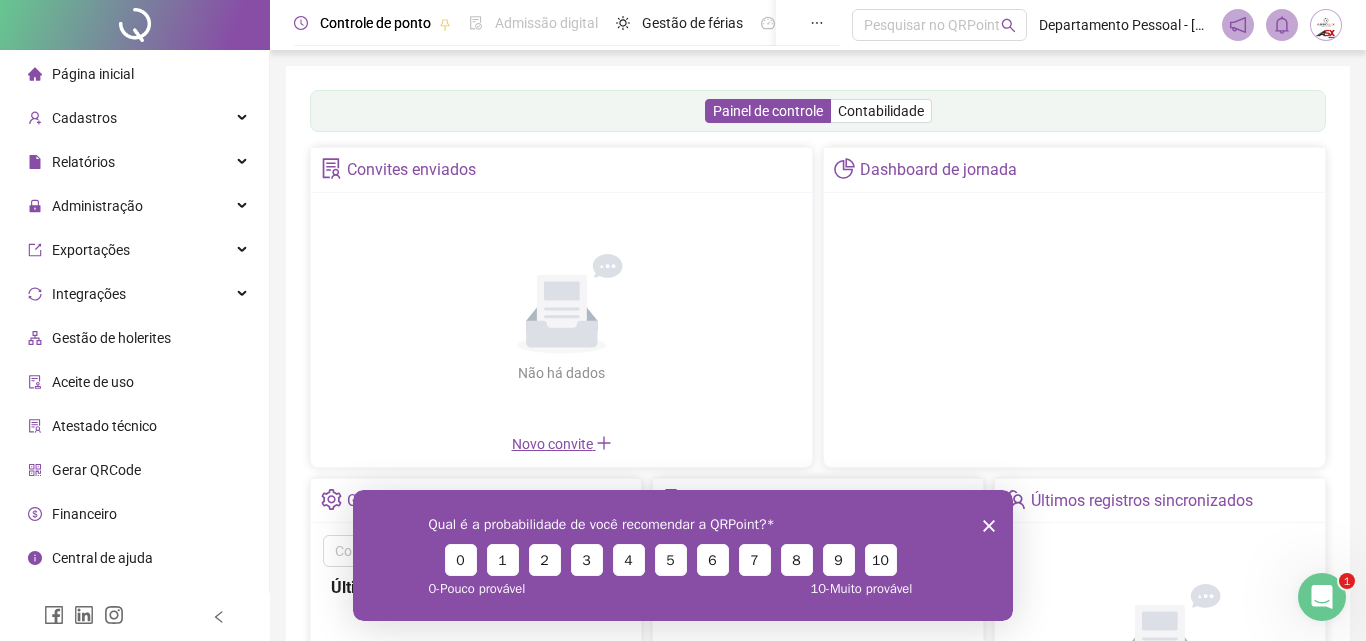 click on "Qual é a probabilidade de você recomendar a QRPoint? 0 1 2 3 4 5 6 7 8 9 10 0  -  Pouco provável 10  -  Muito provável" at bounding box center (683, 554) 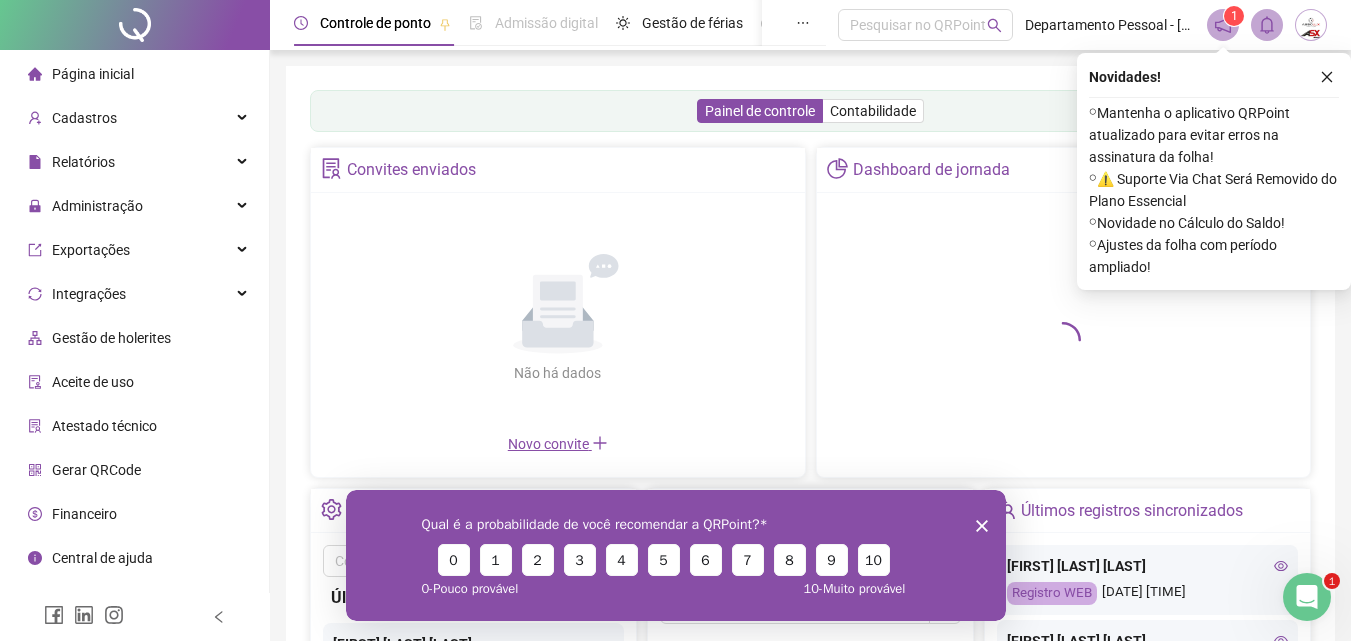 click 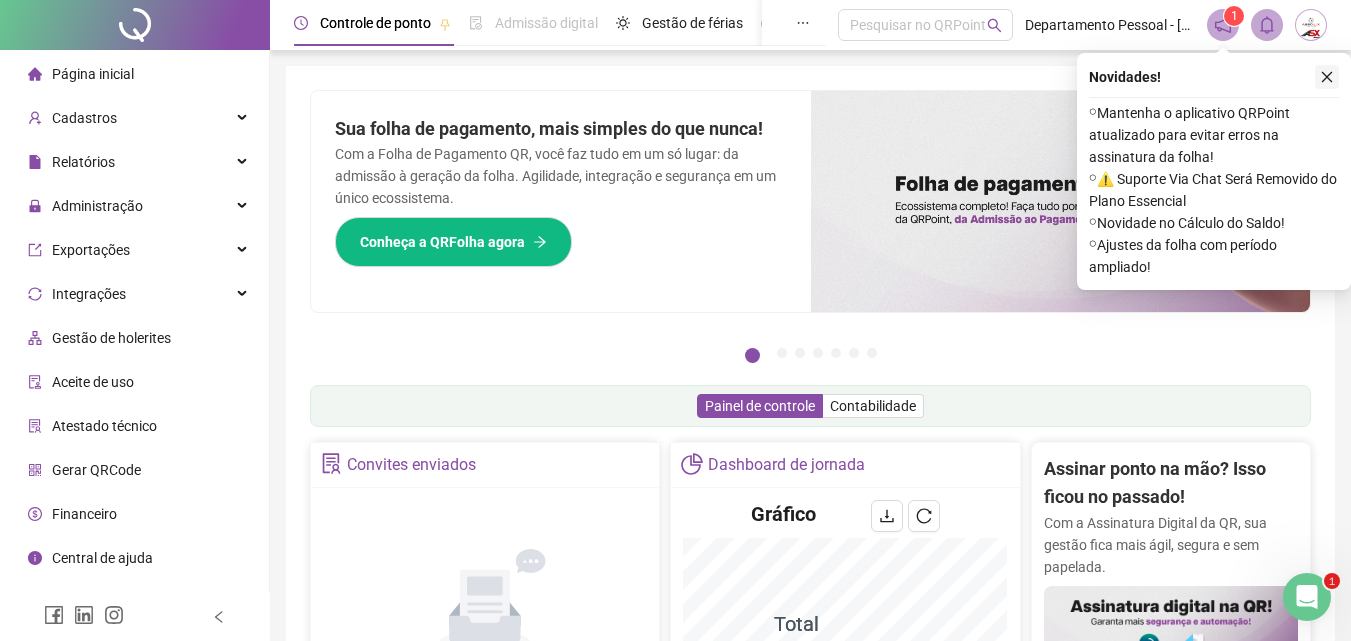 click 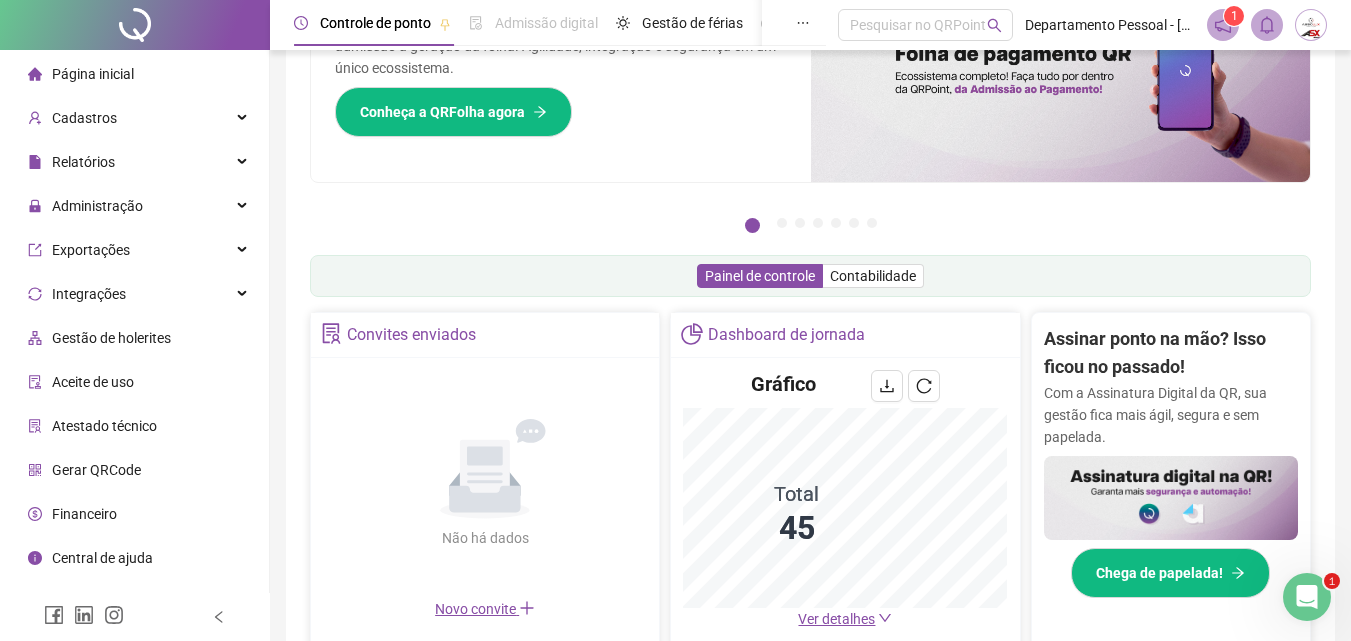 scroll, scrollTop: 0, scrollLeft: 0, axis: both 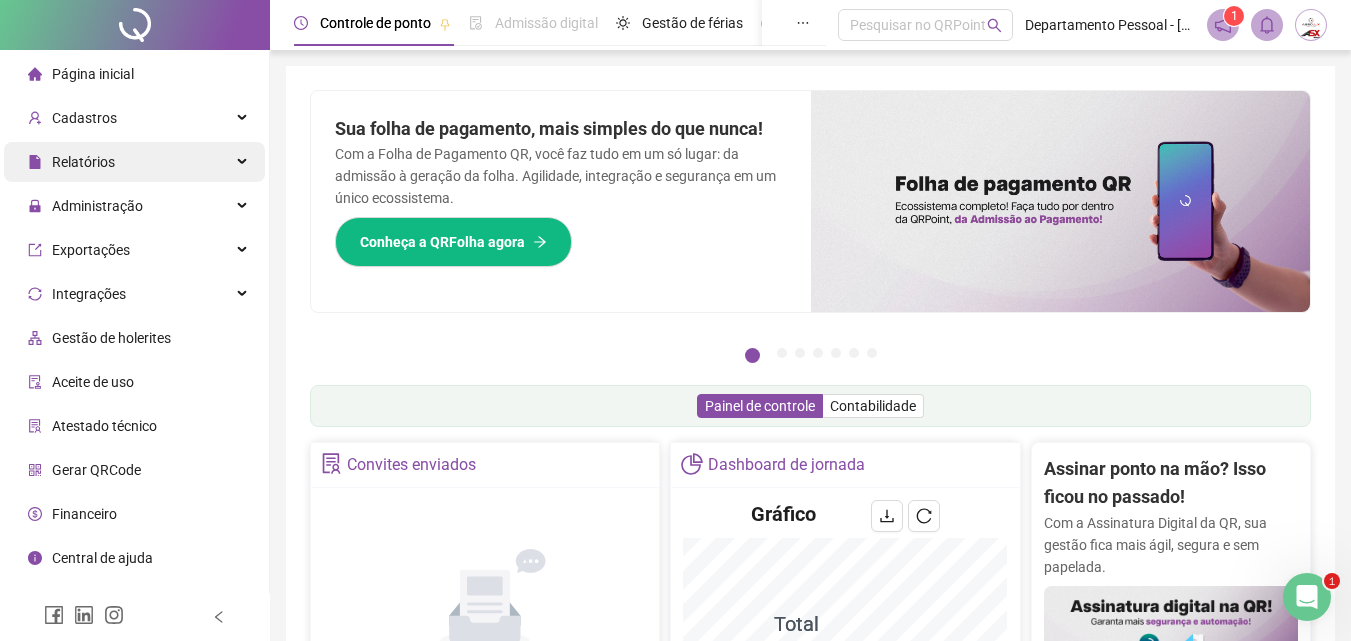 click on "Relatórios" at bounding box center (134, 162) 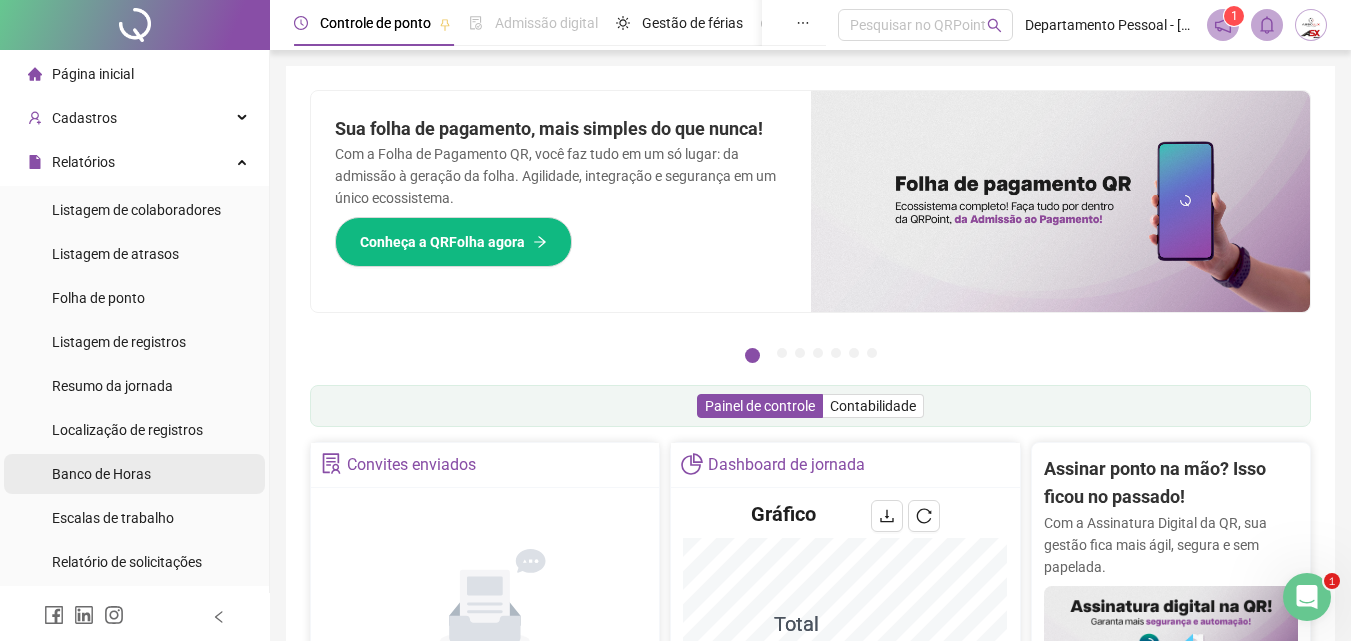 click on "Banco de Horas" at bounding box center [101, 474] 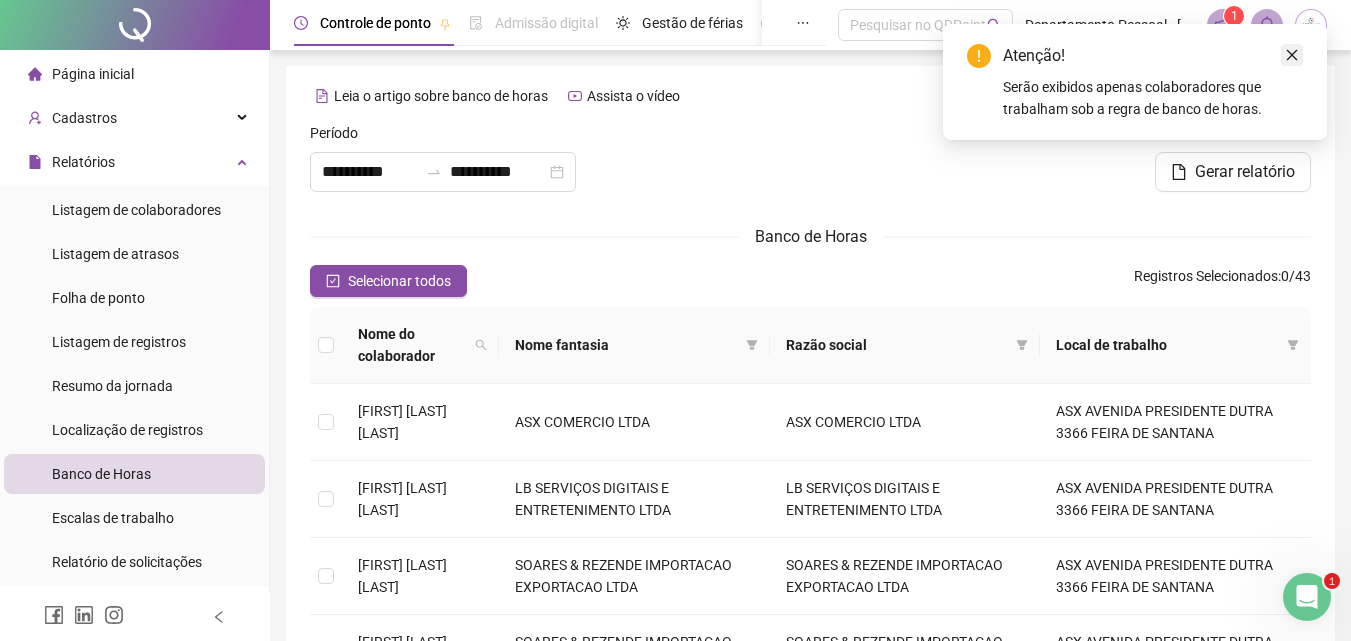 click 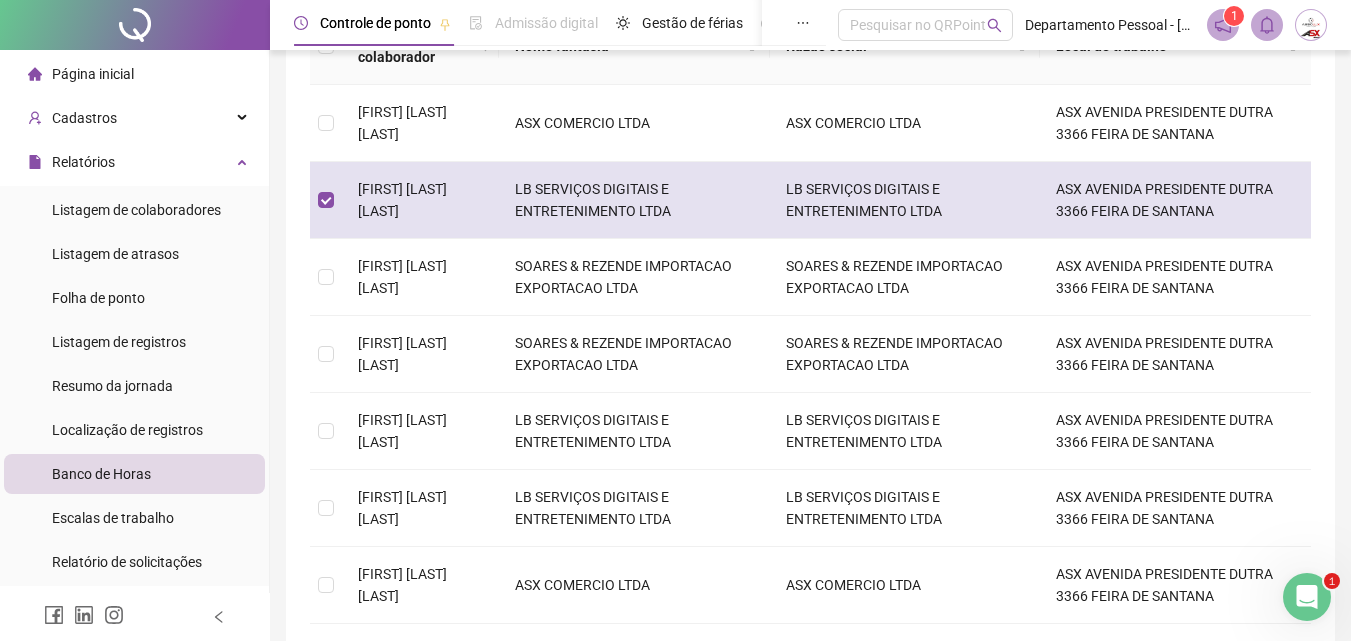 scroll, scrollTop: 300, scrollLeft: 0, axis: vertical 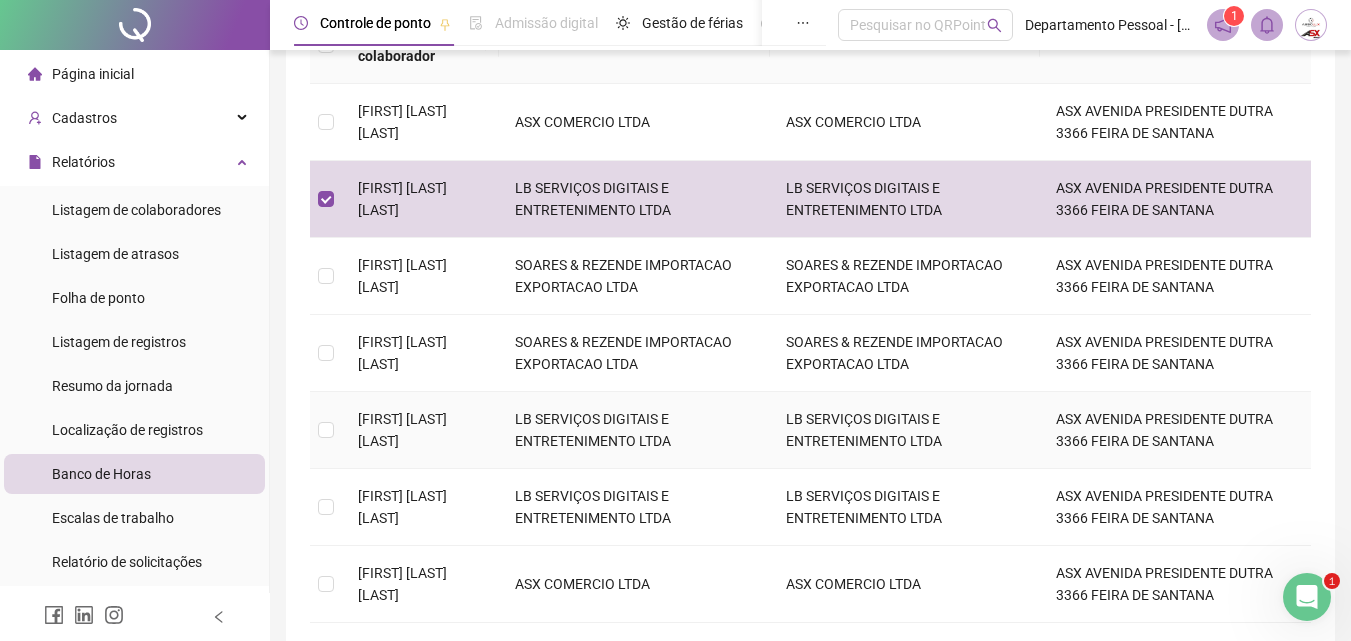 click on "[FIRST] [LAST] [LAST]" at bounding box center (402, 430) 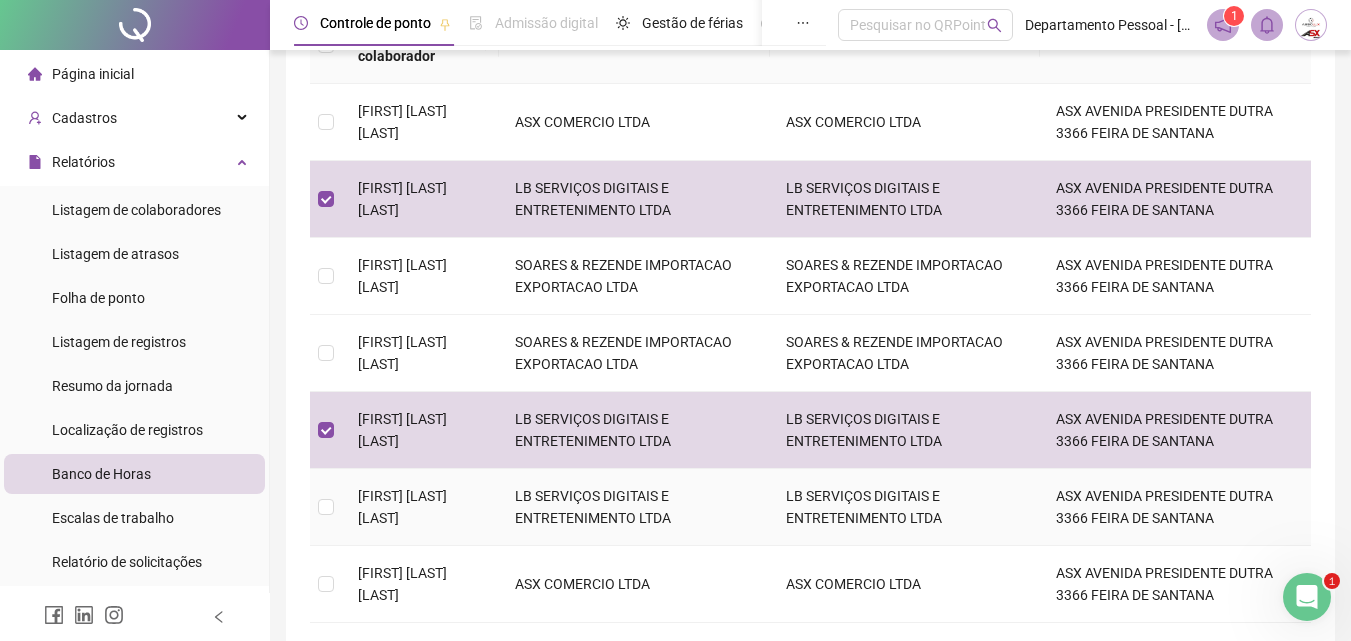 click on "[FIRST] [LAST] [LAST] [LAST]" at bounding box center [420, 507] 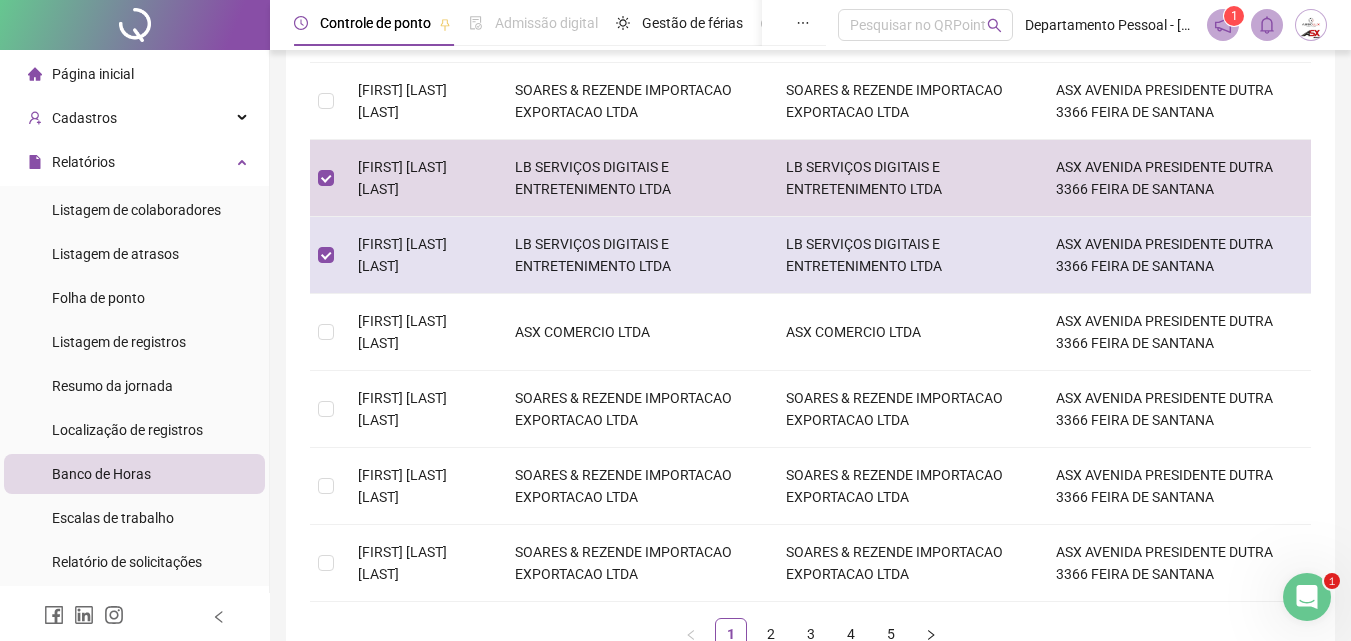 scroll, scrollTop: 600, scrollLeft: 0, axis: vertical 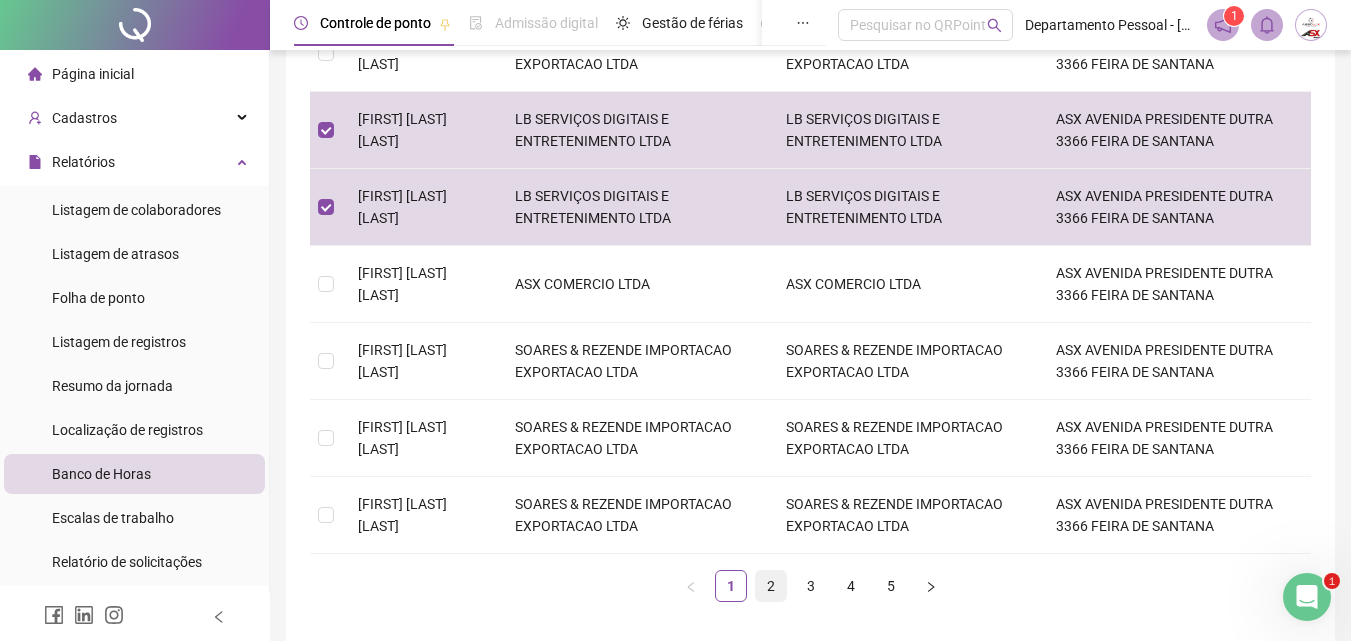 click on "2" at bounding box center [771, 586] 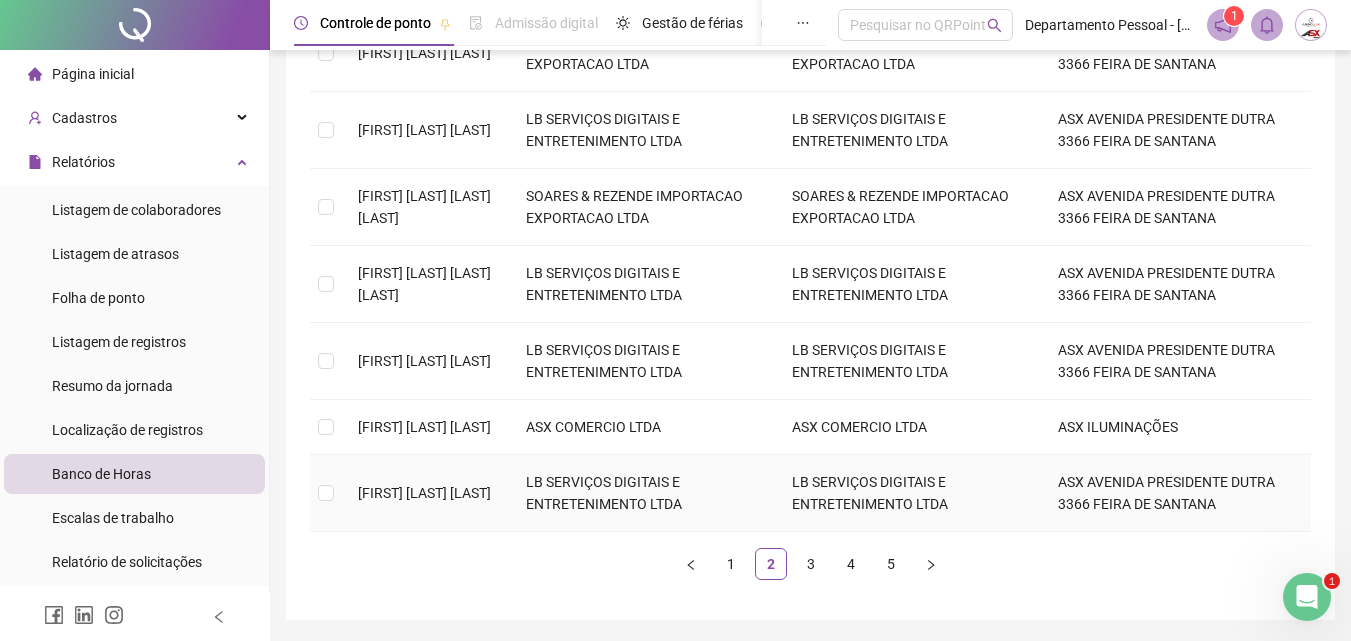 click on "[FIRST] [LAST] [LAST]" at bounding box center [424, 493] 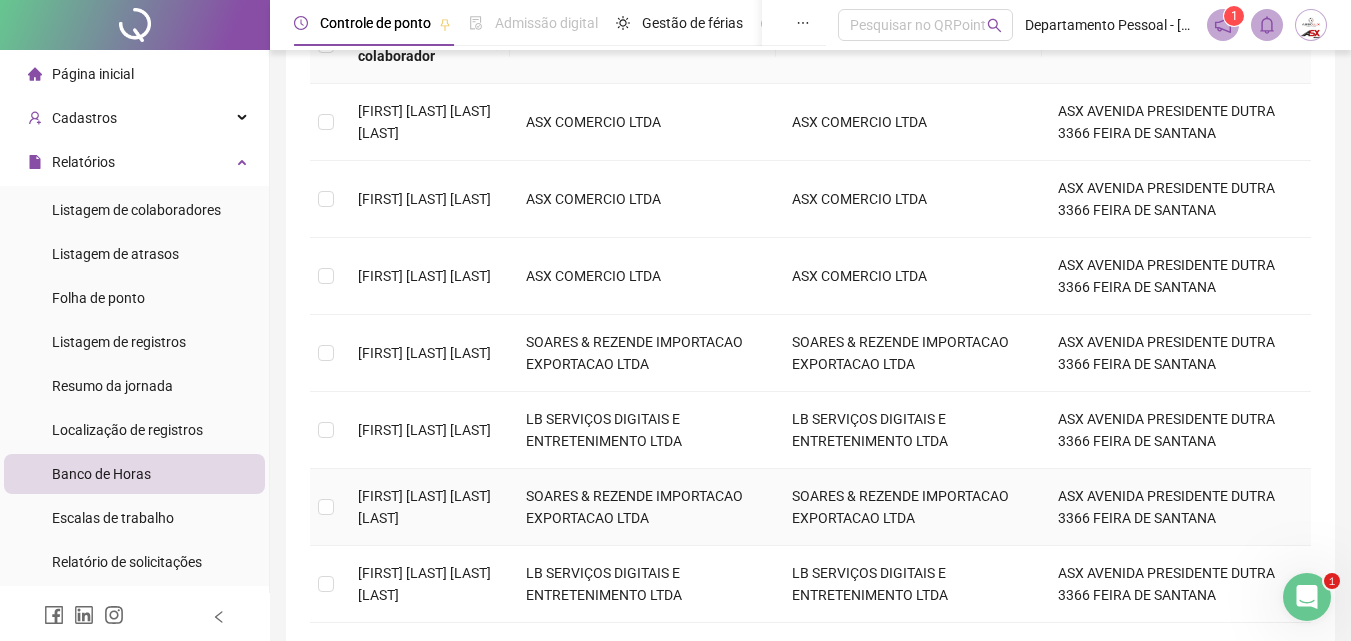 scroll, scrollTop: 643, scrollLeft: 0, axis: vertical 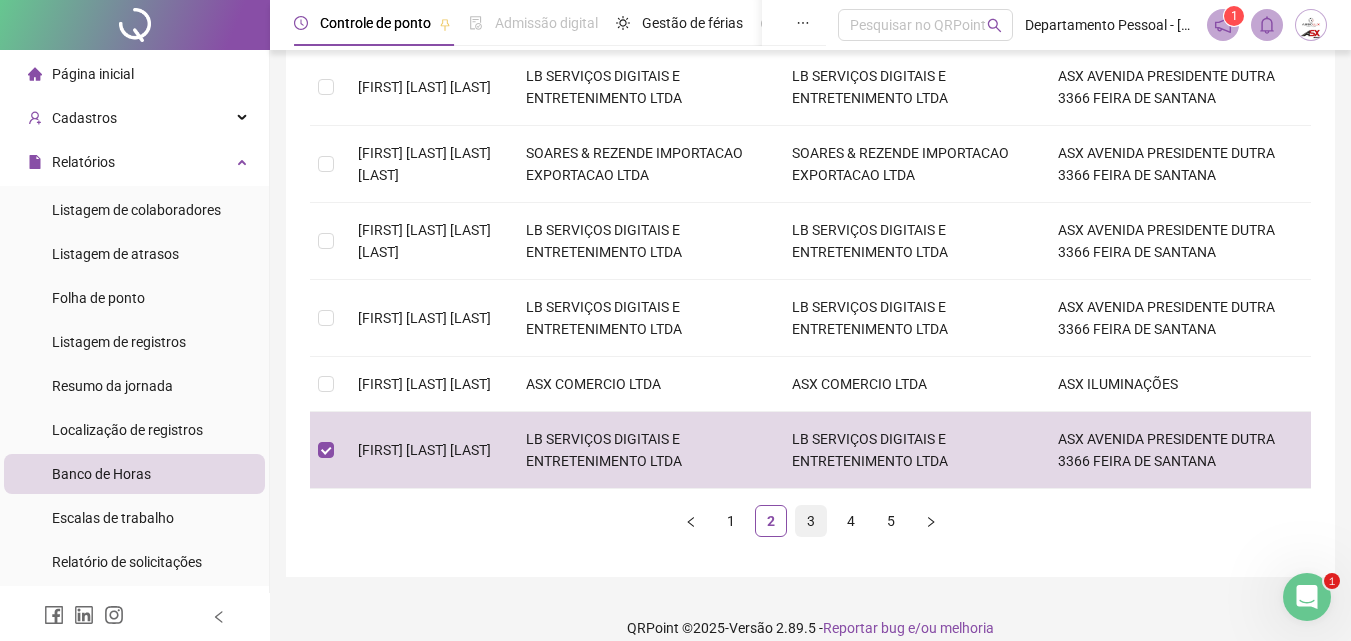click on "3" at bounding box center [811, 521] 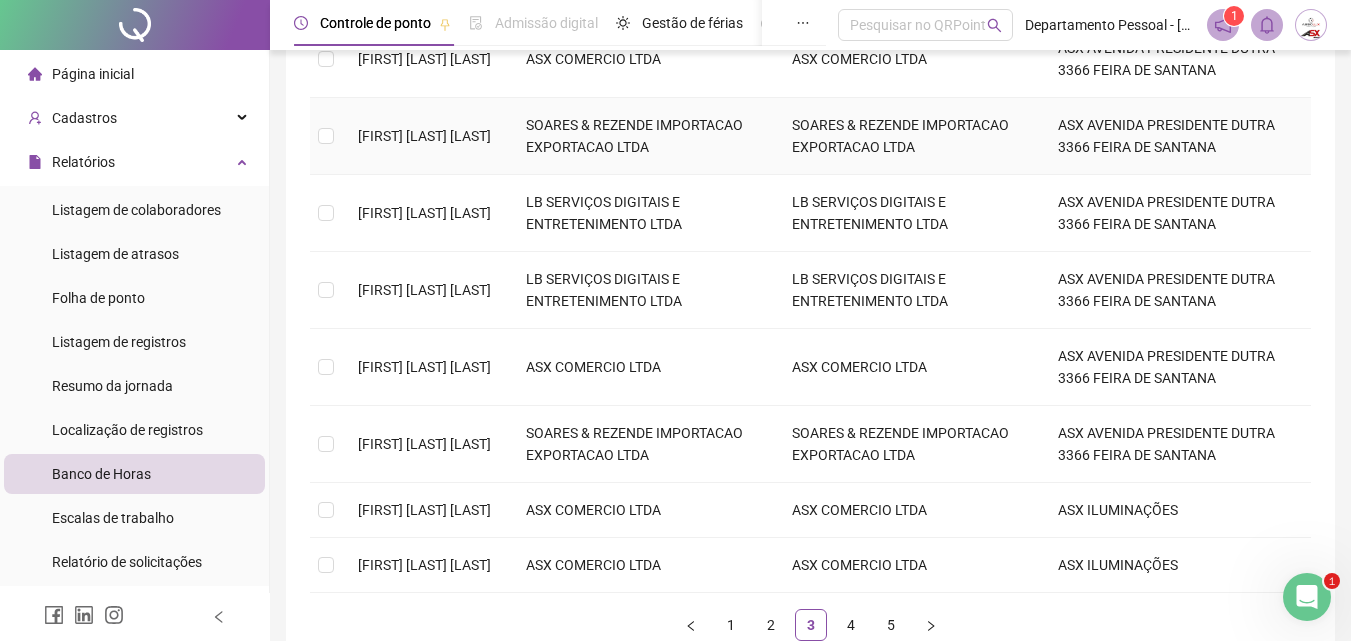 scroll, scrollTop: 543, scrollLeft: 0, axis: vertical 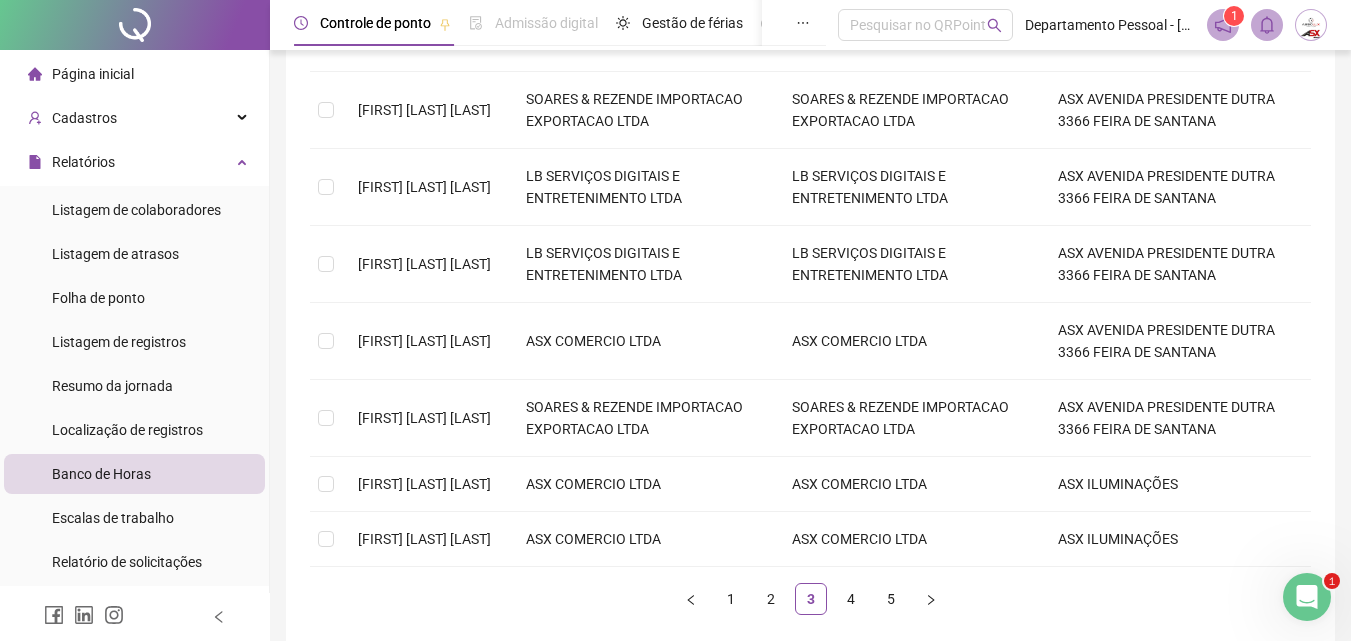 click on "4" at bounding box center [851, 599] 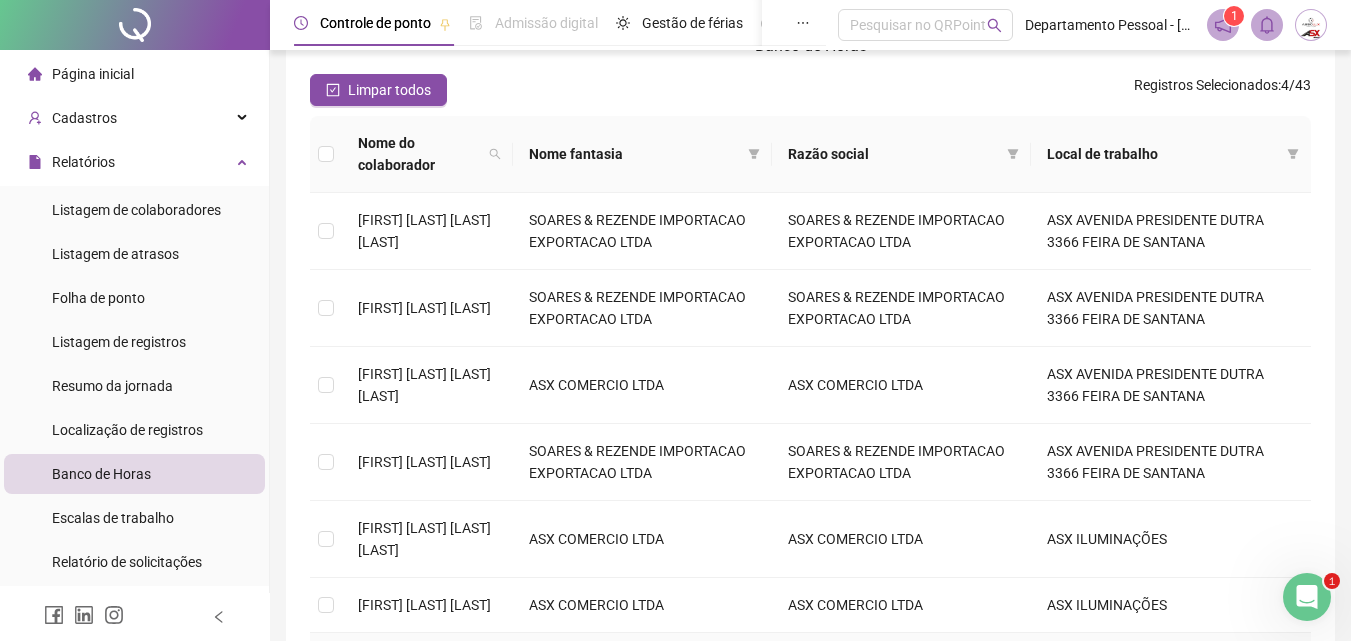 scroll, scrollTop: 143, scrollLeft: 0, axis: vertical 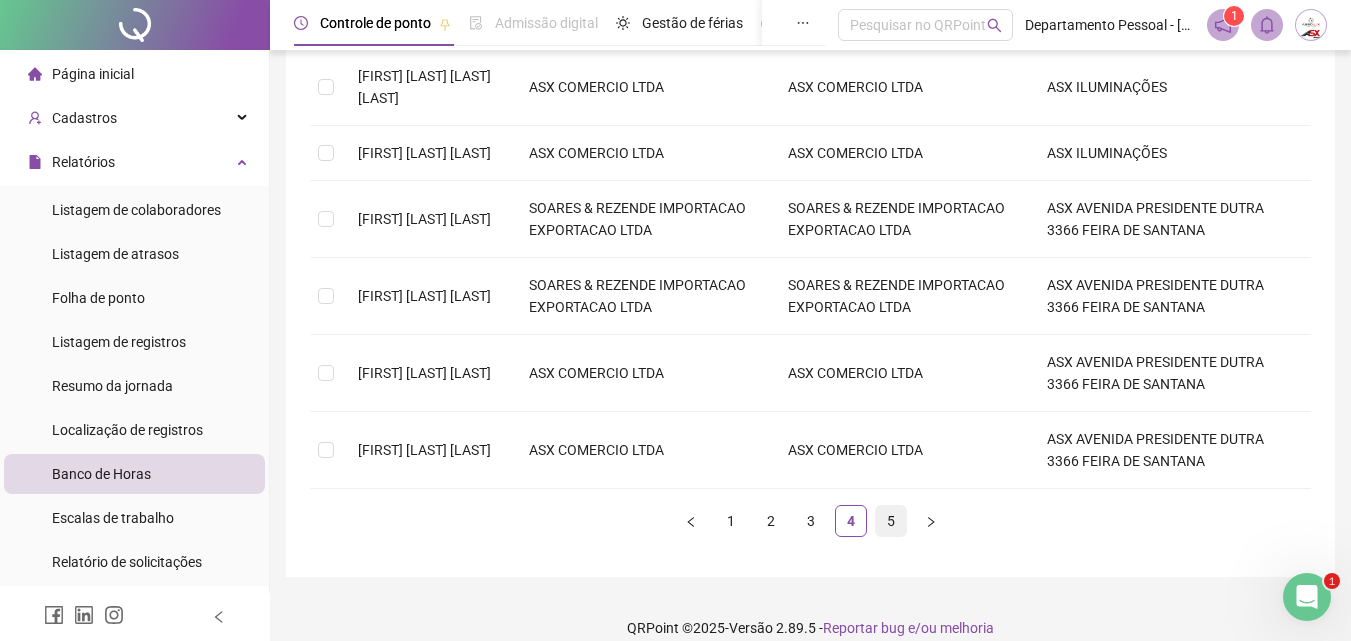 click on "5" at bounding box center [891, 521] 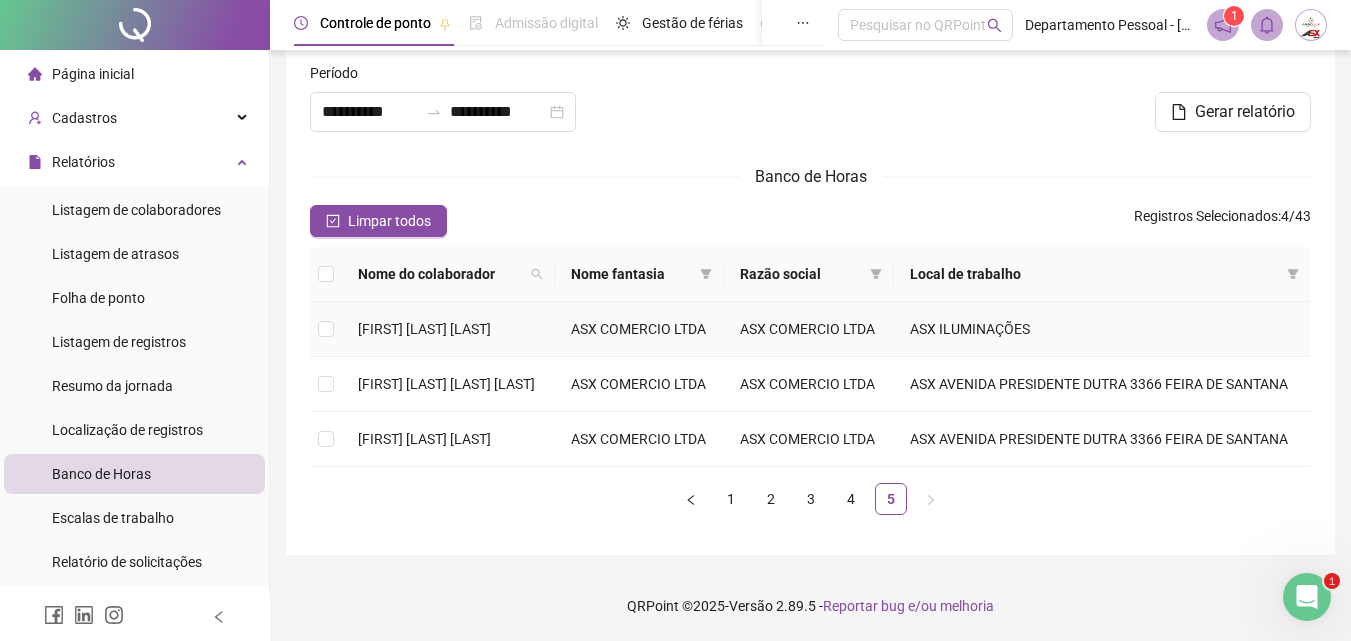 scroll, scrollTop: 0, scrollLeft: 0, axis: both 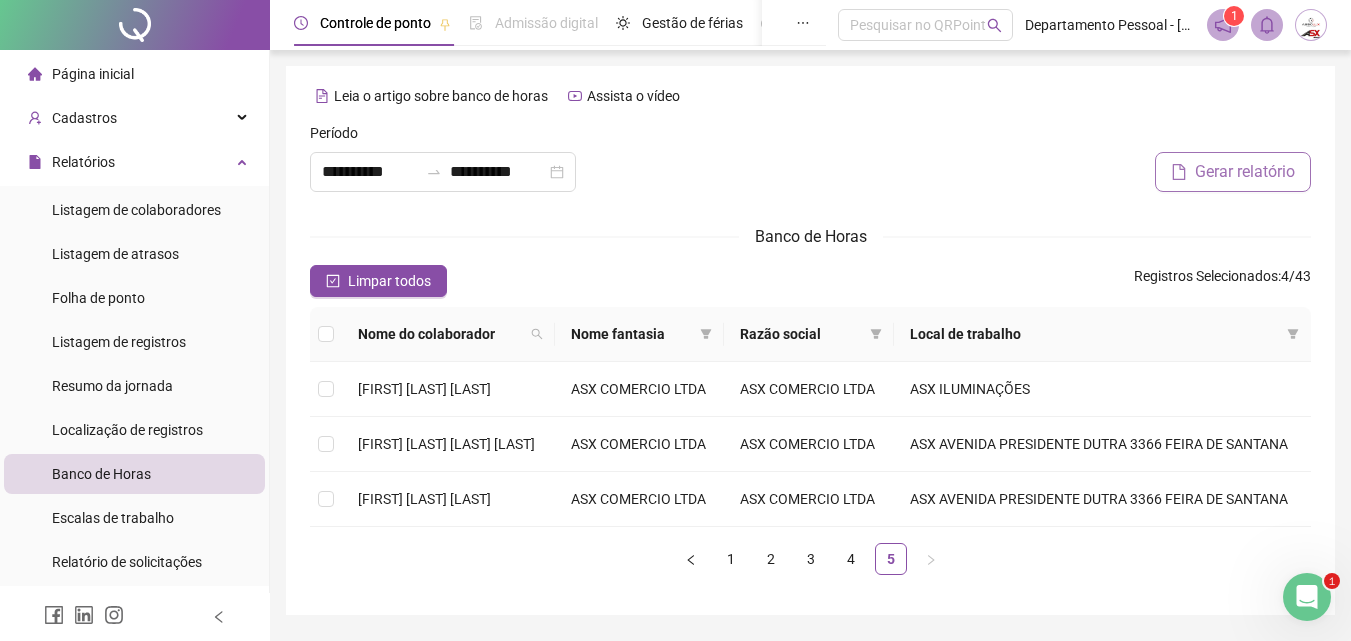 click on "Gerar relatório" at bounding box center [1233, 172] 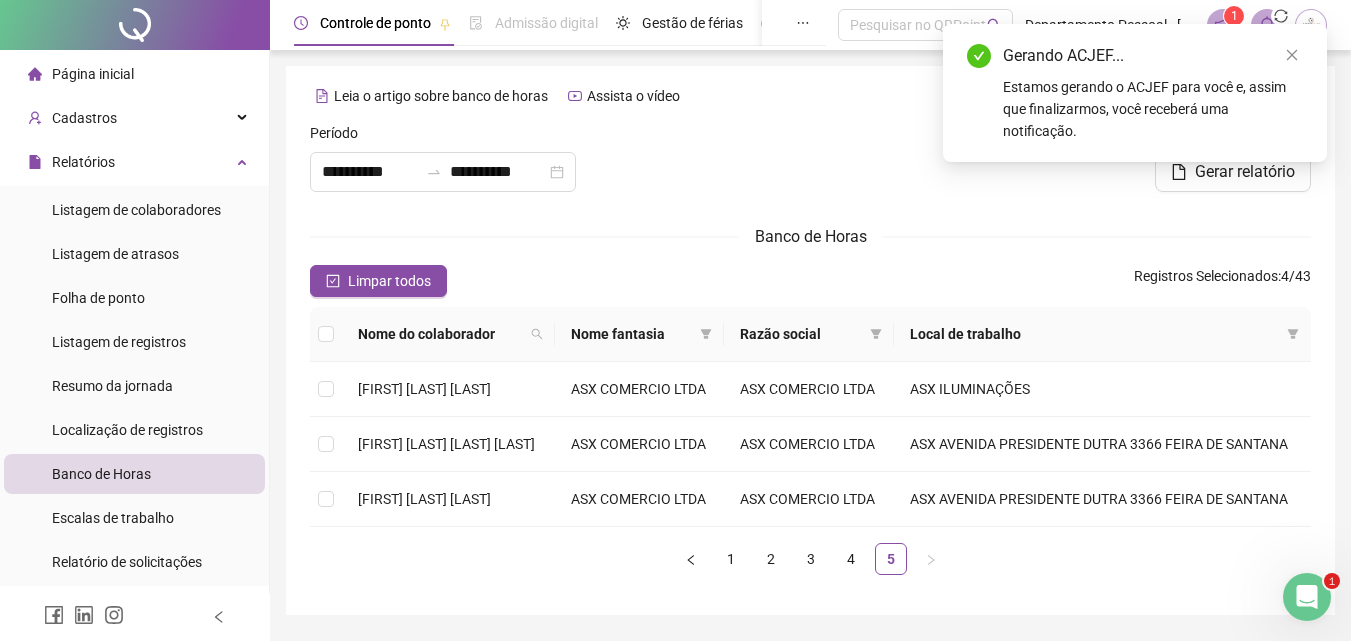 click on "Estamos gerando o ACJEF para você e, assim que finalizarmos, você receberá uma notificação." at bounding box center [1153, 109] 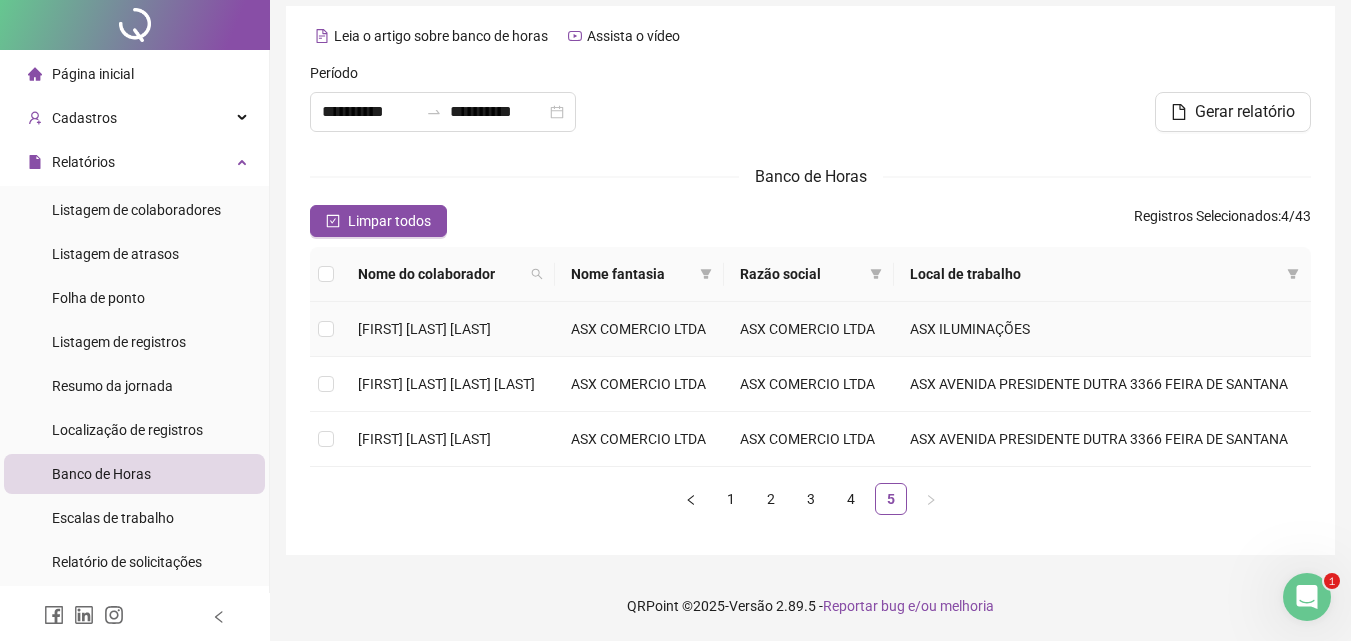 scroll, scrollTop: 126, scrollLeft: 0, axis: vertical 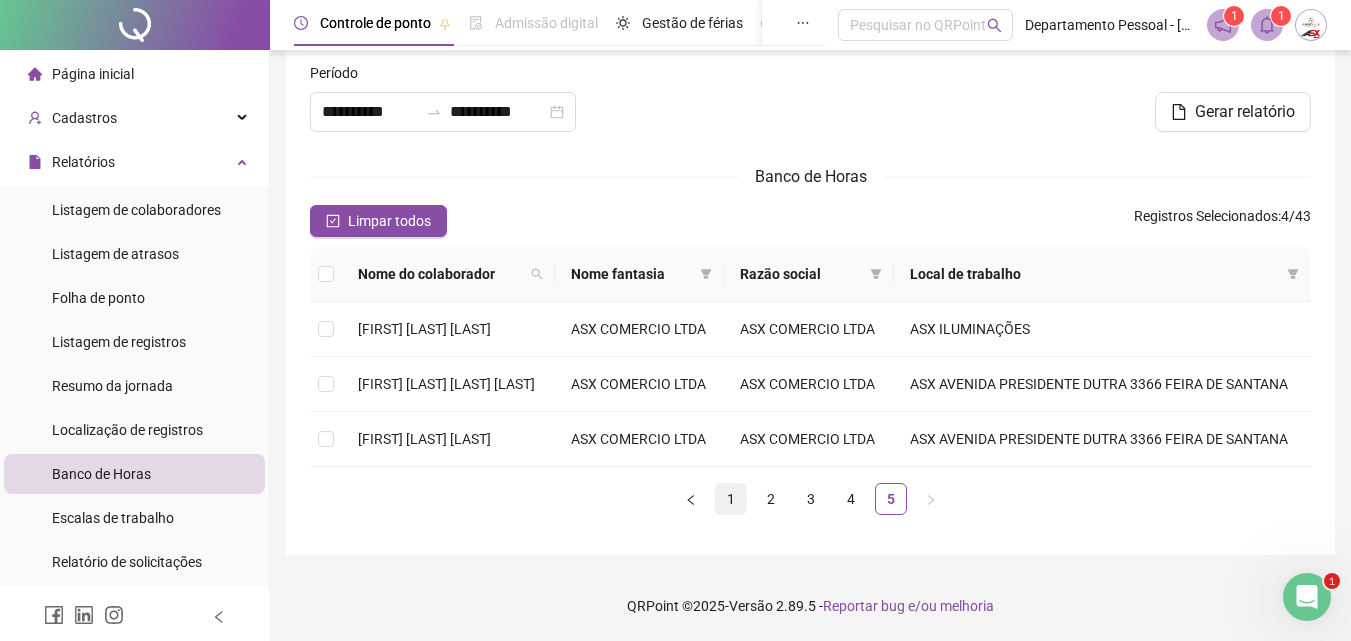 click on "1" at bounding box center (731, 499) 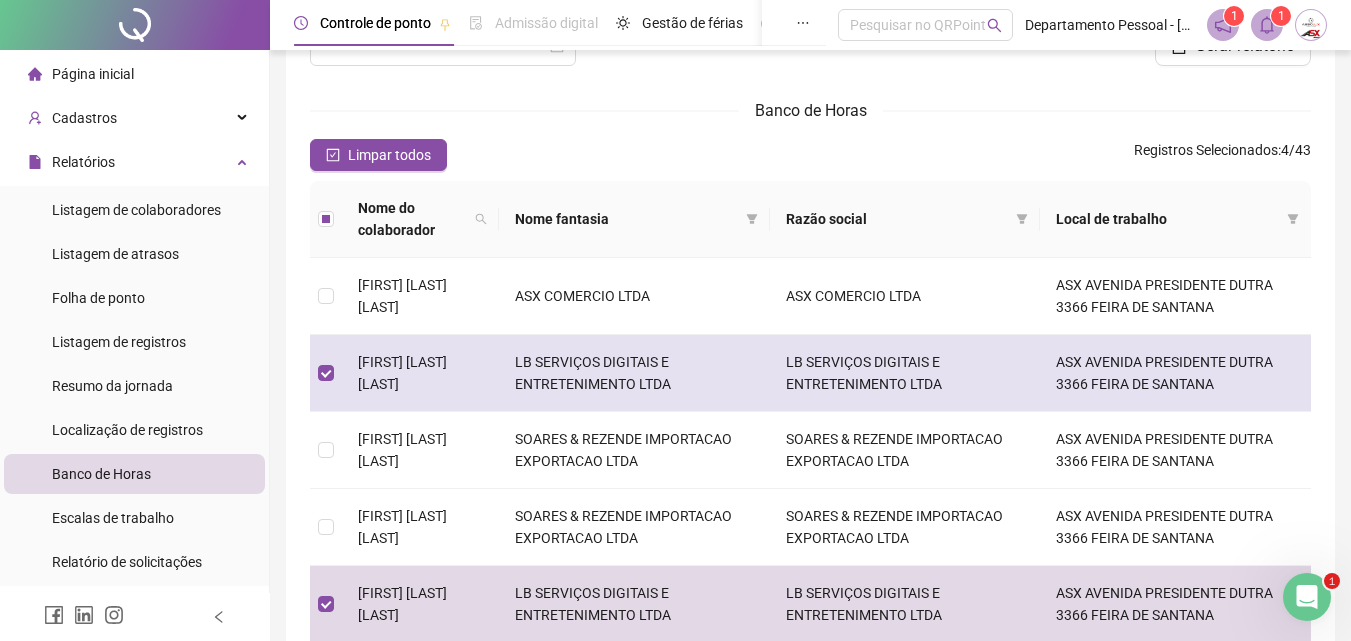 click on "[FIRST] [LAST] [LAST]" at bounding box center [420, 373] 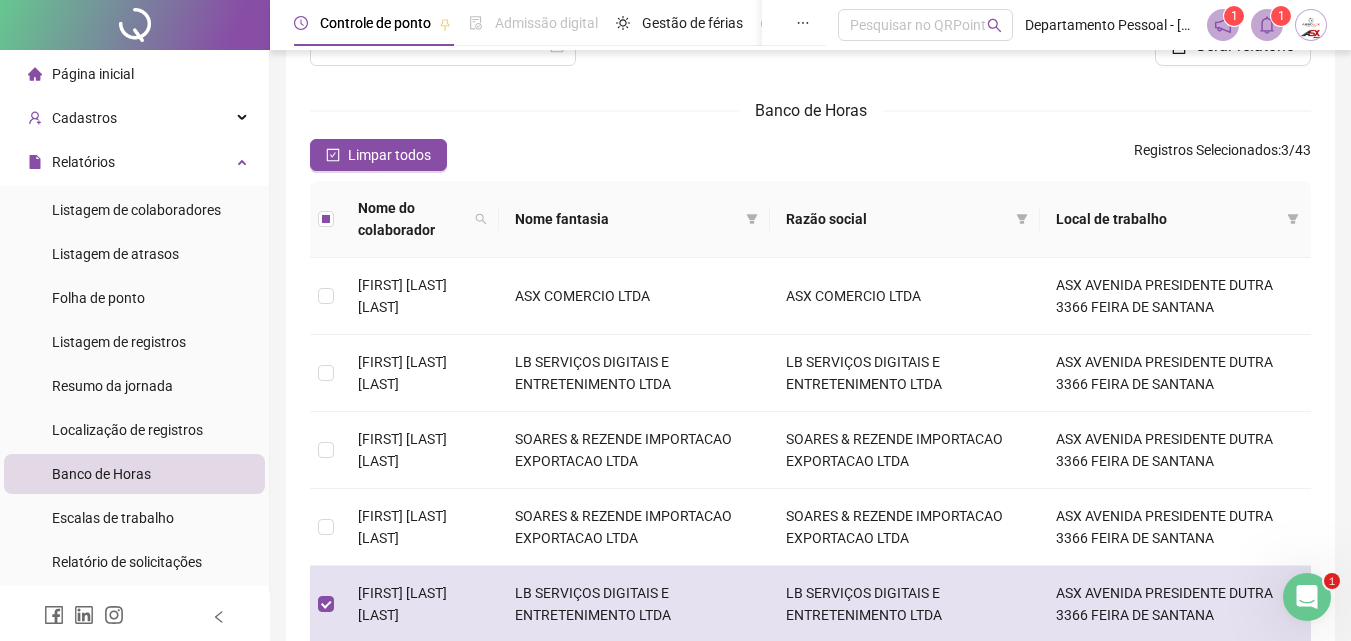 click on "[FIRST] [LAST] [LAST]" at bounding box center [420, 604] 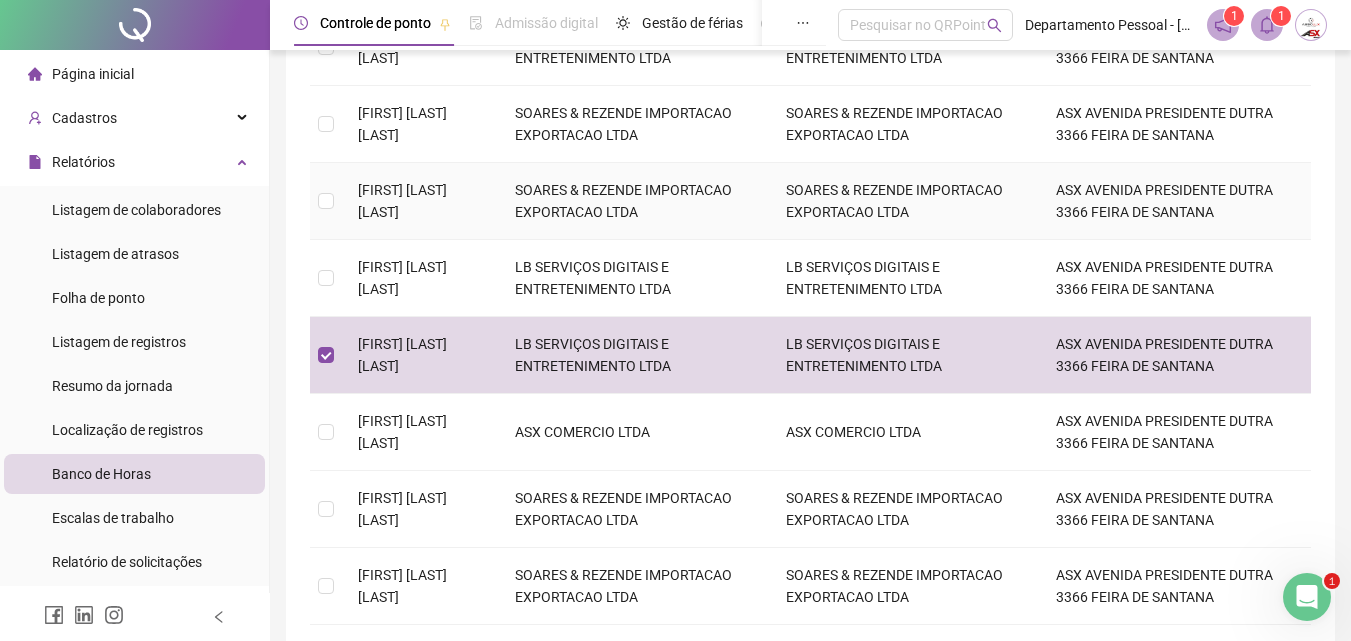 scroll, scrollTop: 526, scrollLeft: 0, axis: vertical 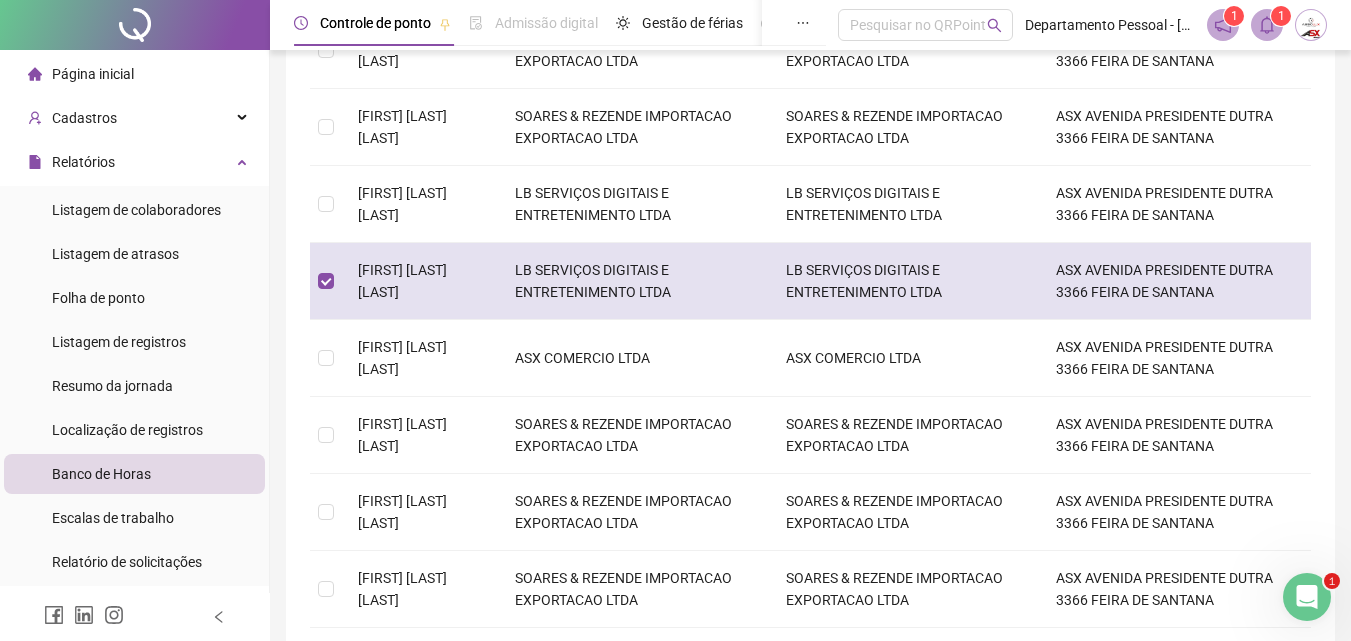 click on "[FIRST] [LAST] [LAST] [LAST]" at bounding box center (420, 281) 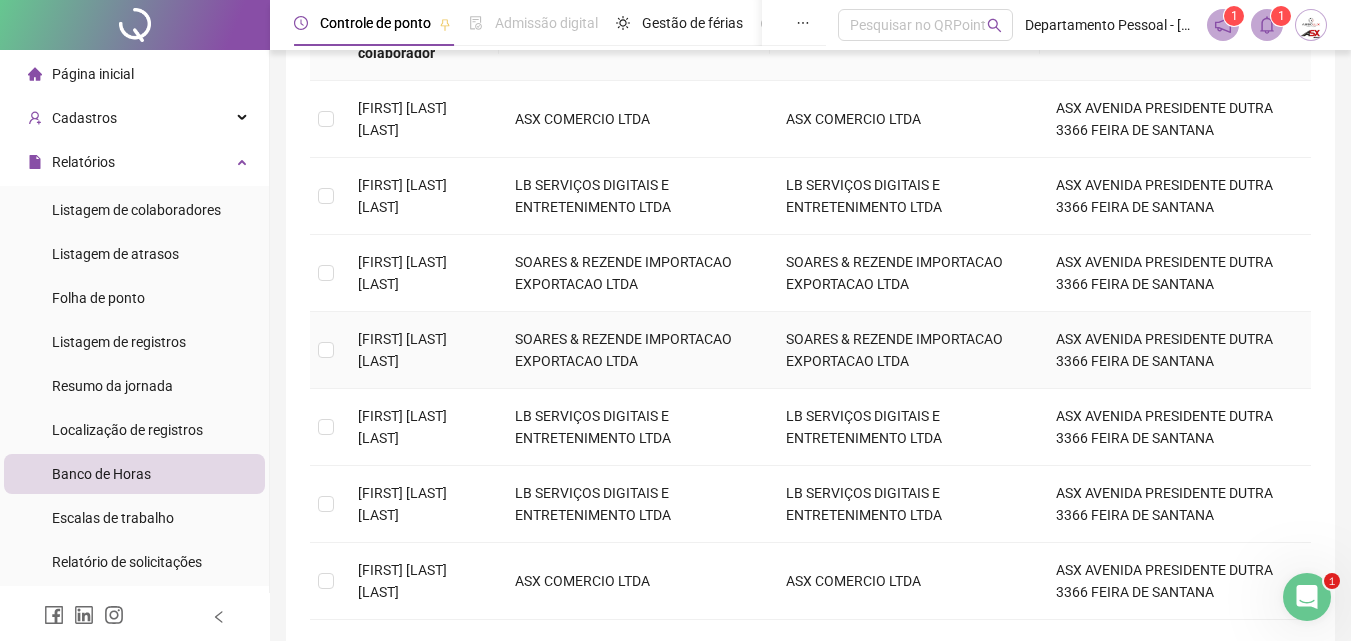 scroll, scrollTop: 326, scrollLeft: 0, axis: vertical 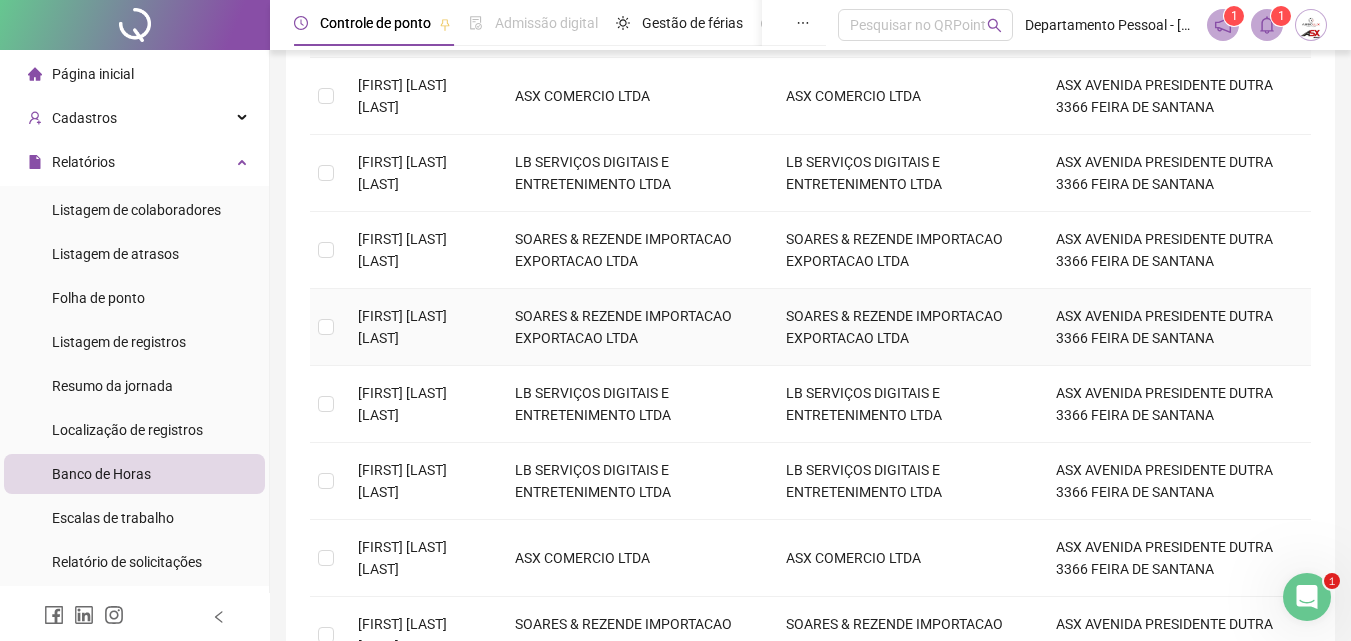 click on "[FIRST] [LAST] [LAST]" at bounding box center [420, 327] 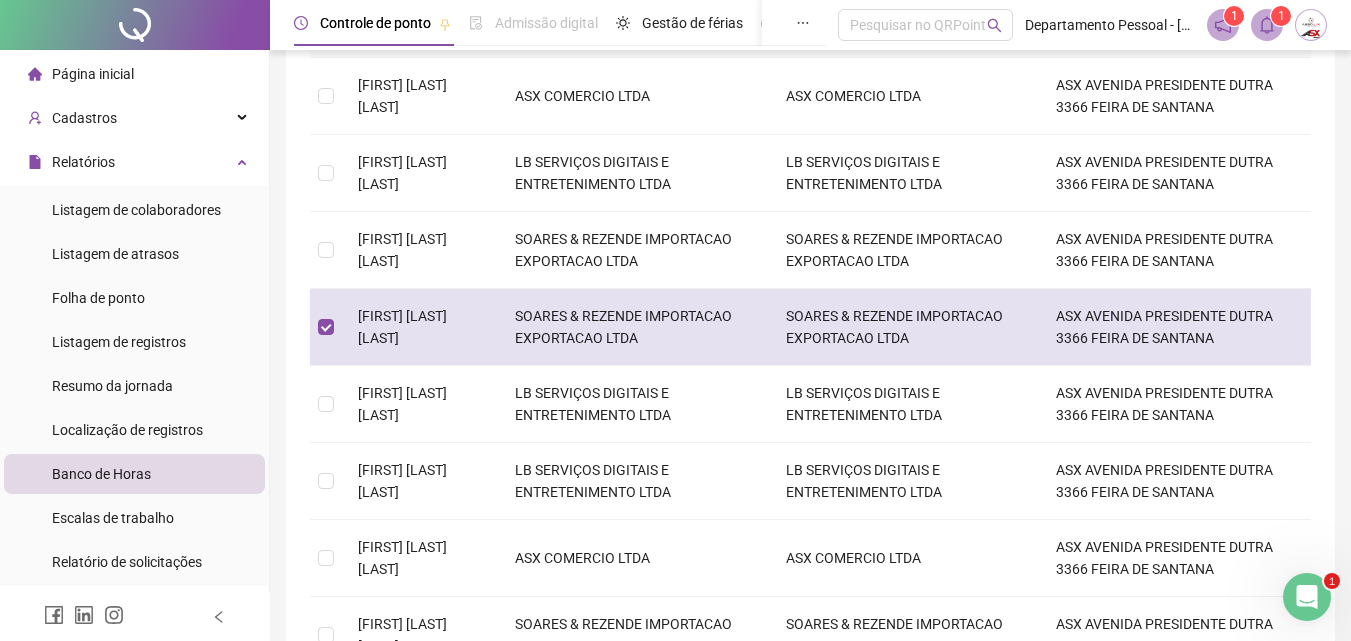 click on "[FIRST] [LAST] [LAST]" at bounding box center [420, 327] 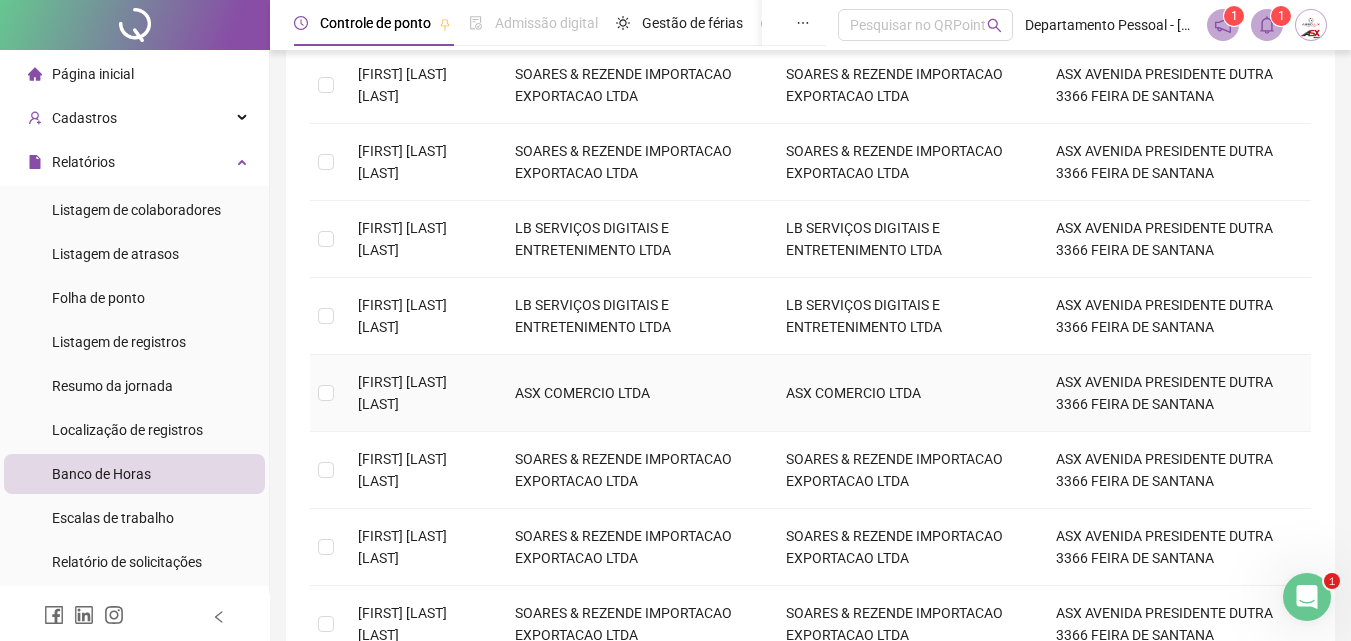 scroll, scrollTop: 526, scrollLeft: 0, axis: vertical 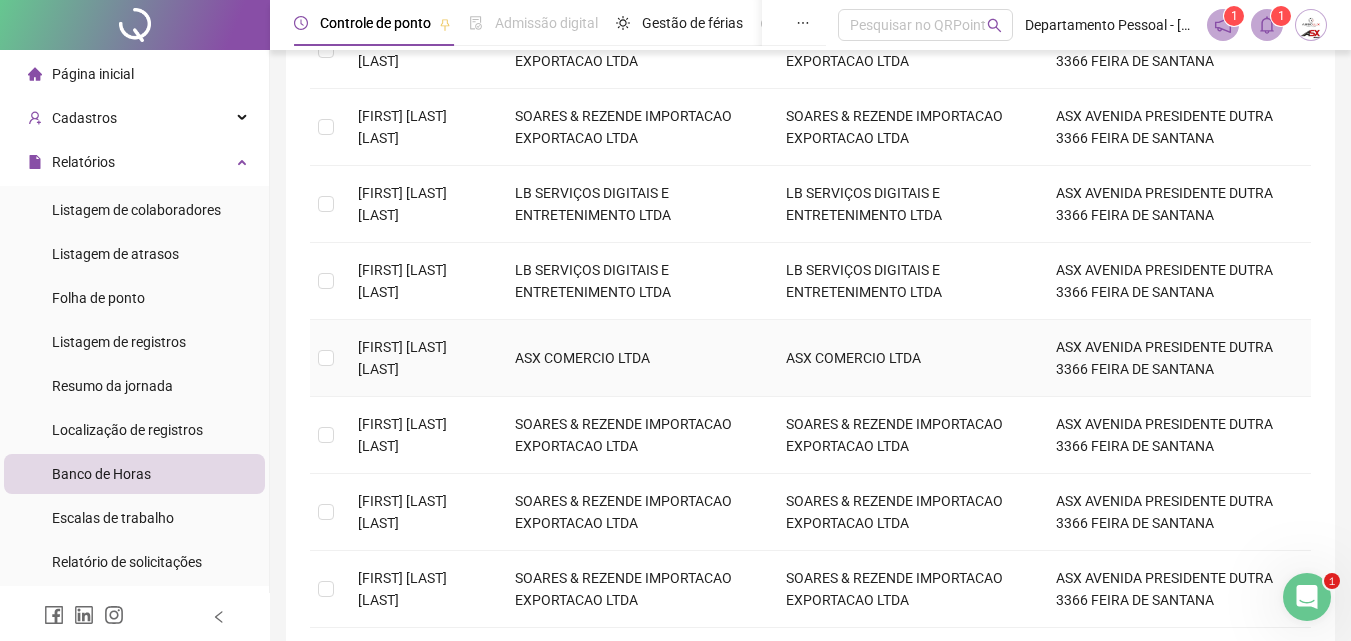click on "[FIRST] [LAST] [LAST]" at bounding box center [402, 358] 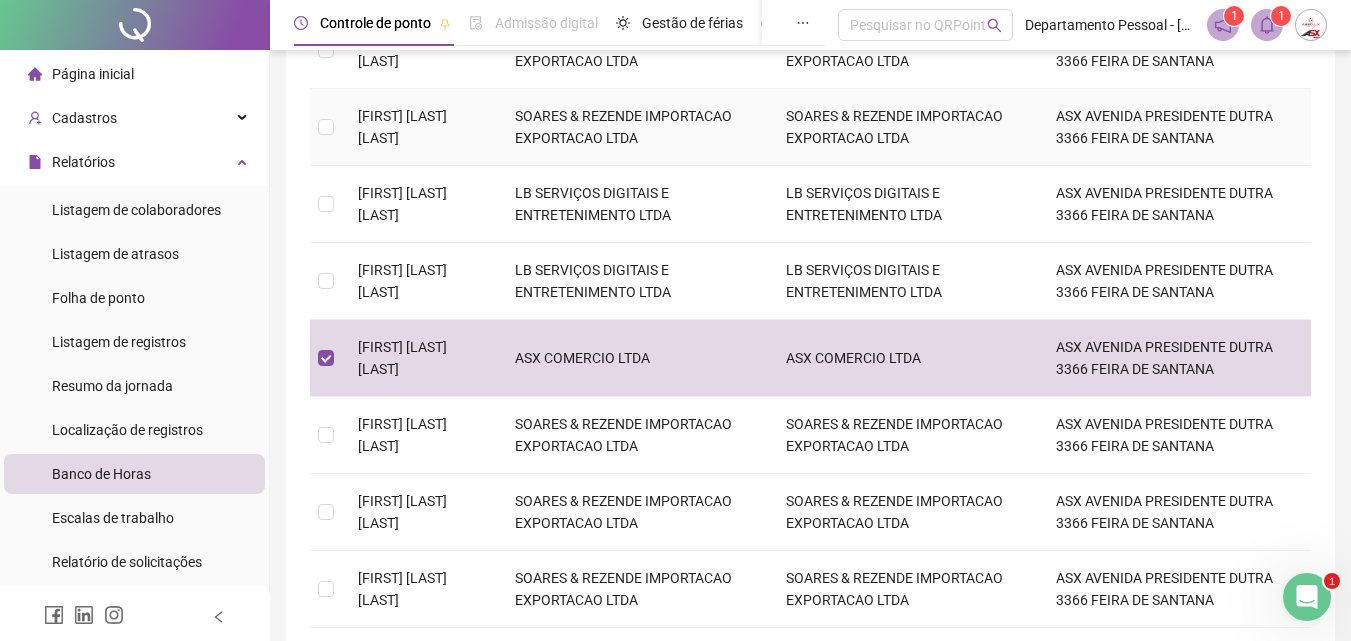 click on "[FIRST] [LAST] [LAST]" at bounding box center [420, 127] 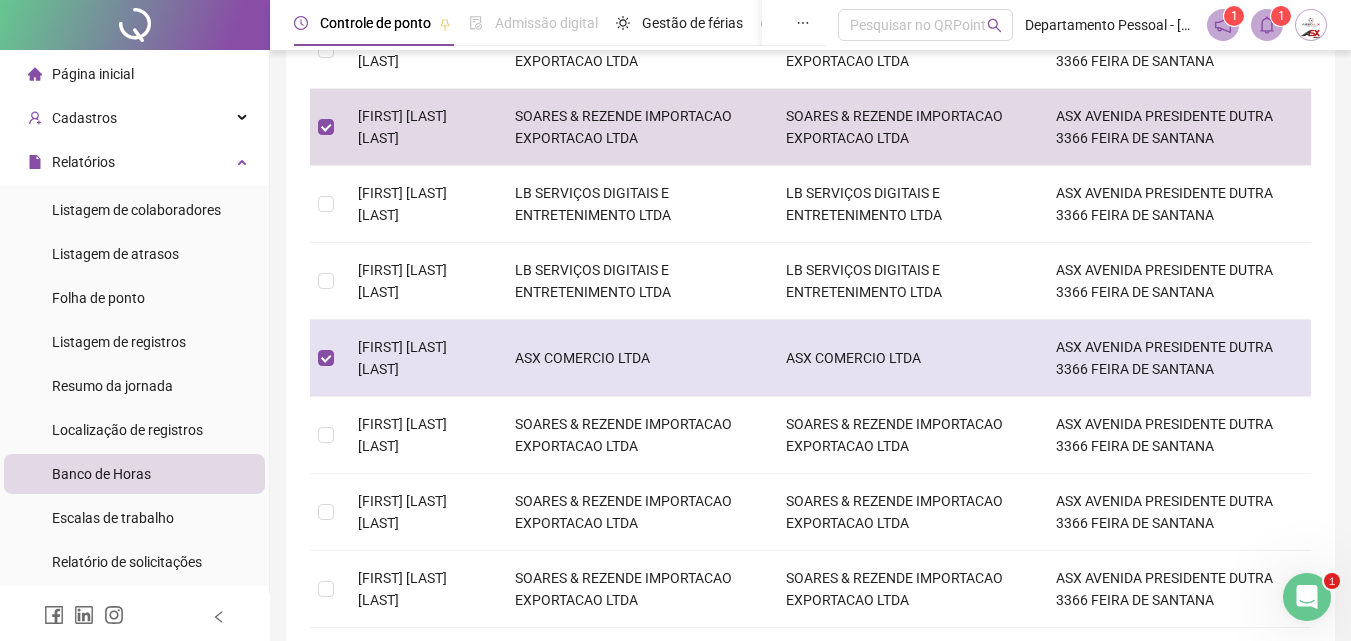 scroll, scrollTop: 626, scrollLeft: 0, axis: vertical 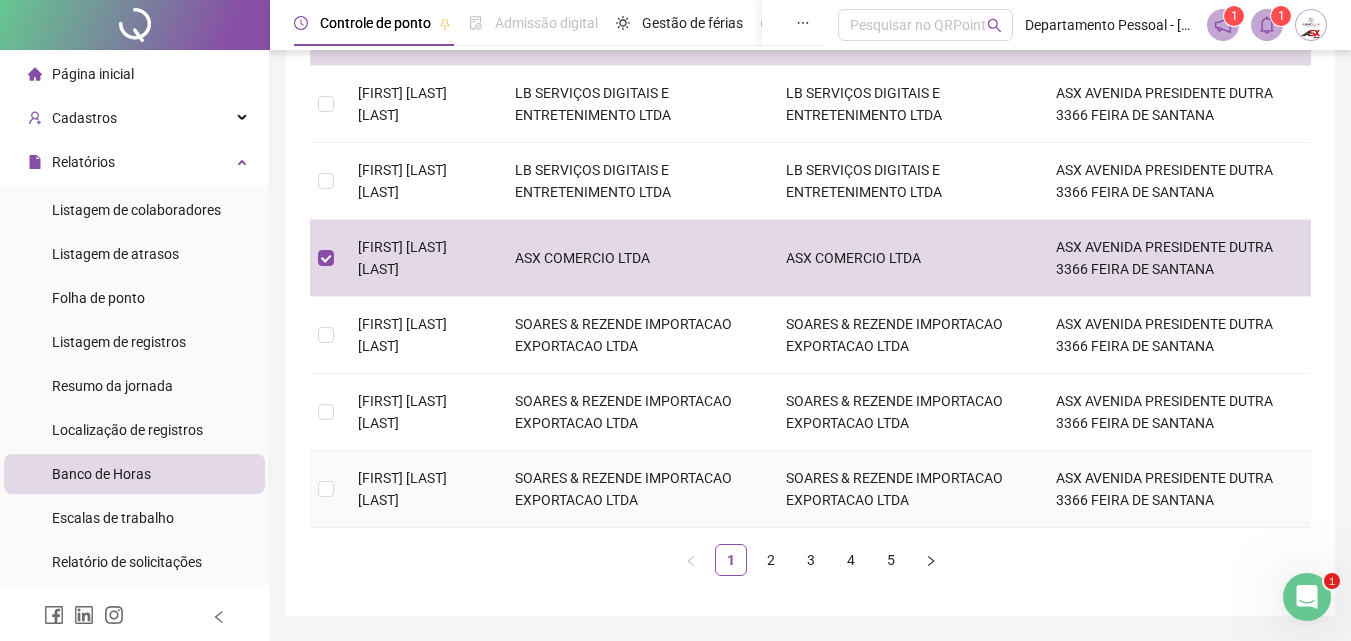 click on "[FIRST] [LAST] [LAST]" at bounding box center [402, 489] 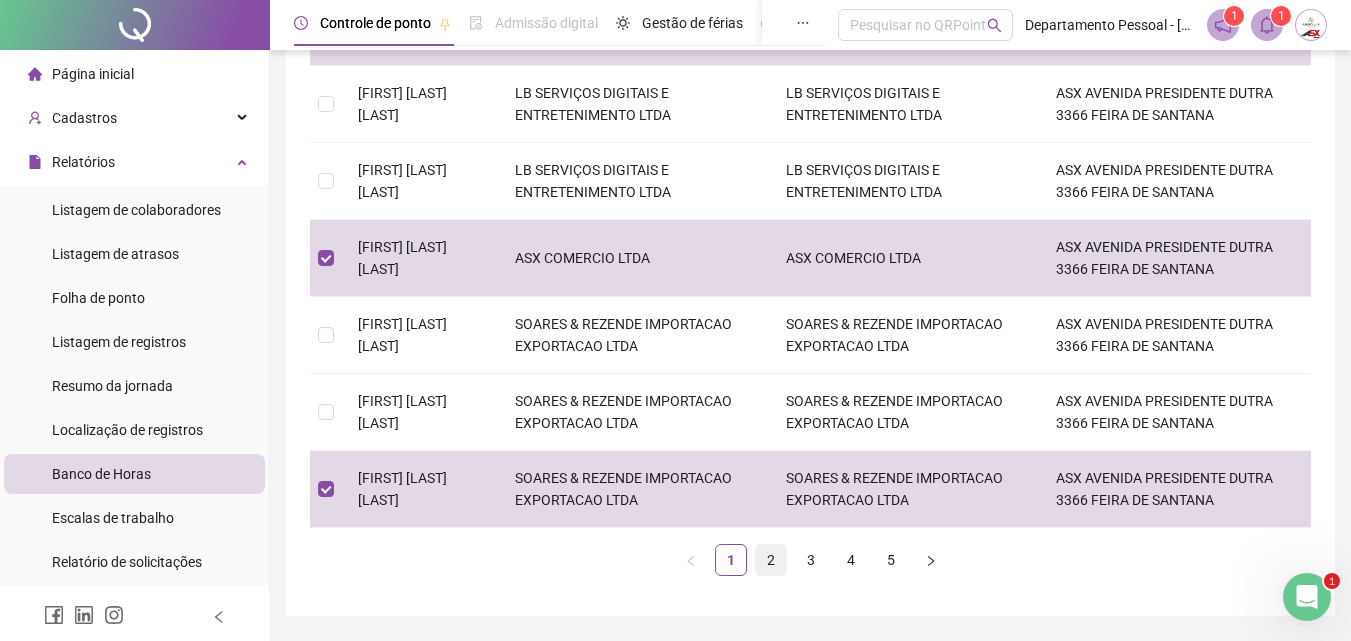 click on "2" at bounding box center (771, 560) 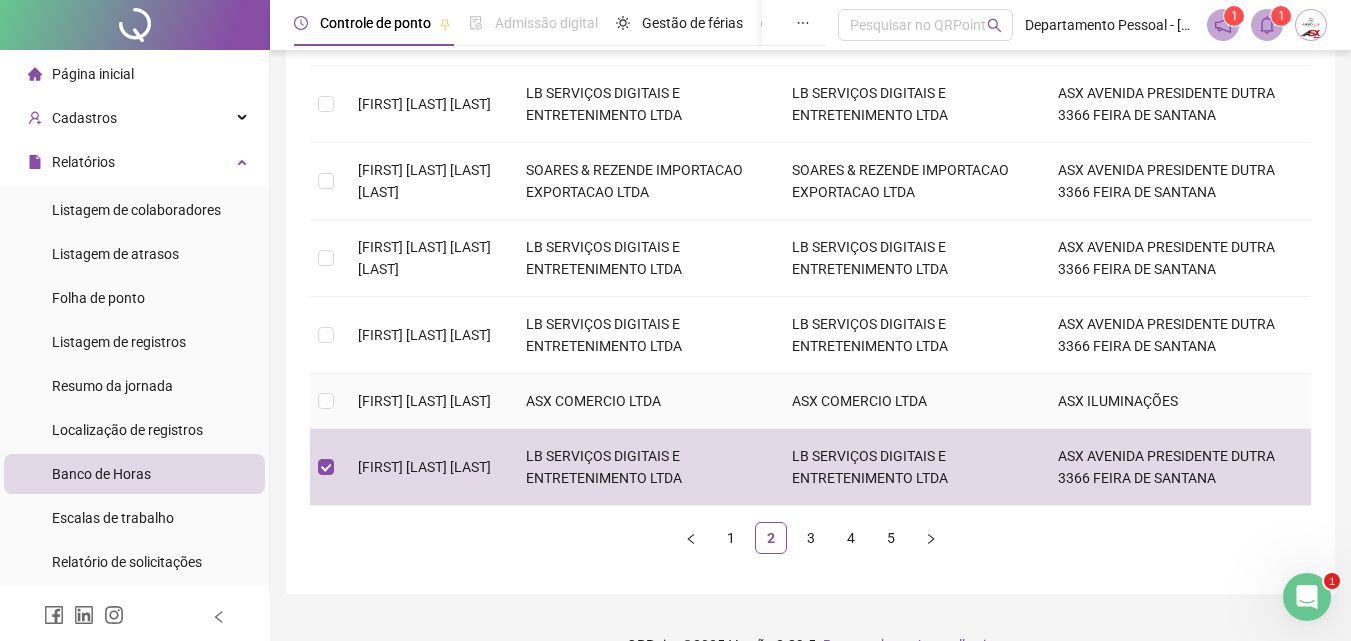 click on "[FIRST] [LAST] [LAST]" at bounding box center (424, 401) 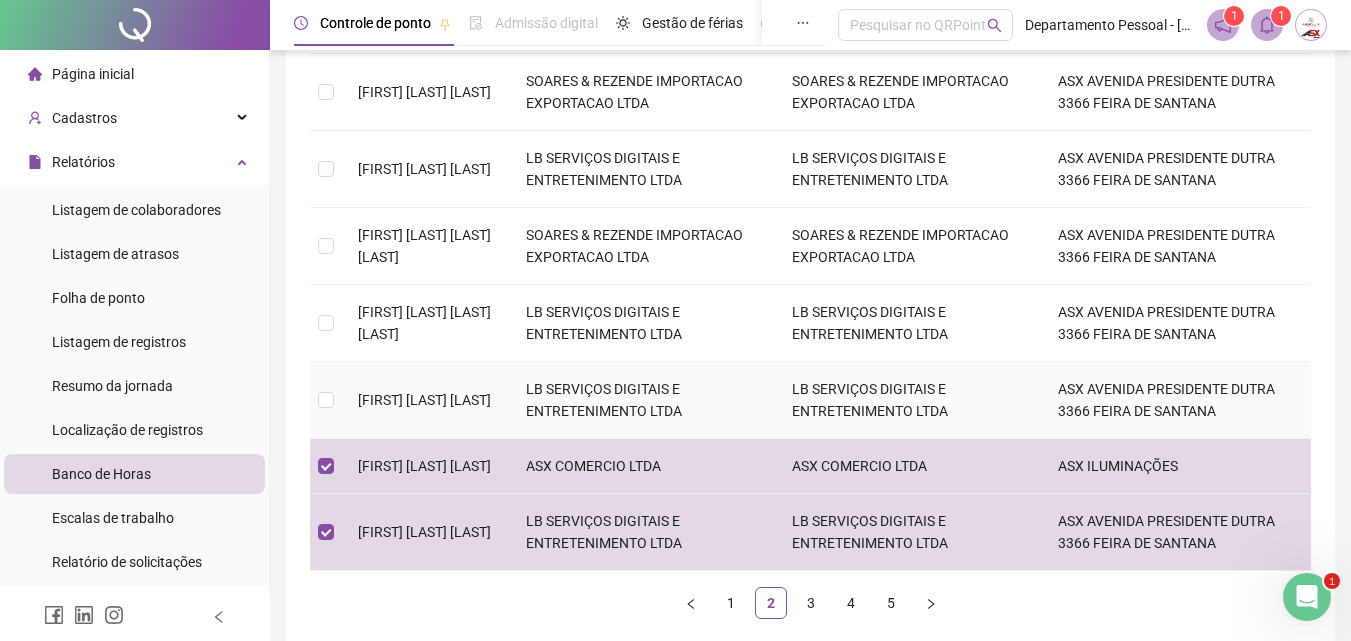 scroll, scrollTop: 526, scrollLeft: 0, axis: vertical 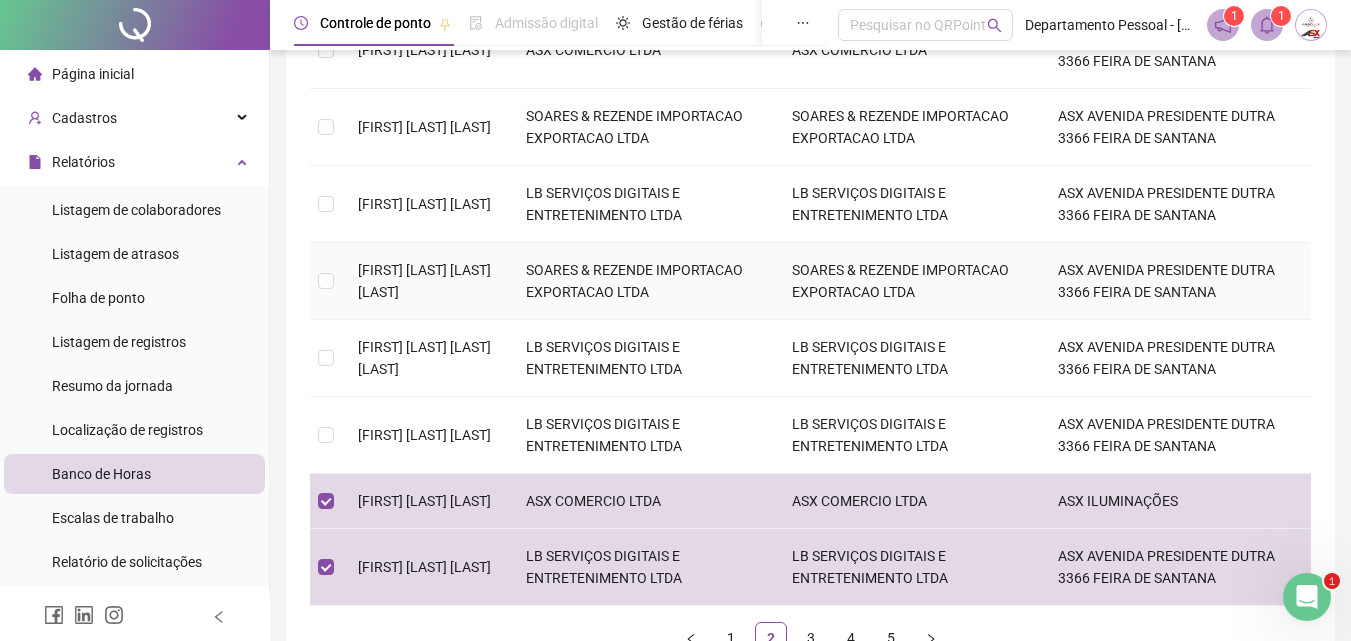 click on "FABRICIA COSTA FIGUEIREDO CHAVES" at bounding box center [424, 281] 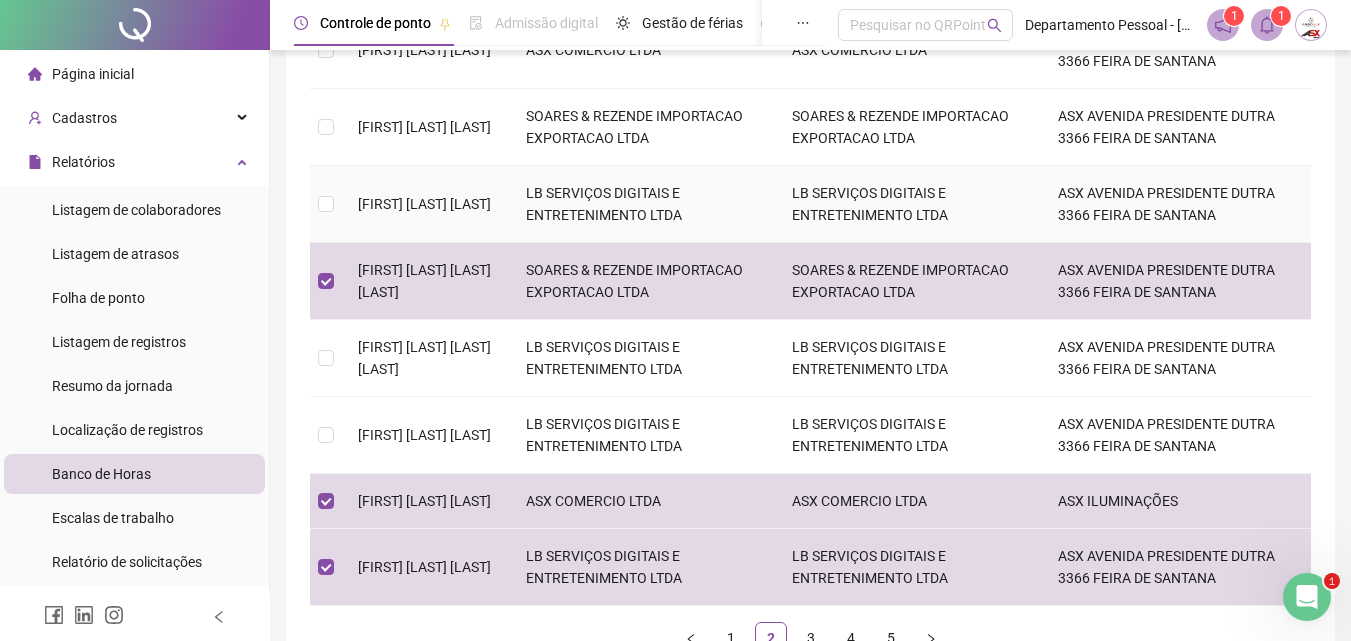 click on "[FIRST] [LAST] [LAST]" at bounding box center (424, 204) 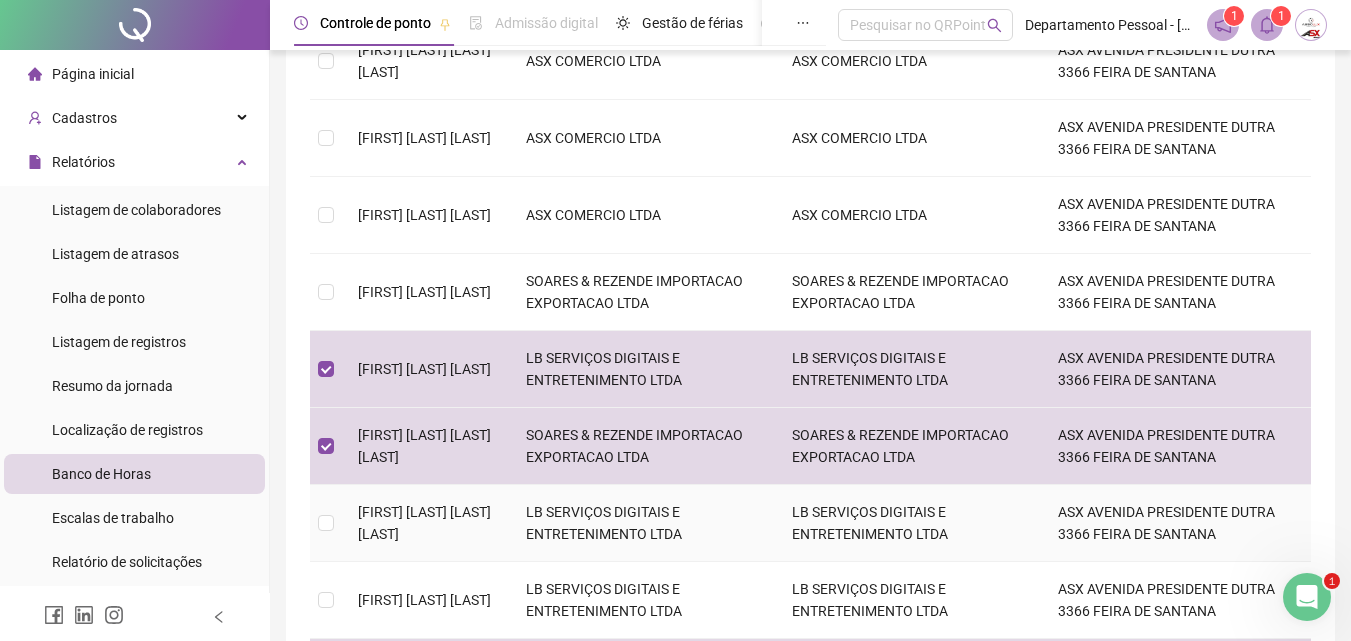 scroll, scrollTop: 326, scrollLeft: 0, axis: vertical 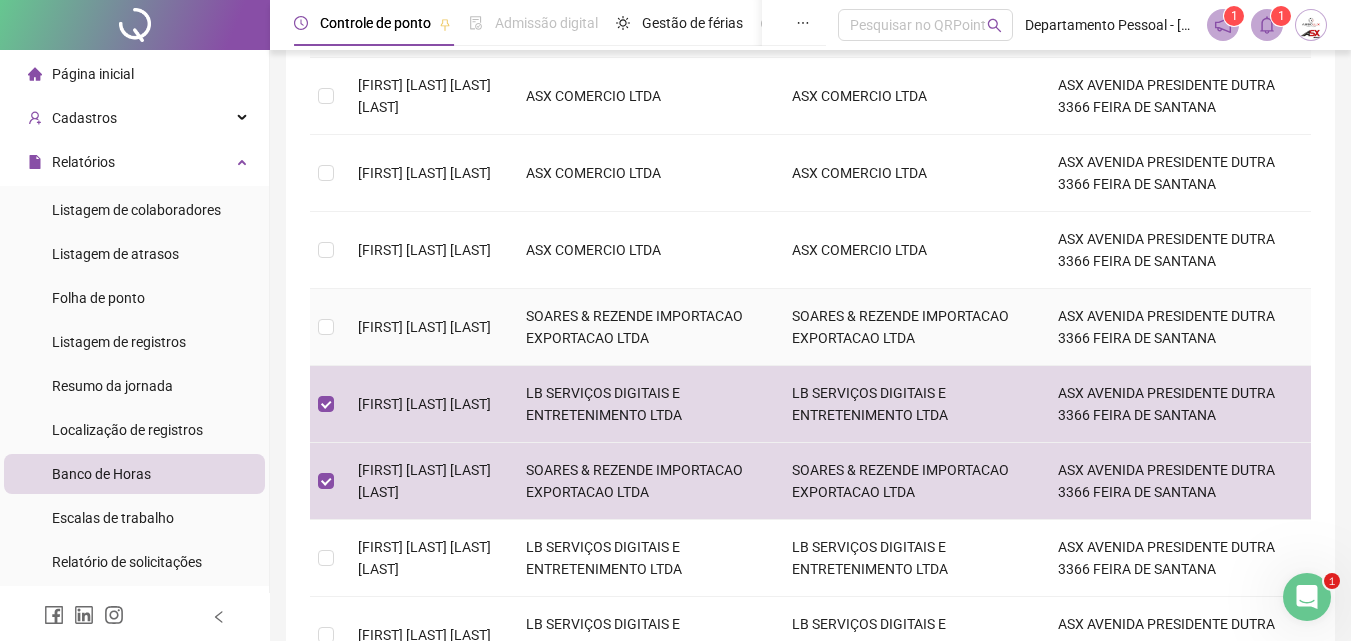 click on "[FIRST] [LAST] [LAST]" at bounding box center [424, 327] 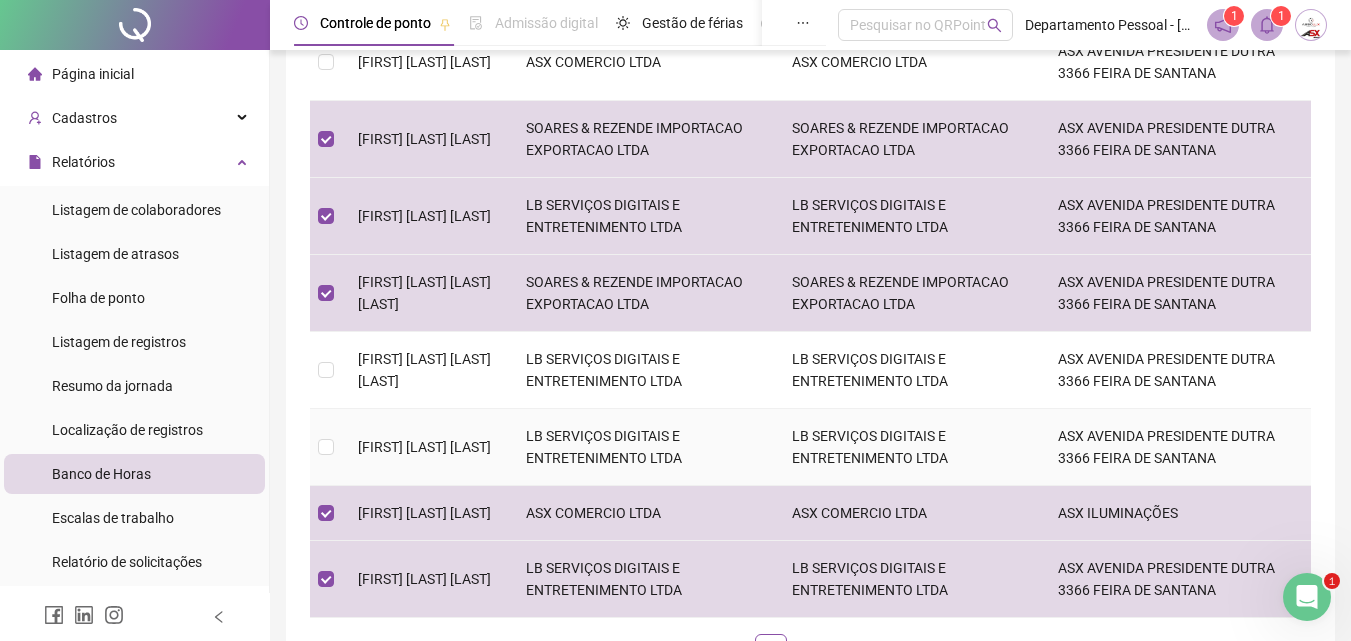 scroll, scrollTop: 626, scrollLeft: 0, axis: vertical 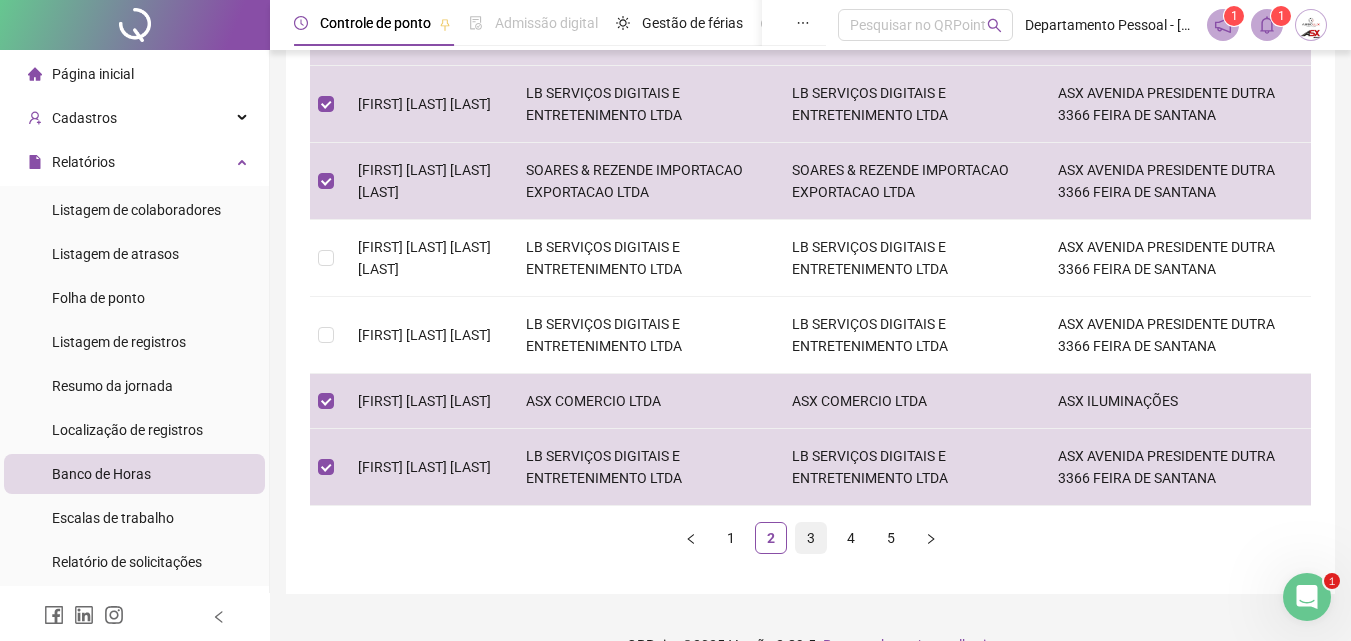 click on "3" at bounding box center [811, 538] 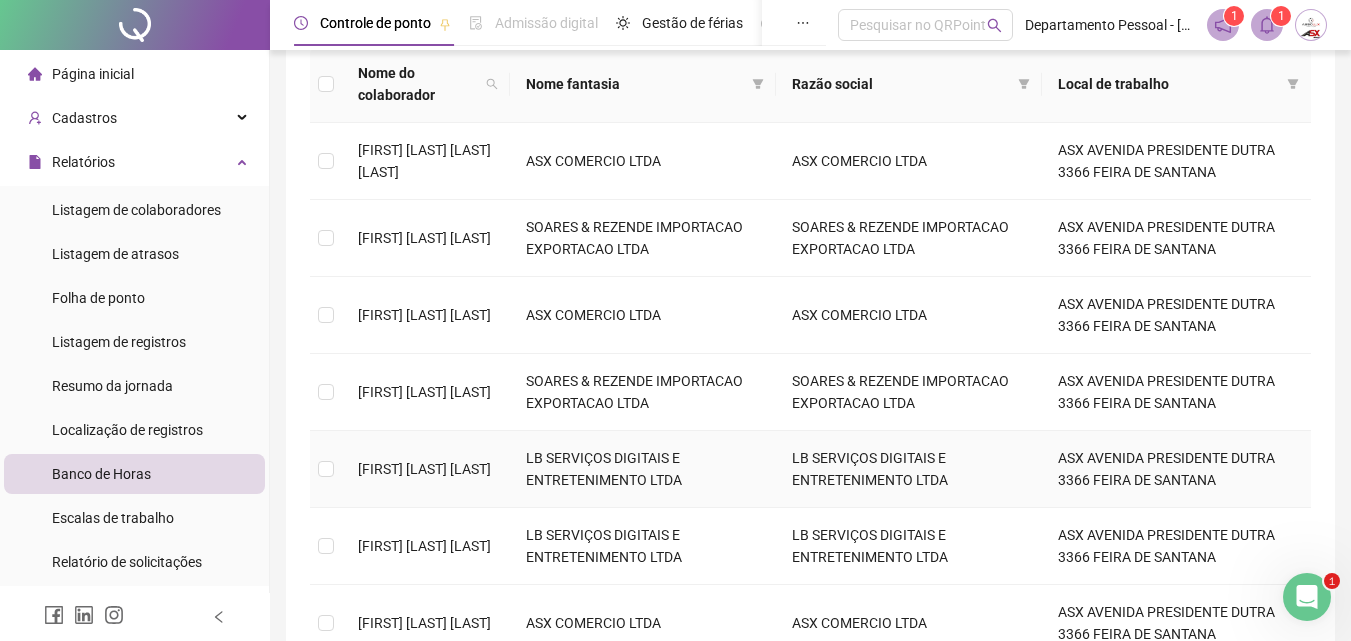 scroll, scrollTop: 226, scrollLeft: 0, axis: vertical 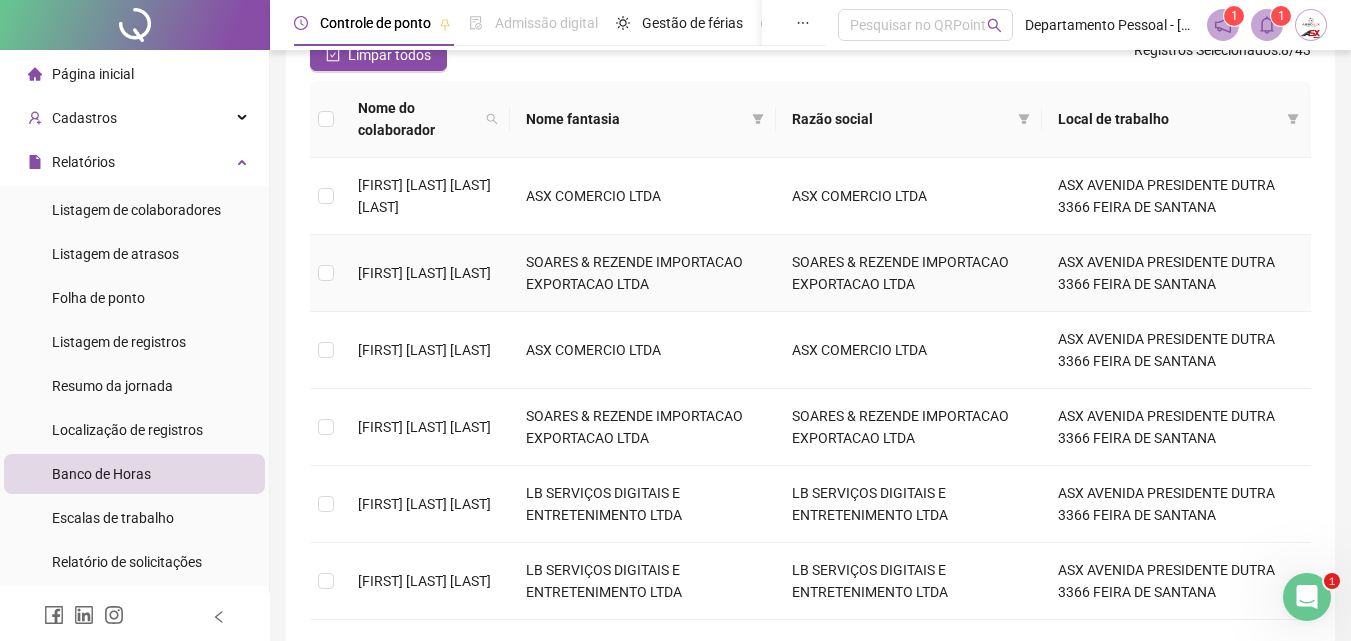 click on "[FIRST] [LAST] [LAST]" at bounding box center (424, 273) 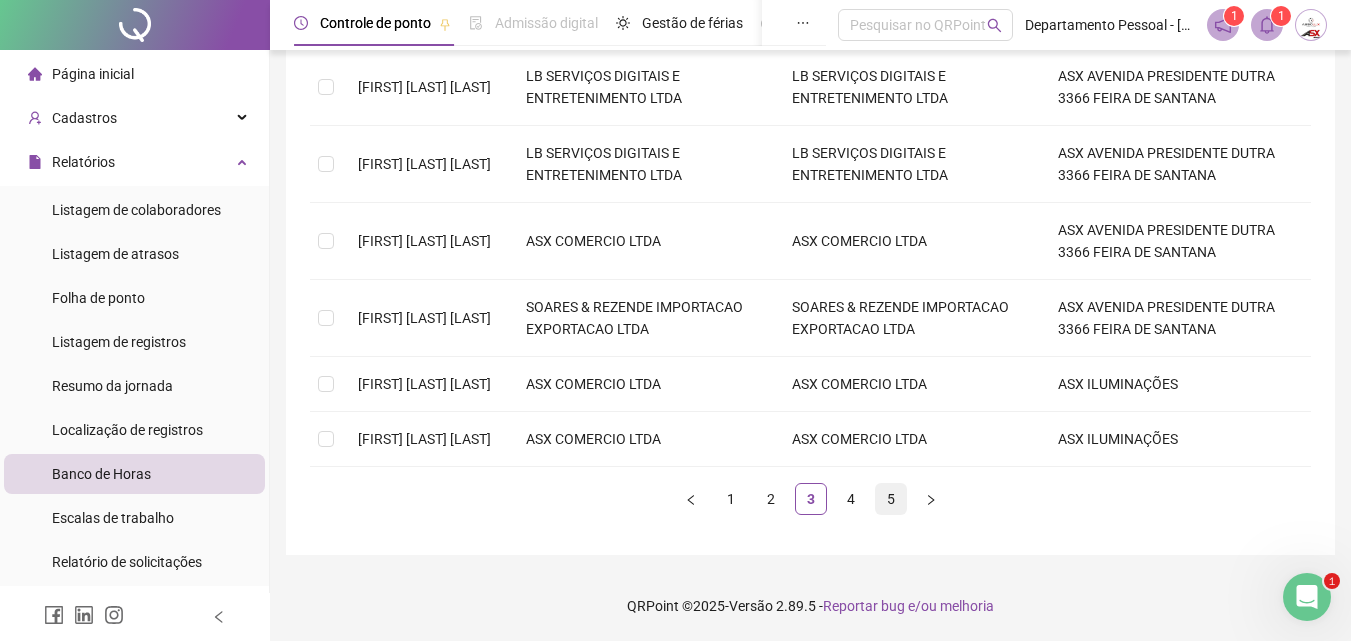 click on "5" at bounding box center (891, 499) 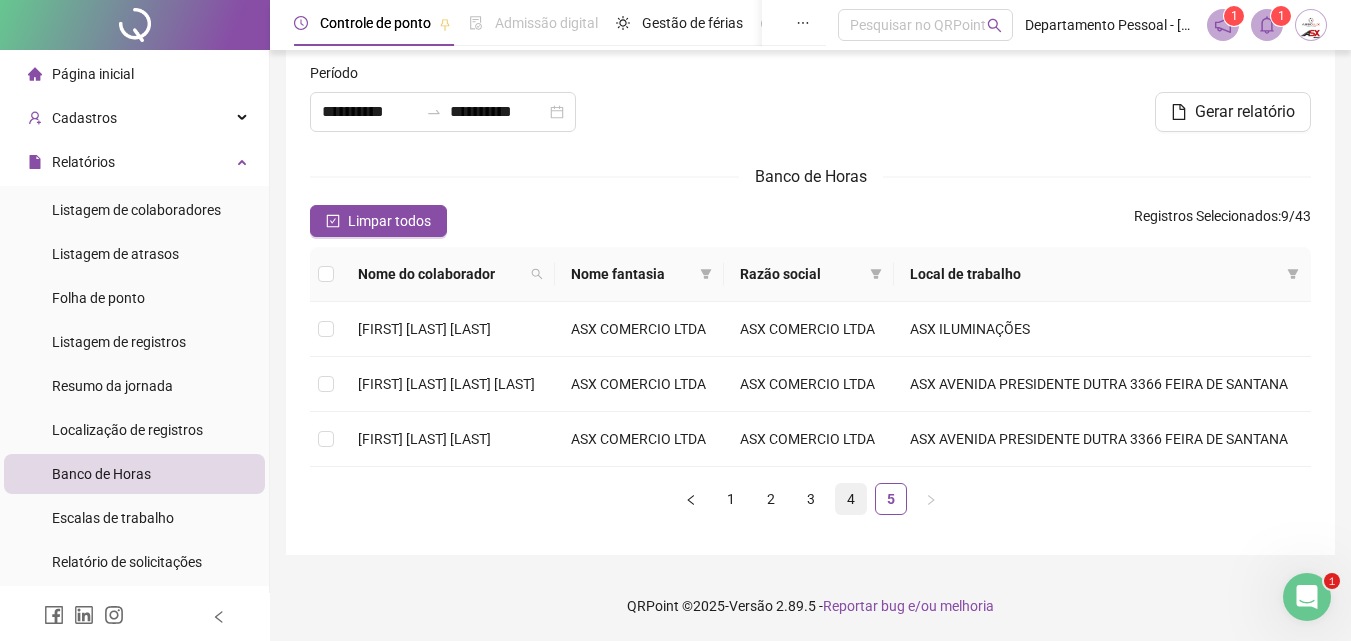 click on "4" at bounding box center (851, 499) 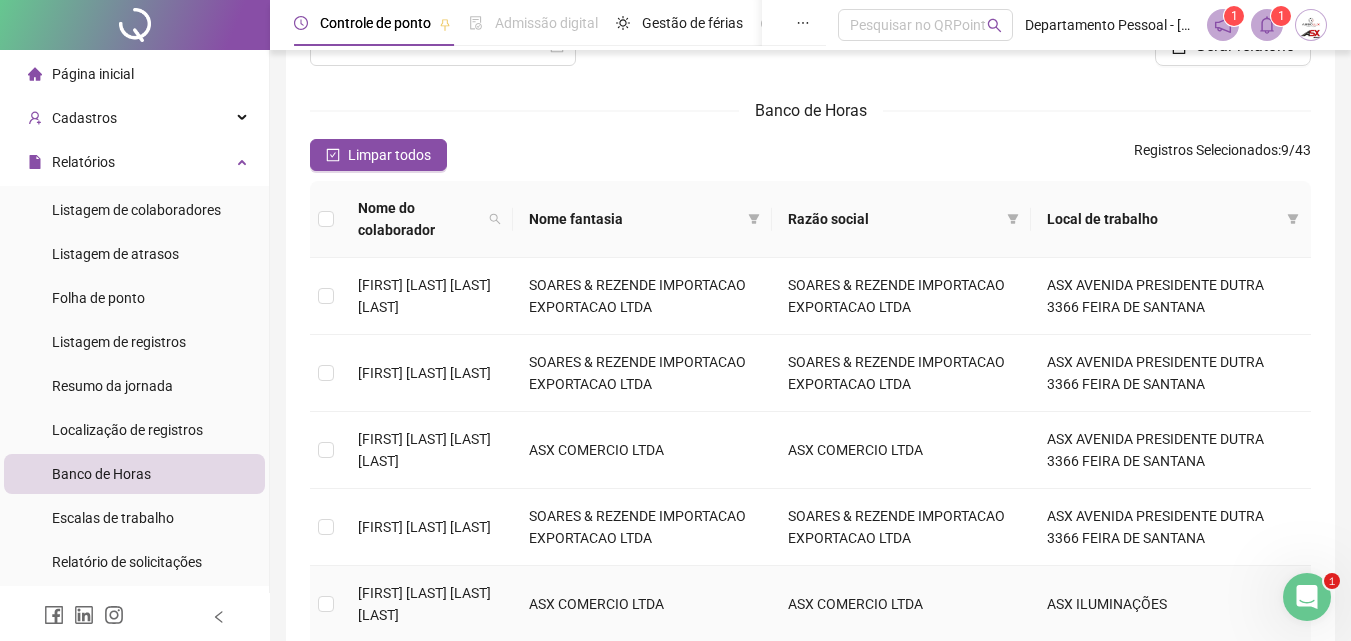 click on "[FIRST] [LAST] [LAST] [LAST]" at bounding box center (424, 604) 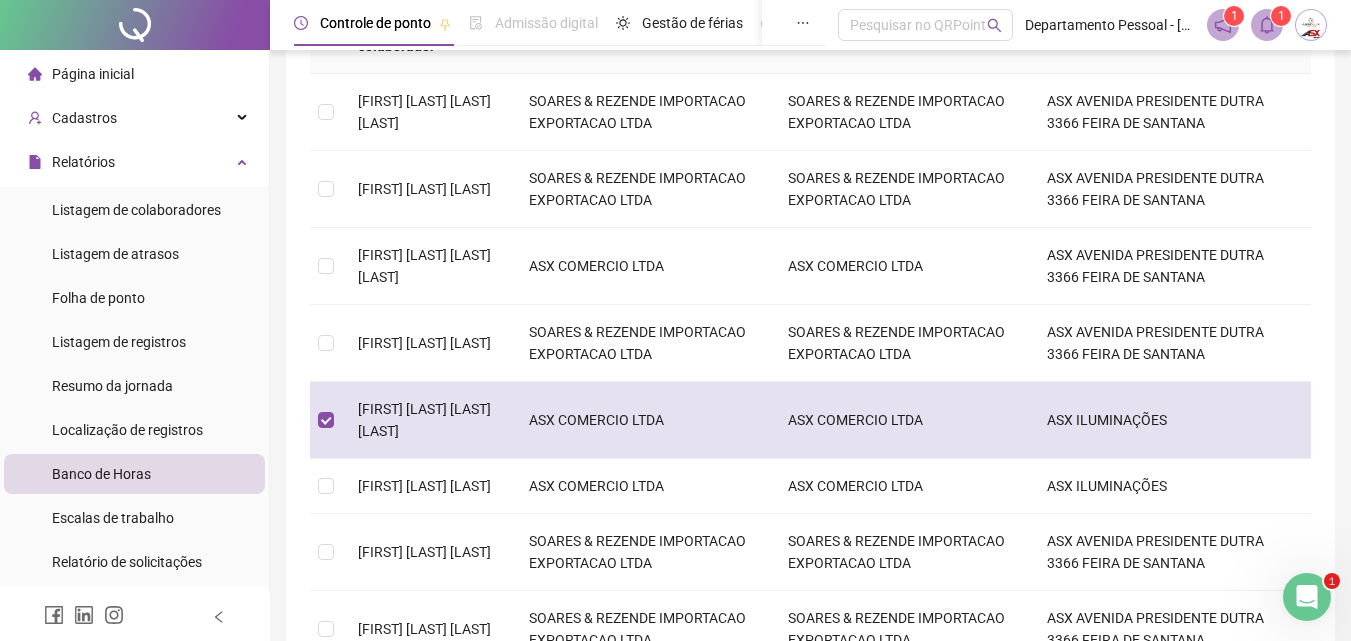 scroll, scrollTop: 426, scrollLeft: 0, axis: vertical 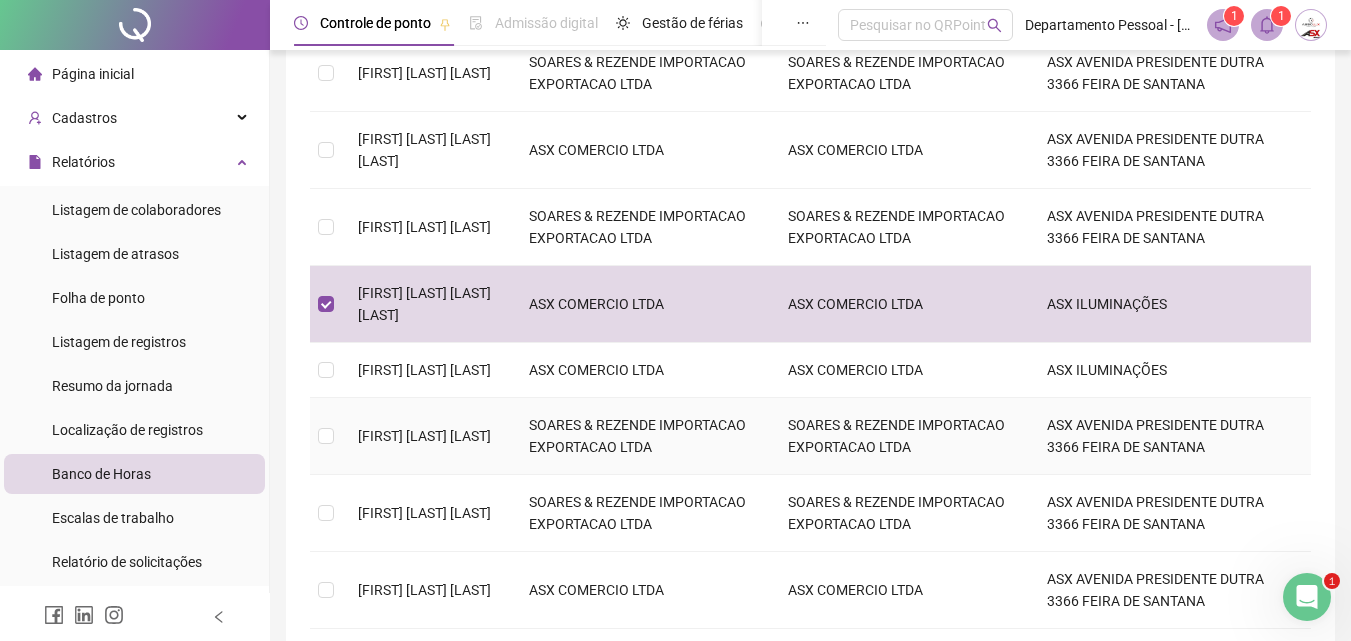 click on "[FIRST] [LAST] [LAST]" at bounding box center [424, 436] 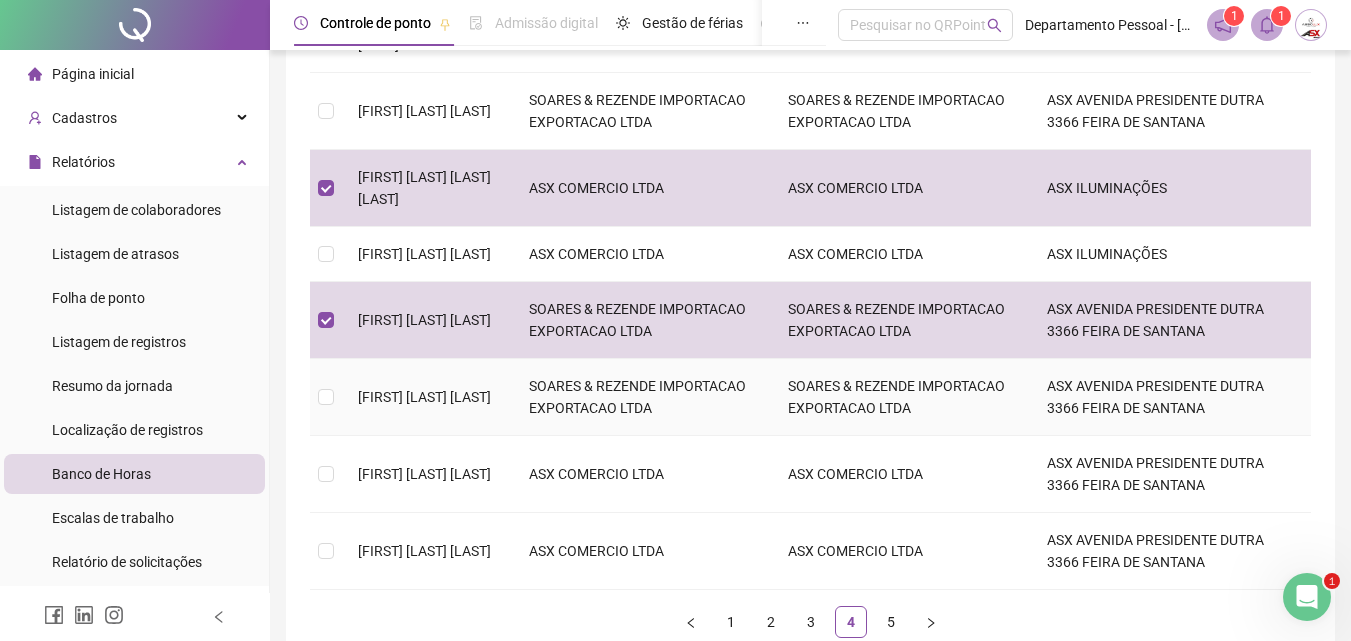 scroll, scrollTop: 626, scrollLeft: 0, axis: vertical 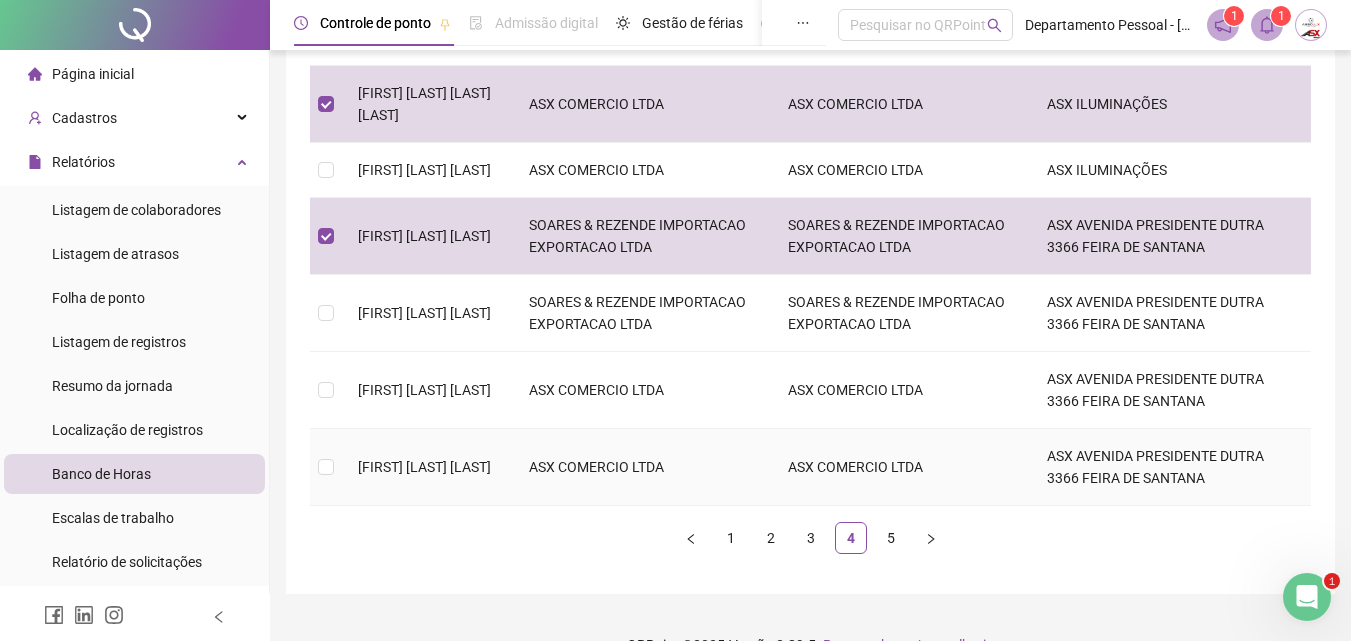 click on "[FIRST] [LAST] [LAST]" at bounding box center (424, 467) 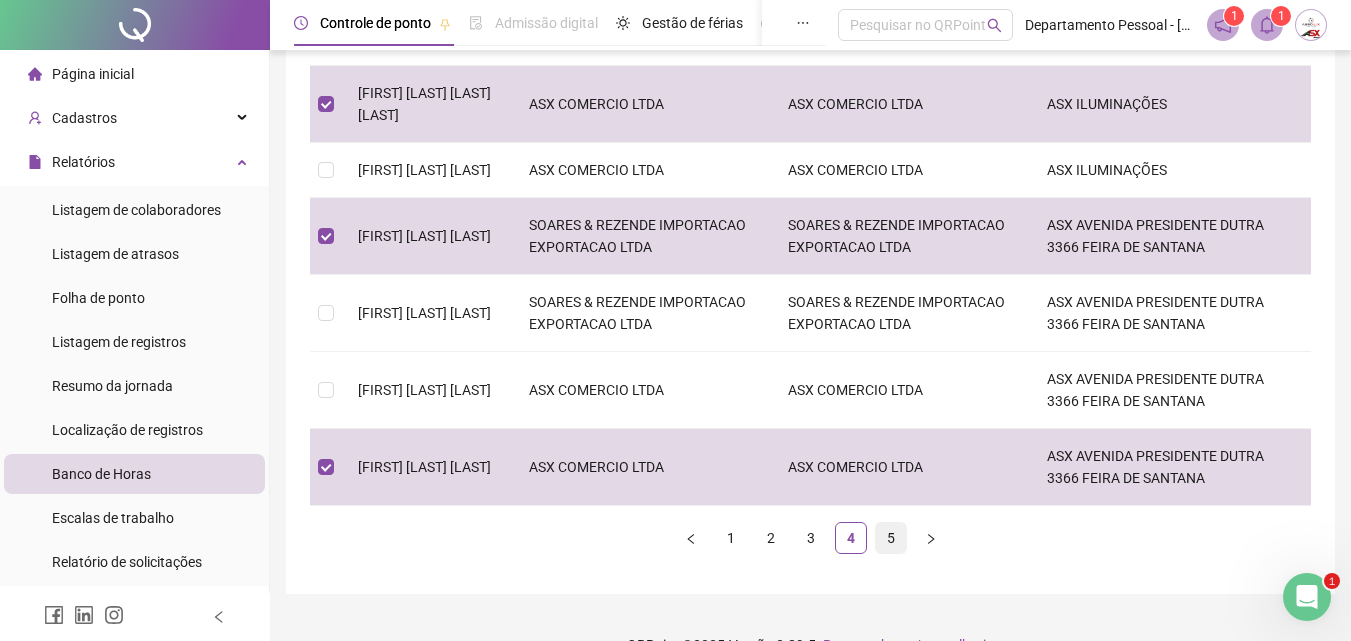 click on "5" at bounding box center (891, 538) 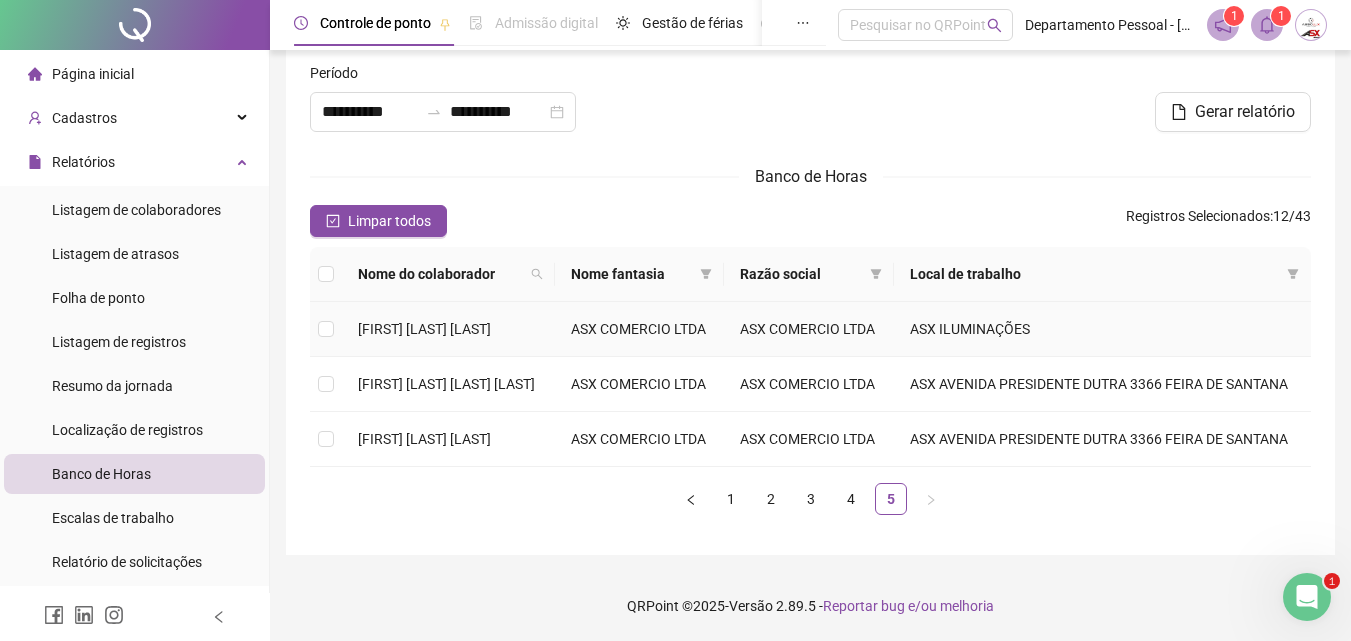 click on "TIAGO LEAL LIRA" at bounding box center (424, 329) 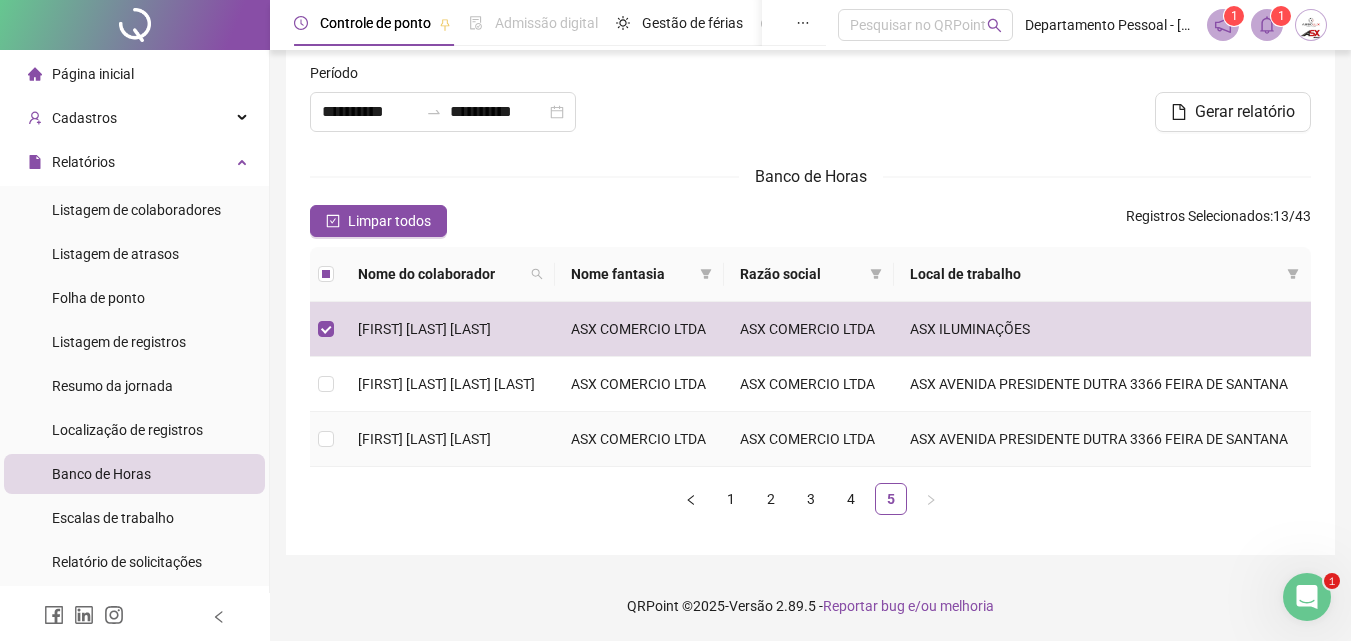scroll, scrollTop: 0, scrollLeft: 0, axis: both 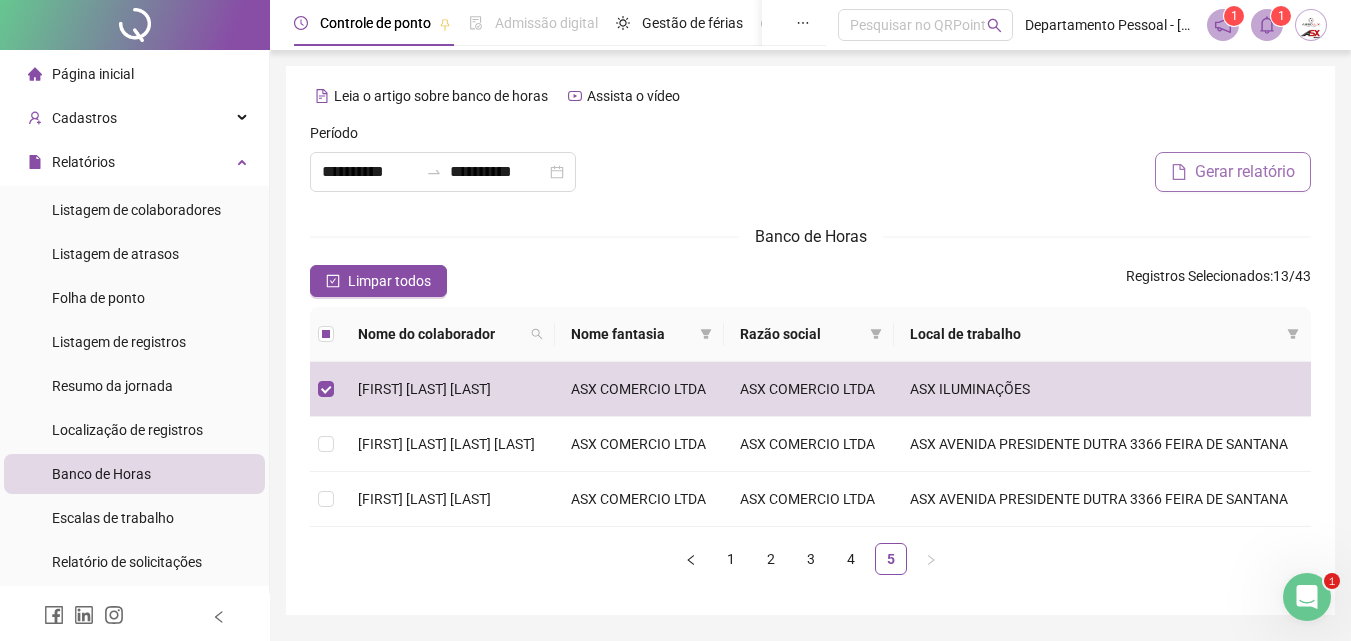 click on "Gerar relatório" at bounding box center (1233, 172) 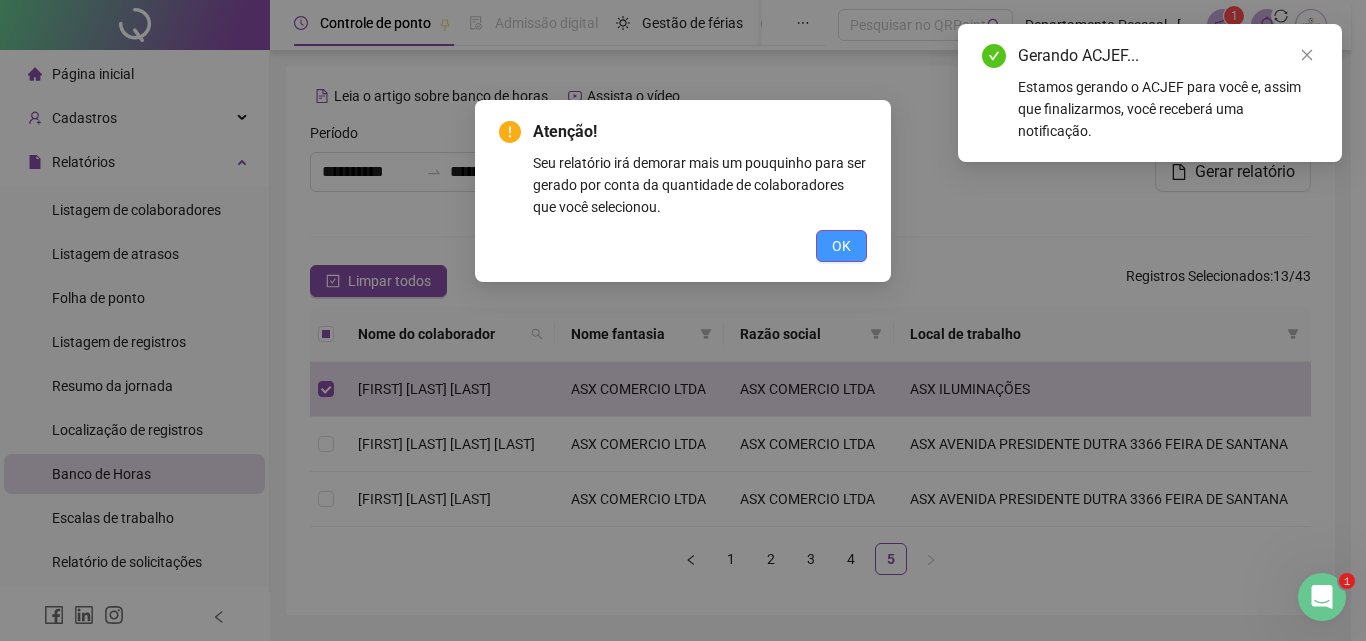 click on "OK" at bounding box center [841, 246] 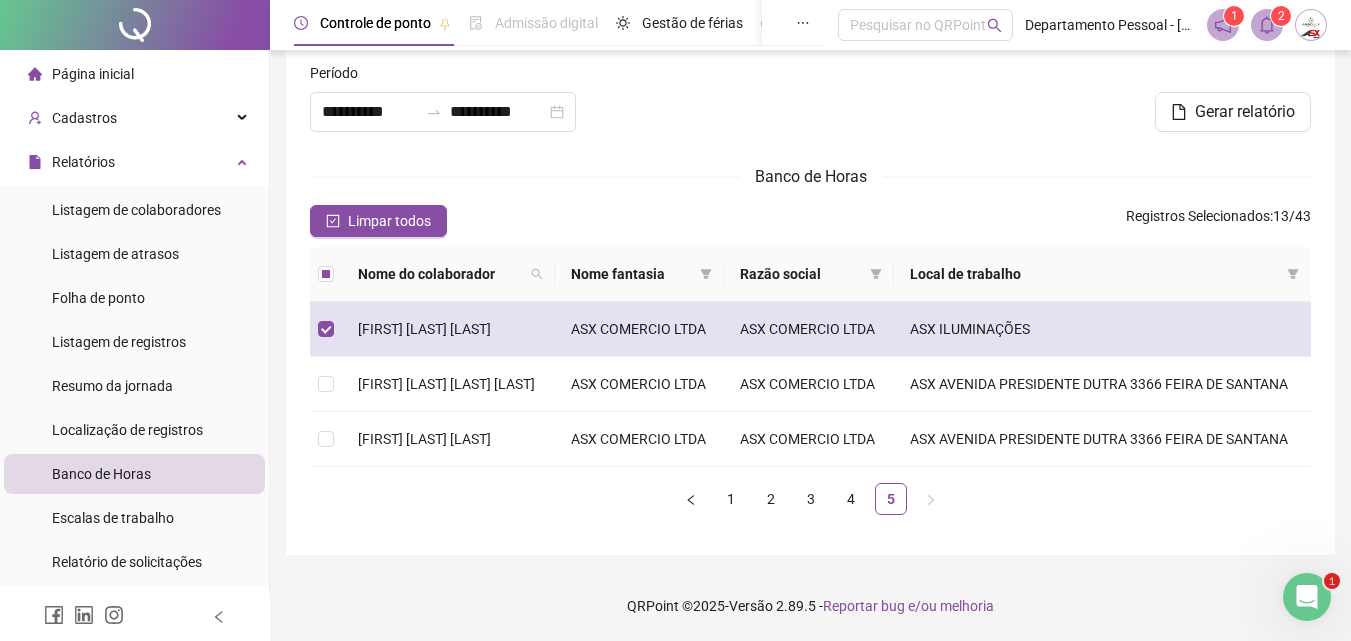 scroll, scrollTop: 126, scrollLeft: 0, axis: vertical 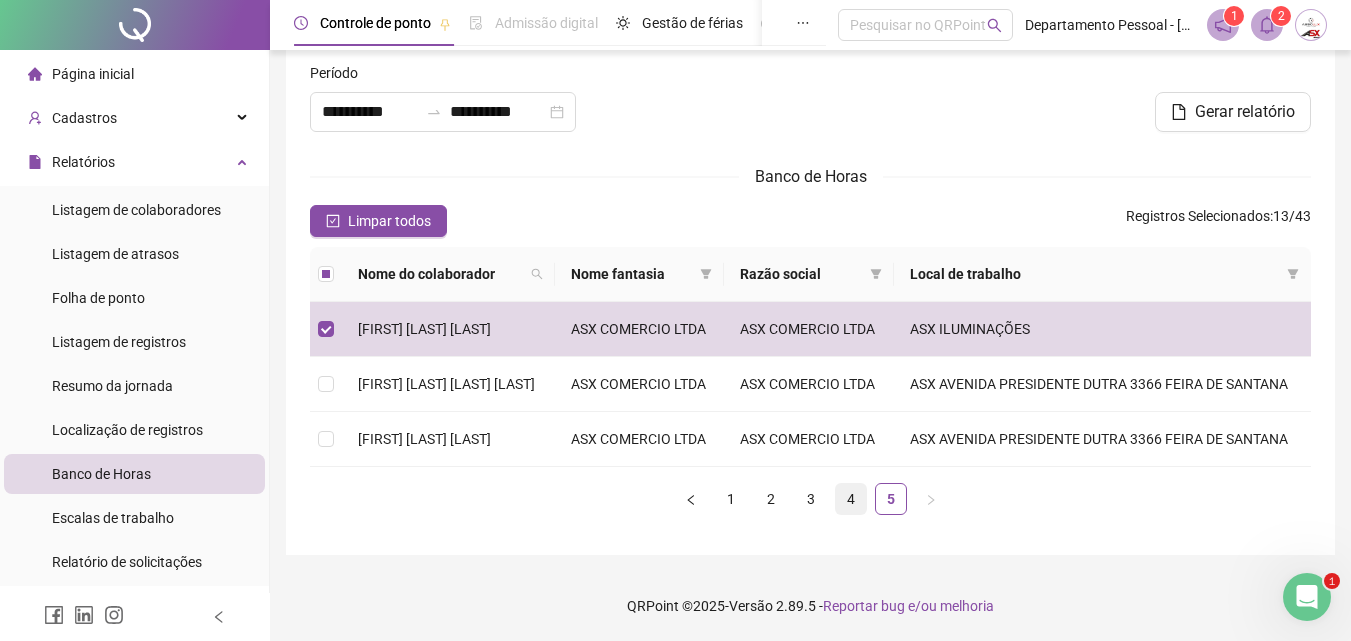 click on "4" at bounding box center [851, 499] 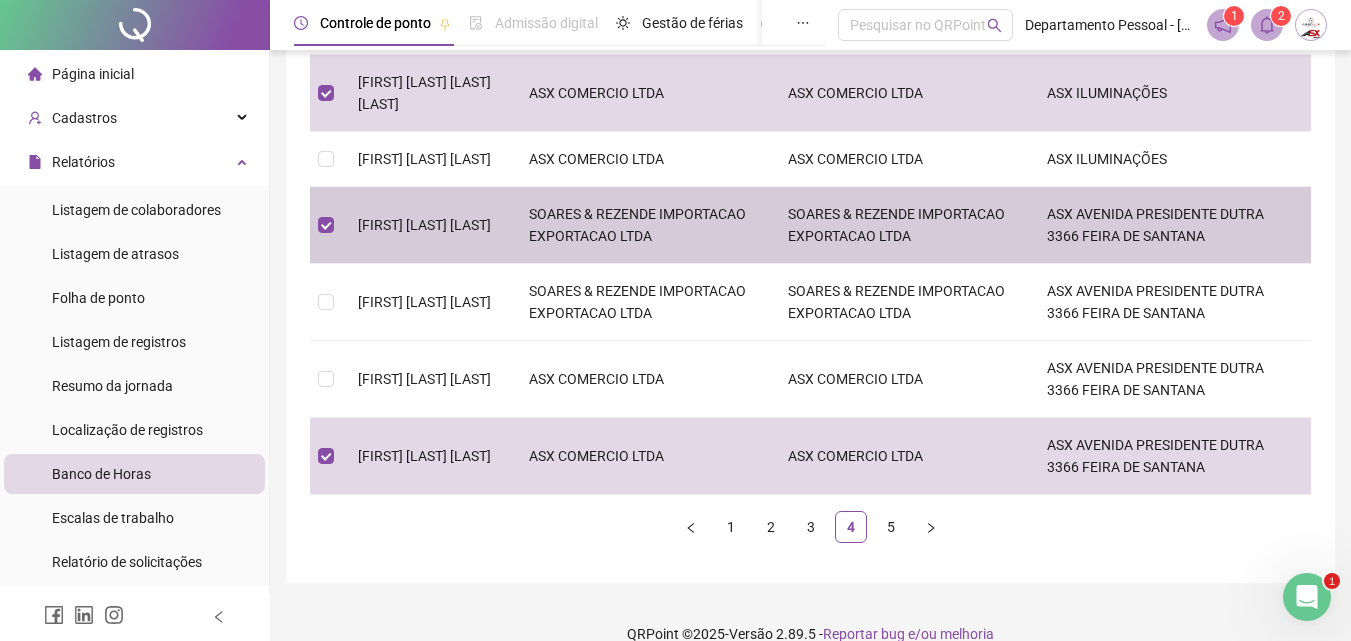 scroll, scrollTop: 643, scrollLeft: 0, axis: vertical 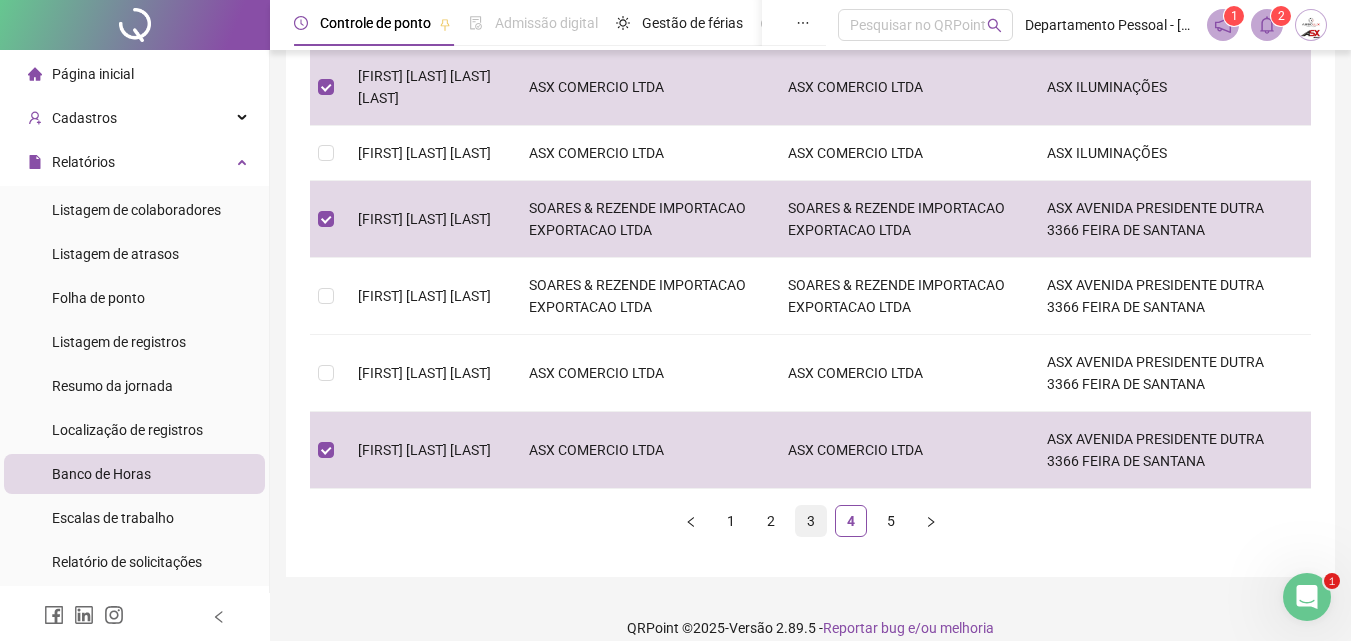 click on "3" at bounding box center [811, 521] 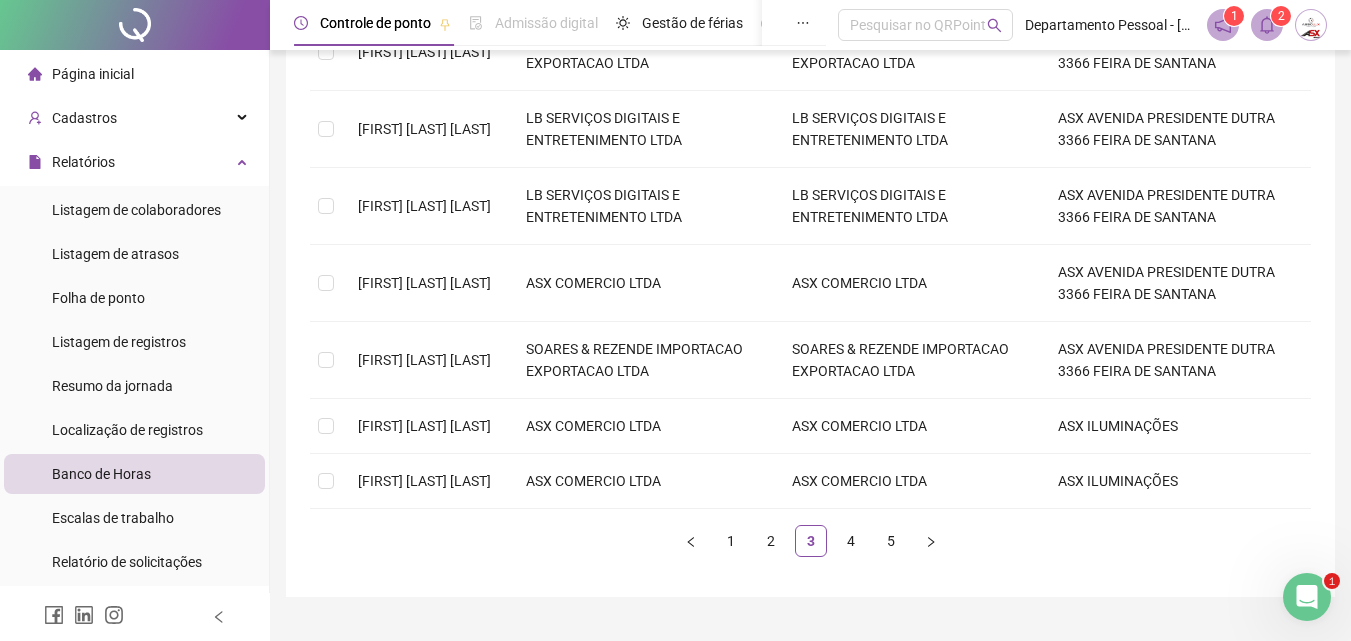 scroll, scrollTop: 643, scrollLeft: 0, axis: vertical 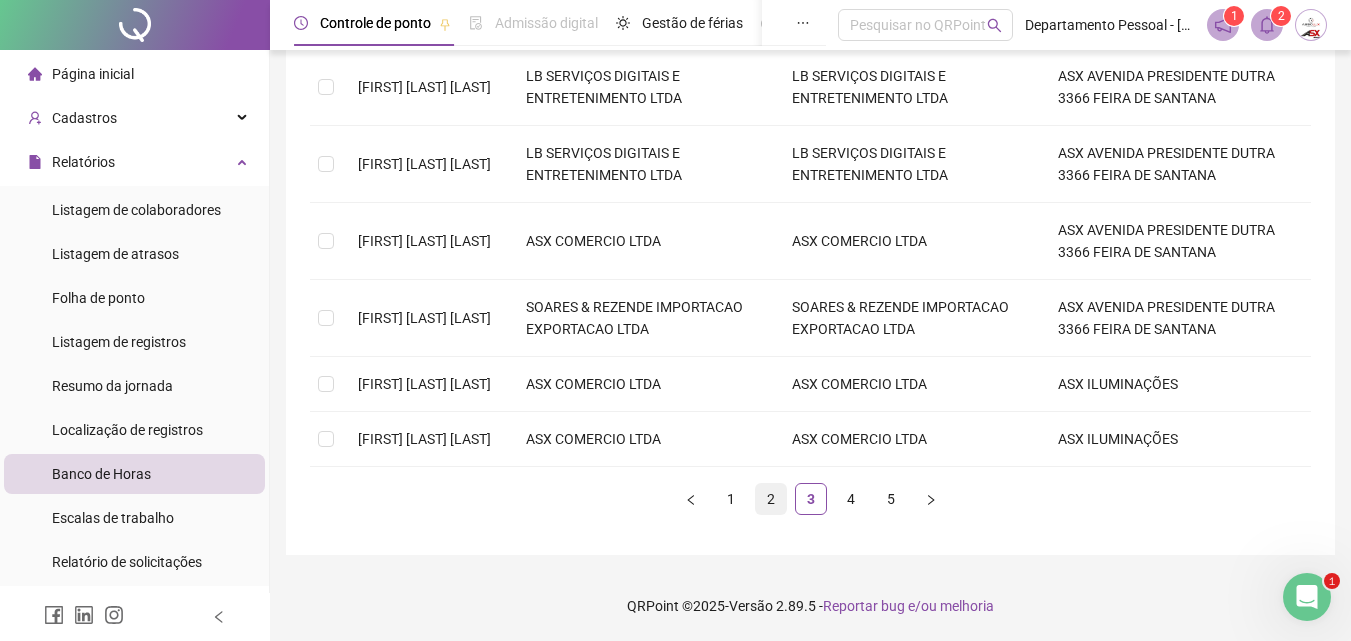 click on "2" at bounding box center (771, 499) 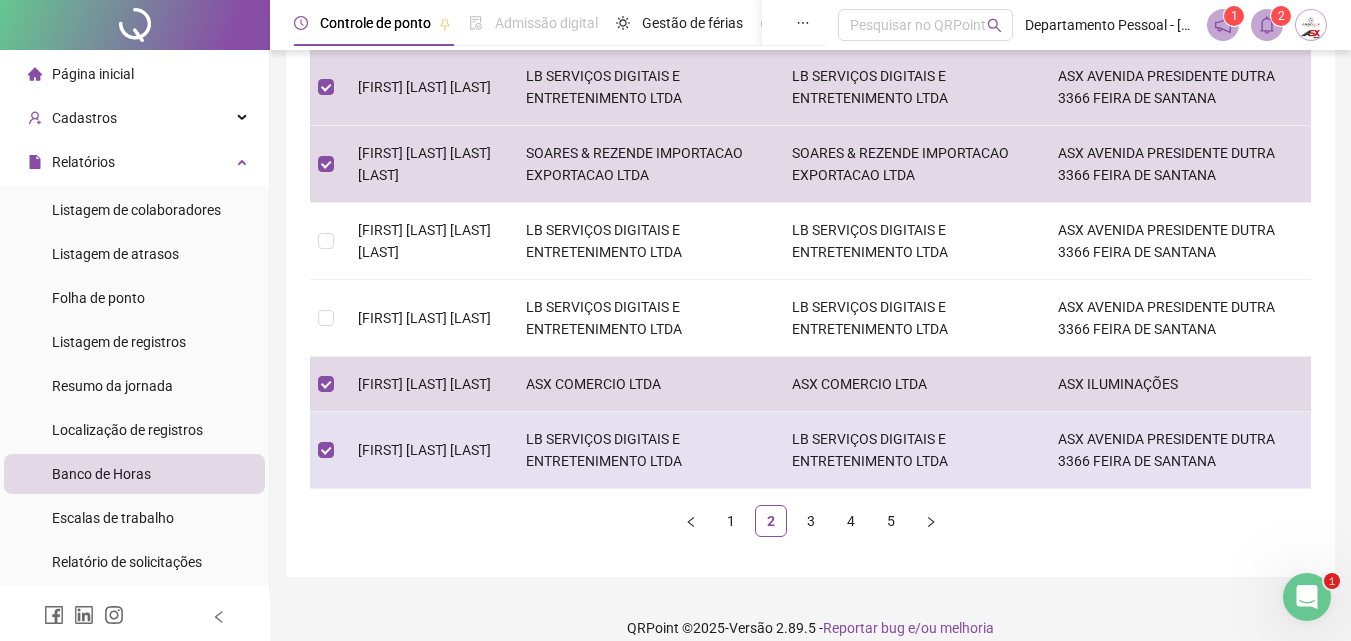 click on "[FIRST] [LAST] [LAST]" at bounding box center [426, 450] 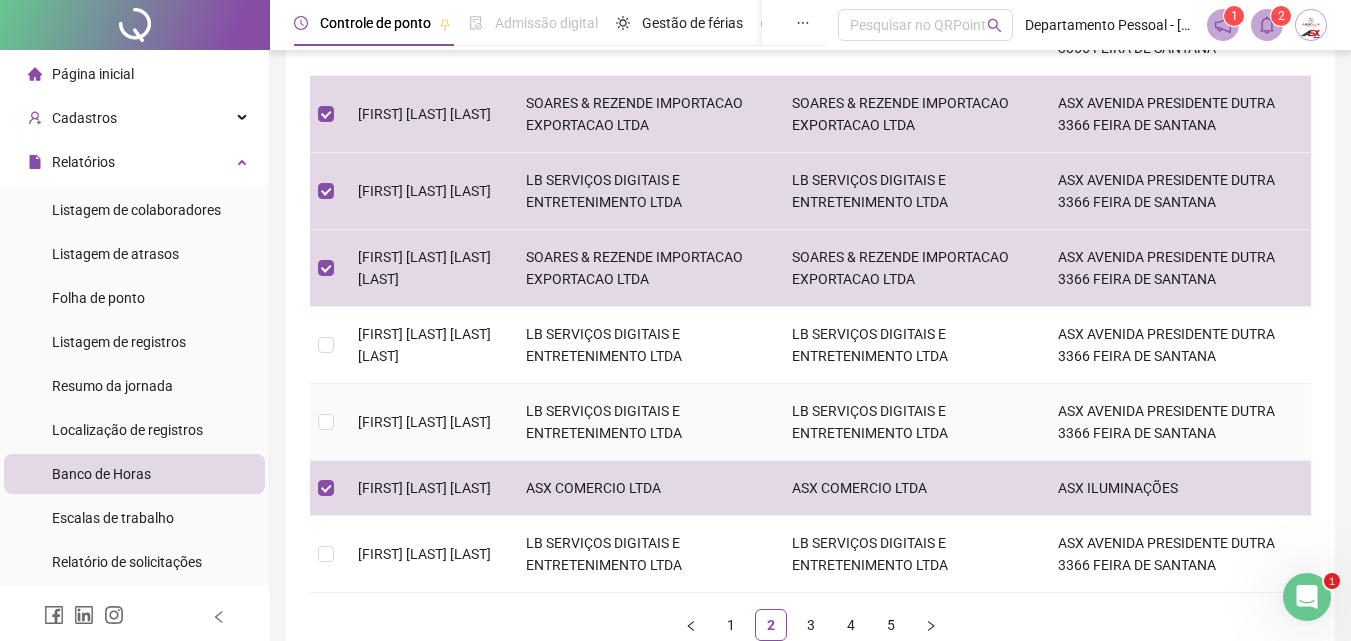 scroll, scrollTop: 643, scrollLeft: 0, axis: vertical 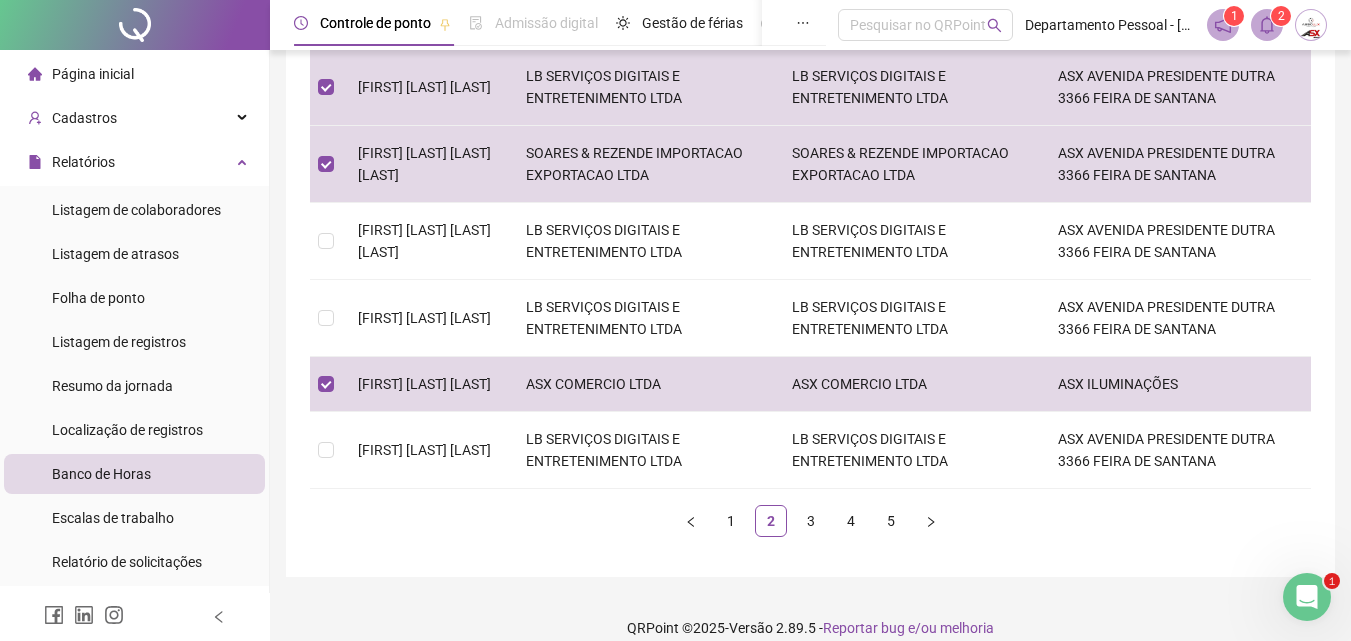 click on "1" at bounding box center [731, 521] 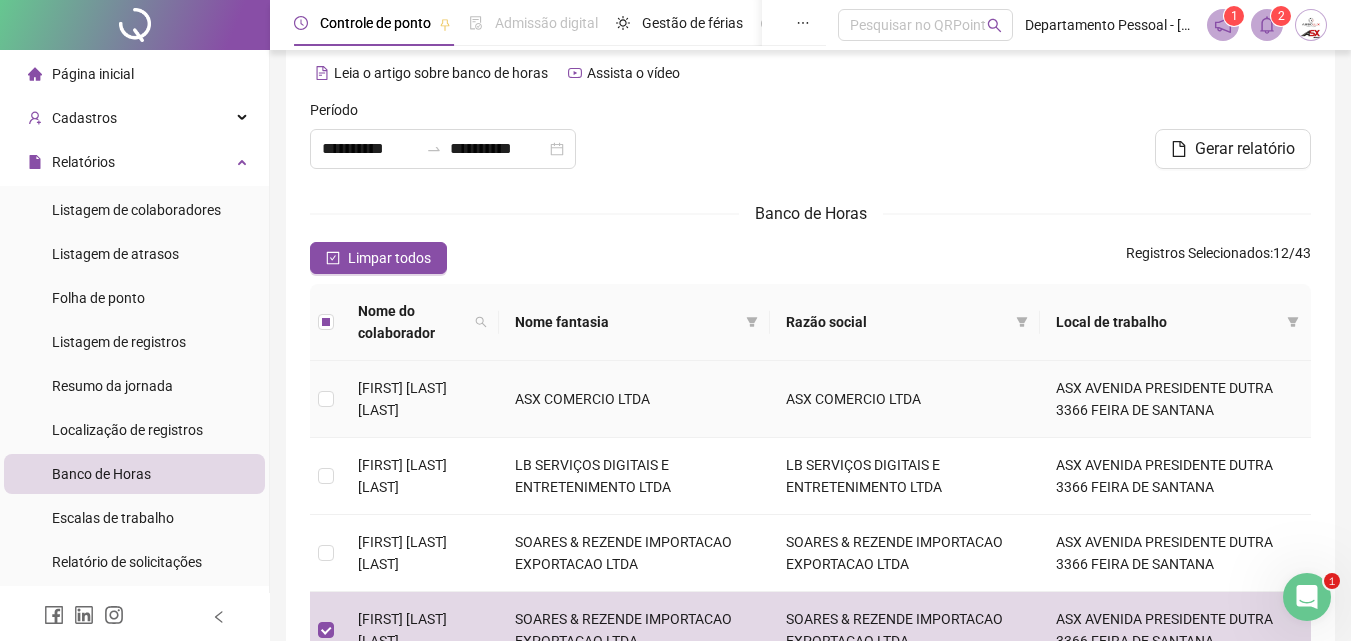 scroll, scrollTop: 0, scrollLeft: 0, axis: both 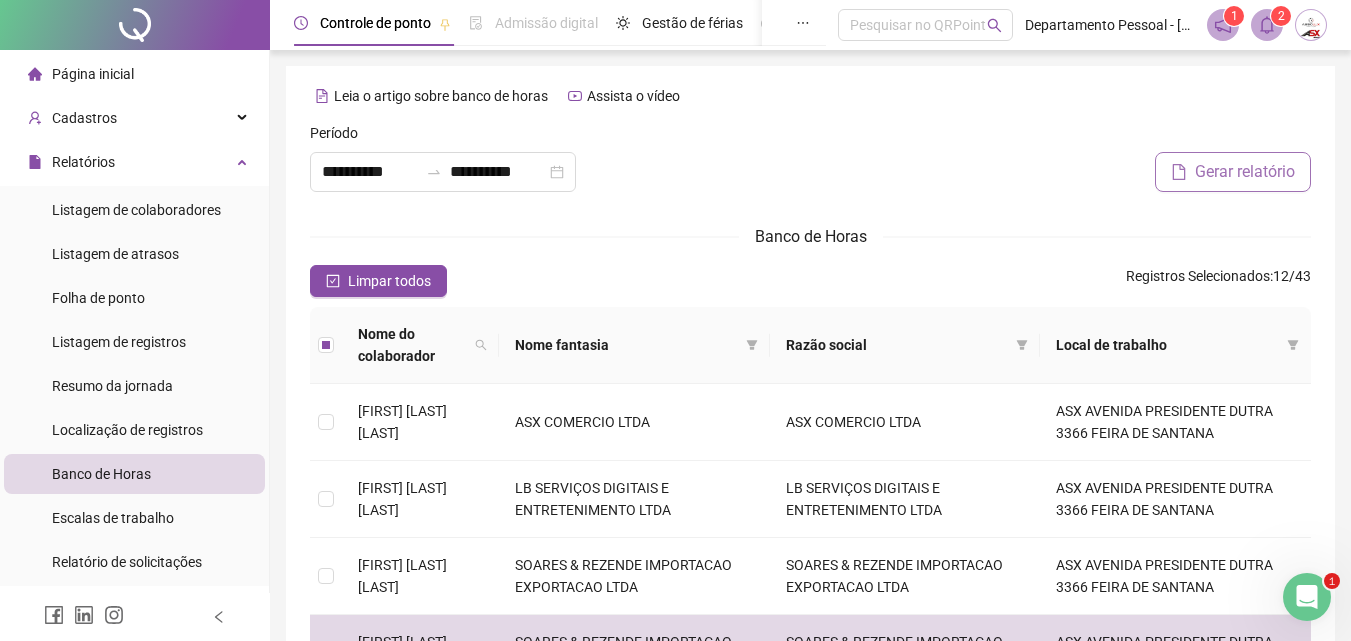 click on "Gerar relatório" at bounding box center (1233, 172) 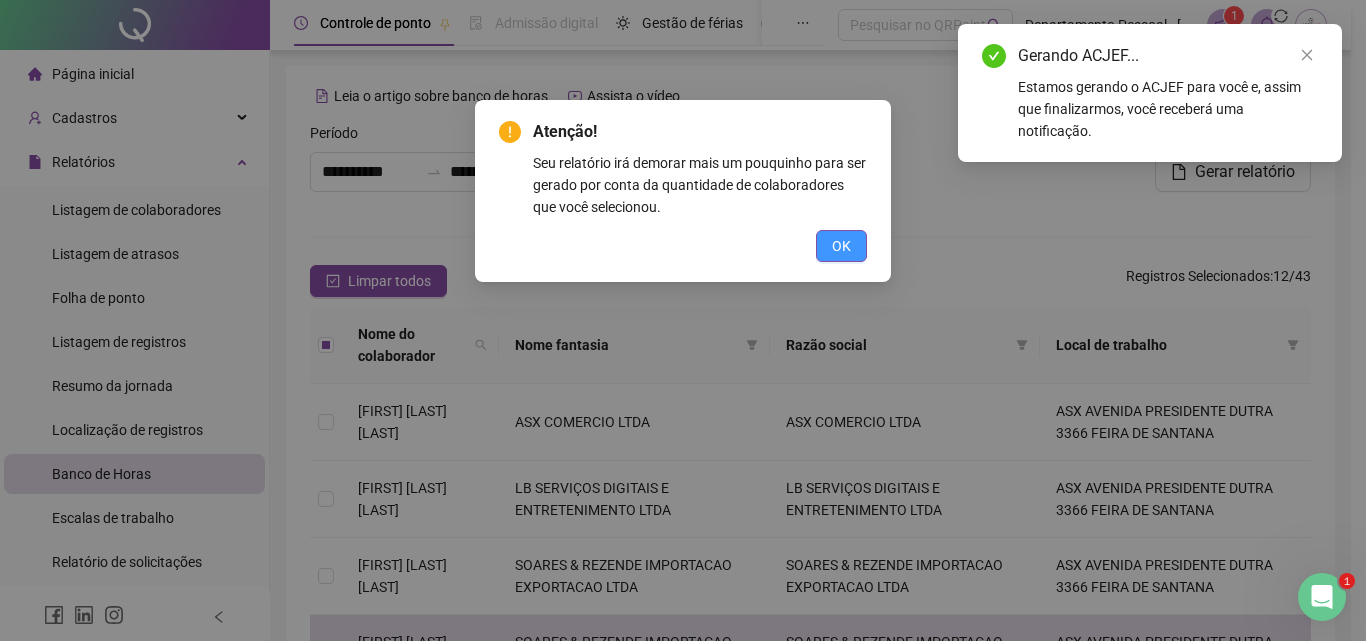click on "OK" at bounding box center [841, 246] 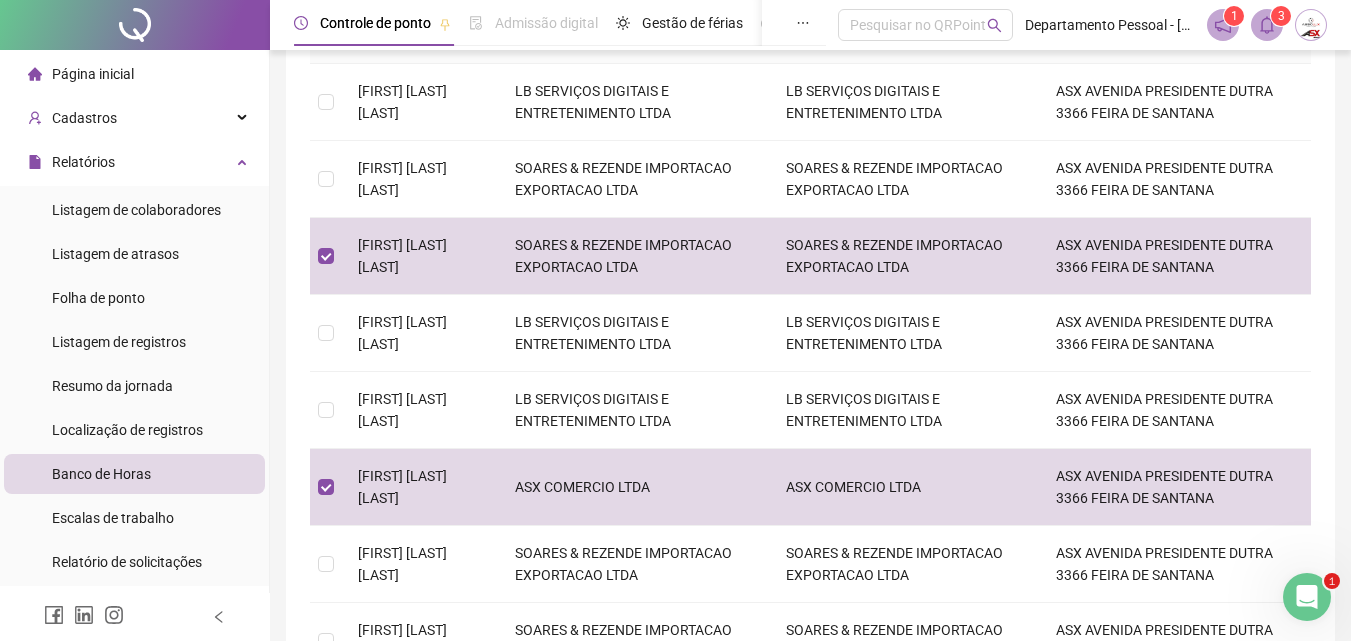 scroll, scrollTop: 400, scrollLeft: 0, axis: vertical 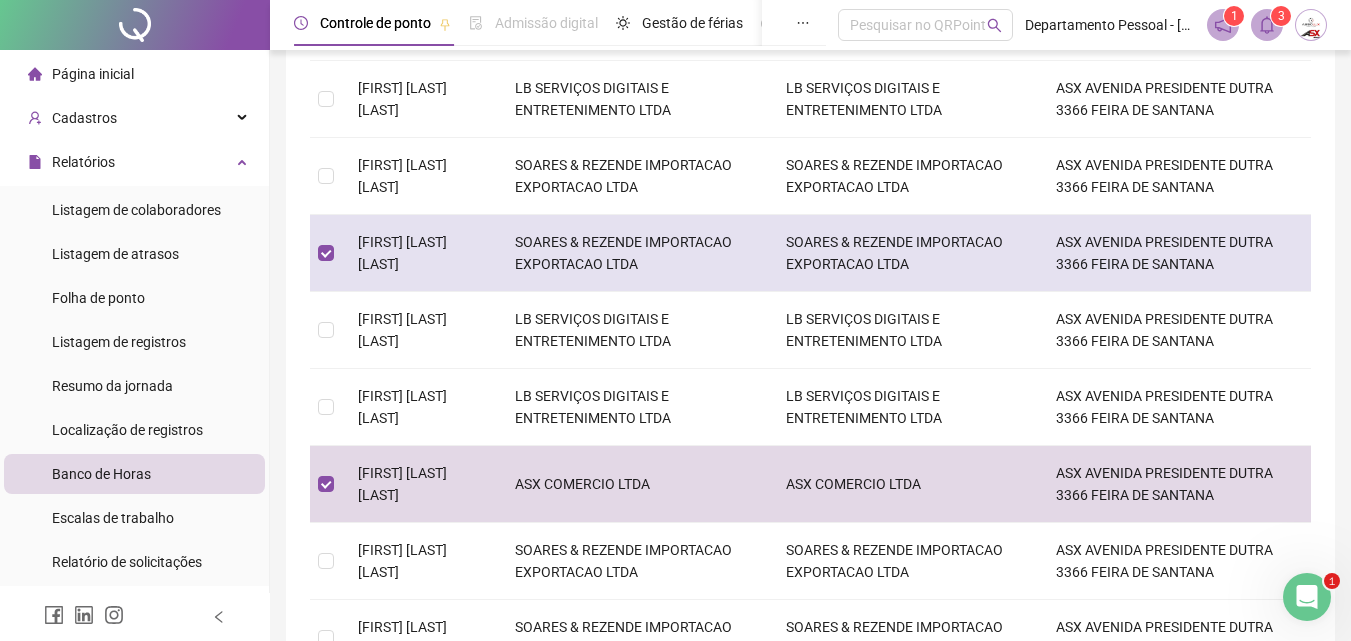 click on "[FIRST] [LAST] [LAST]" at bounding box center [420, 253] 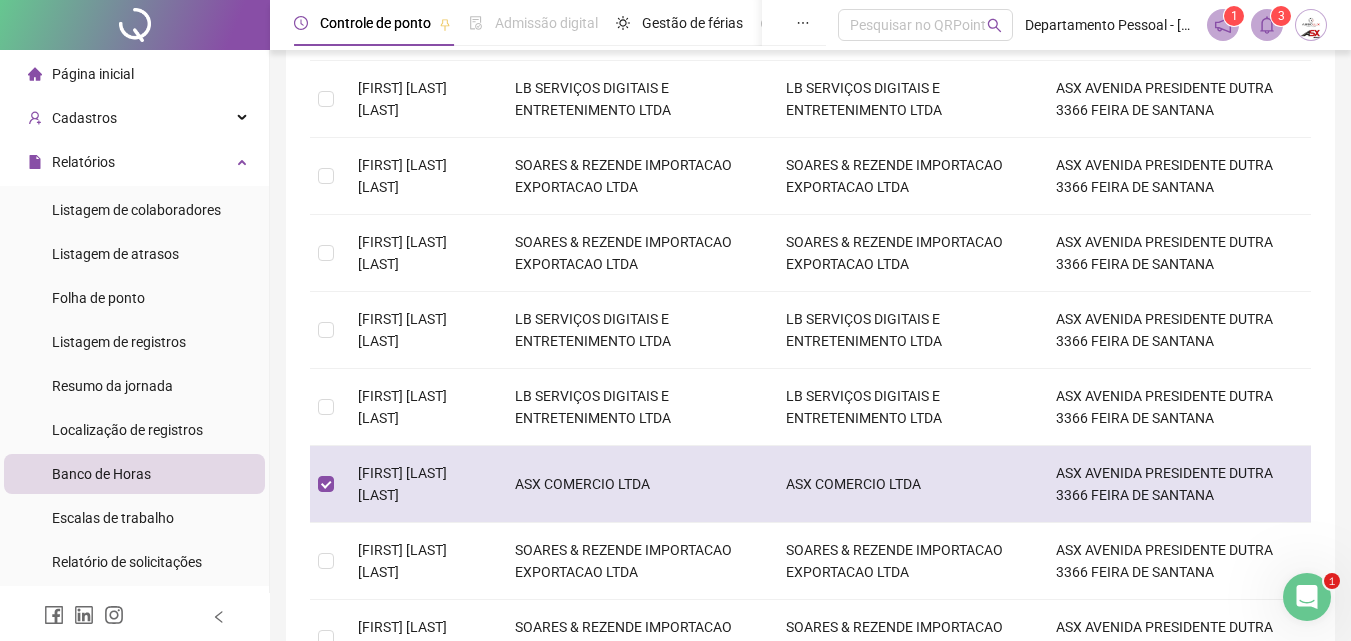 click at bounding box center [326, 484] 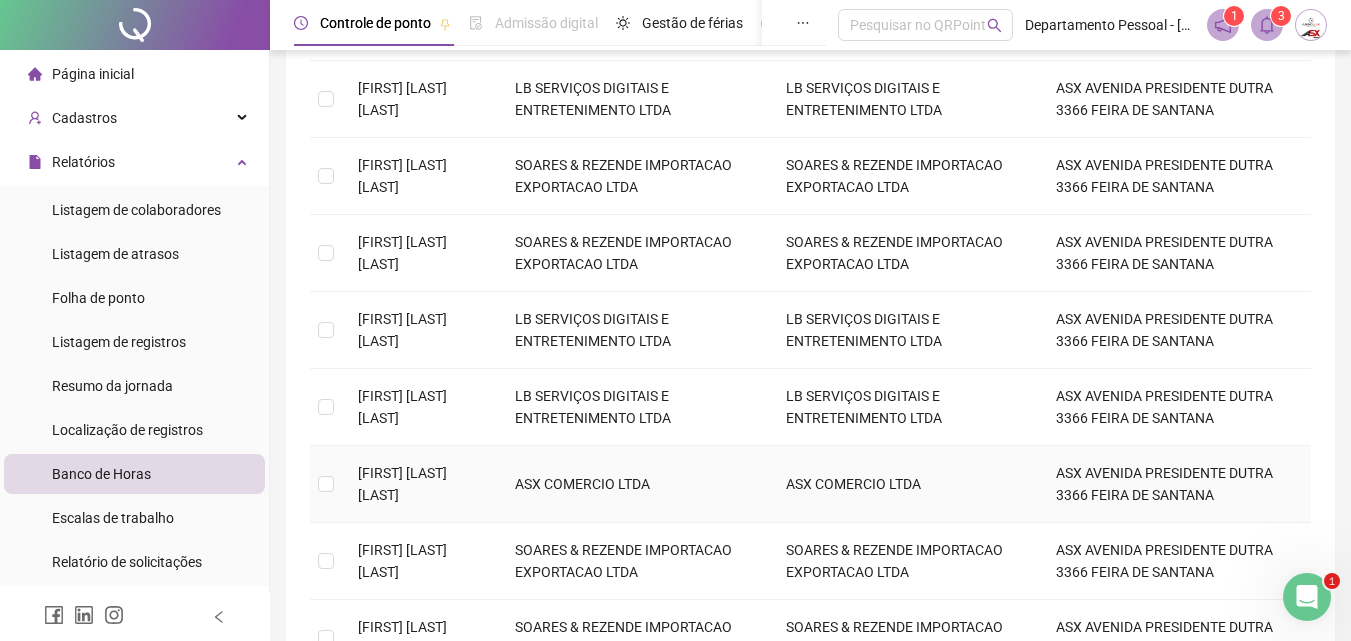 scroll, scrollTop: 665, scrollLeft: 0, axis: vertical 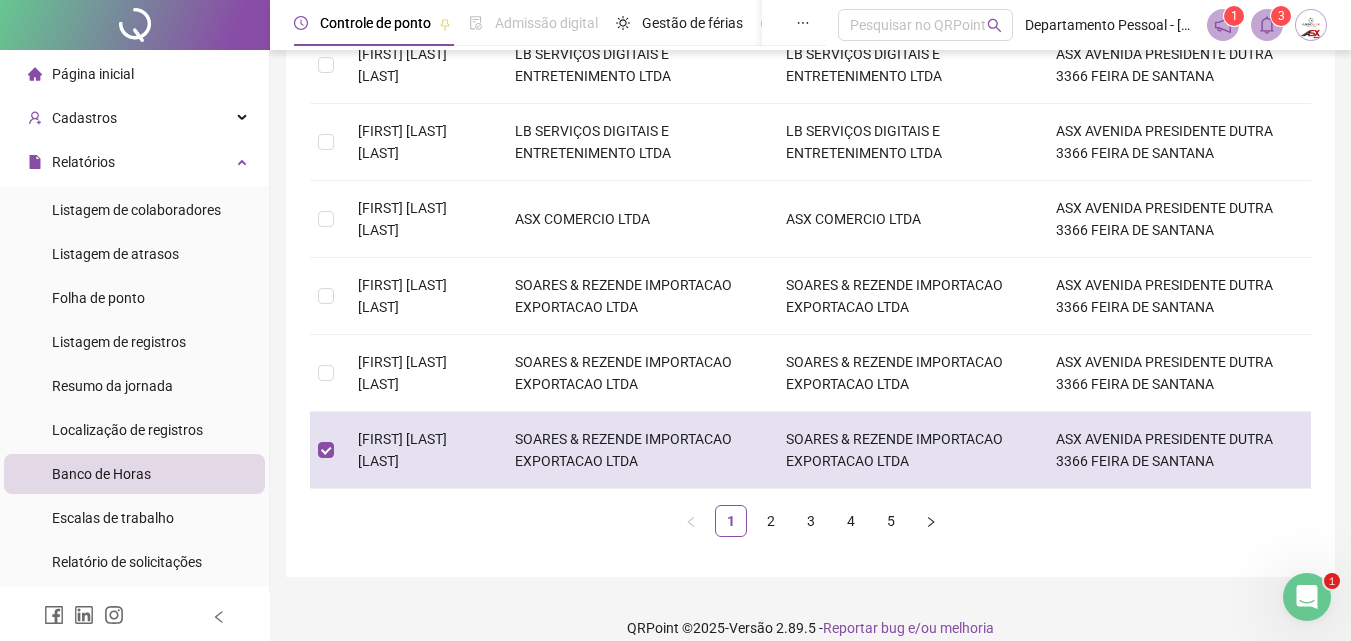 click on "[FIRST] [LAST] [LAST]" at bounding box center [402, 450] 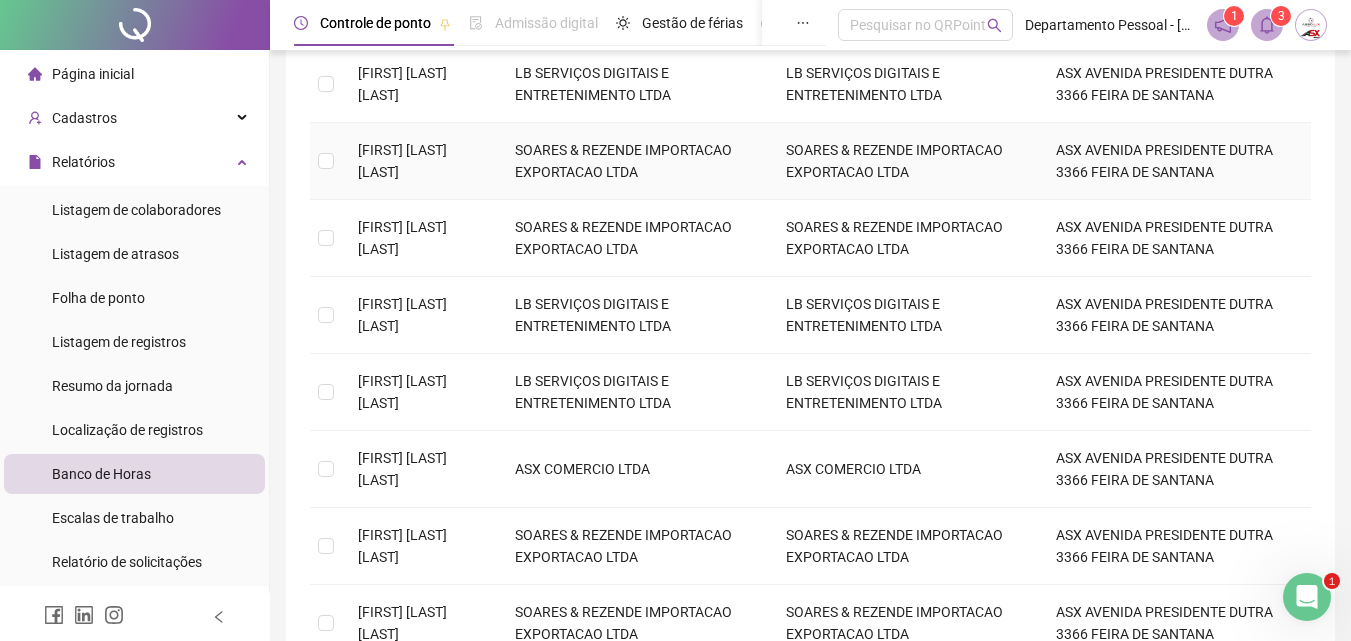 scroll, scrollTop: 565, scrollLeft: 0, axis: vertical 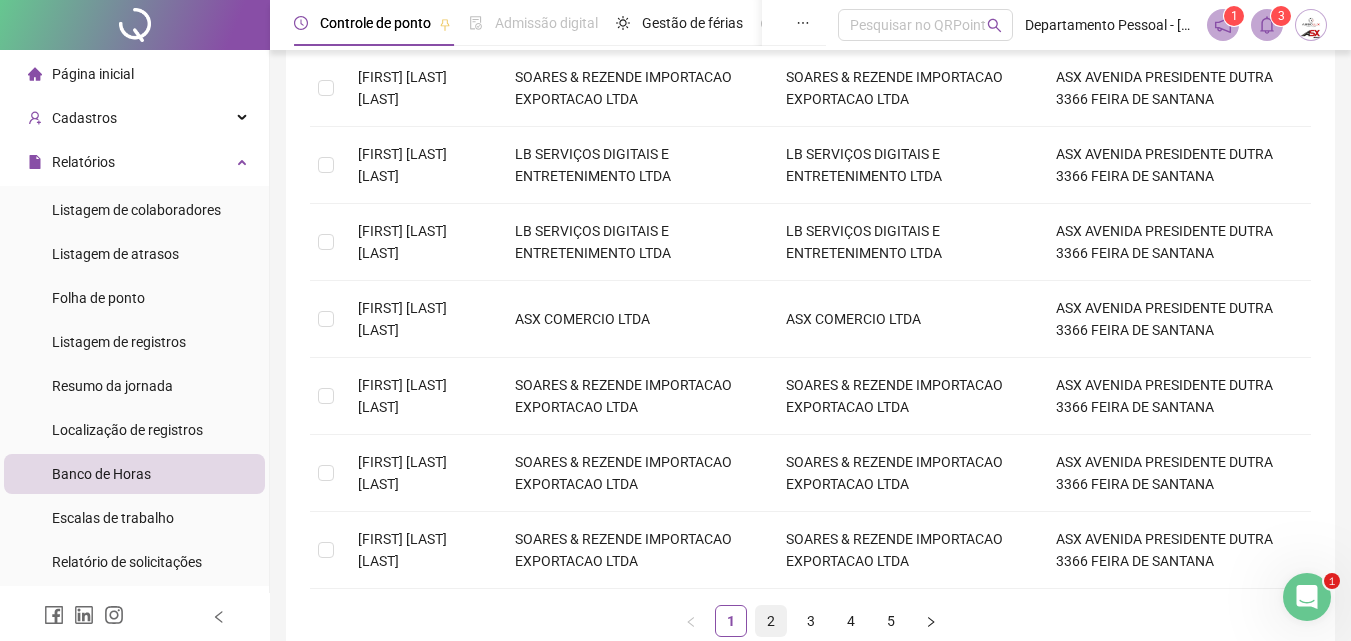 click on "2" at bounding box center [771, 621] 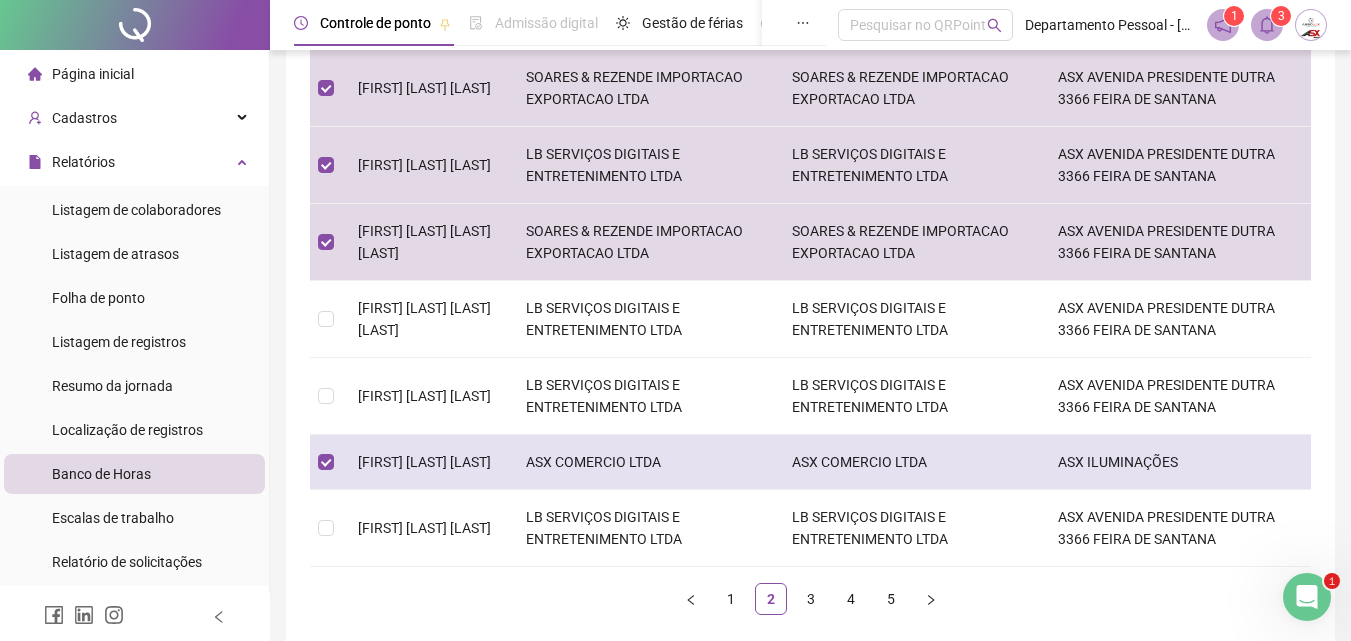 click on "[FIRST] [LAST] [LAST]" at bounding box center [424, 462] 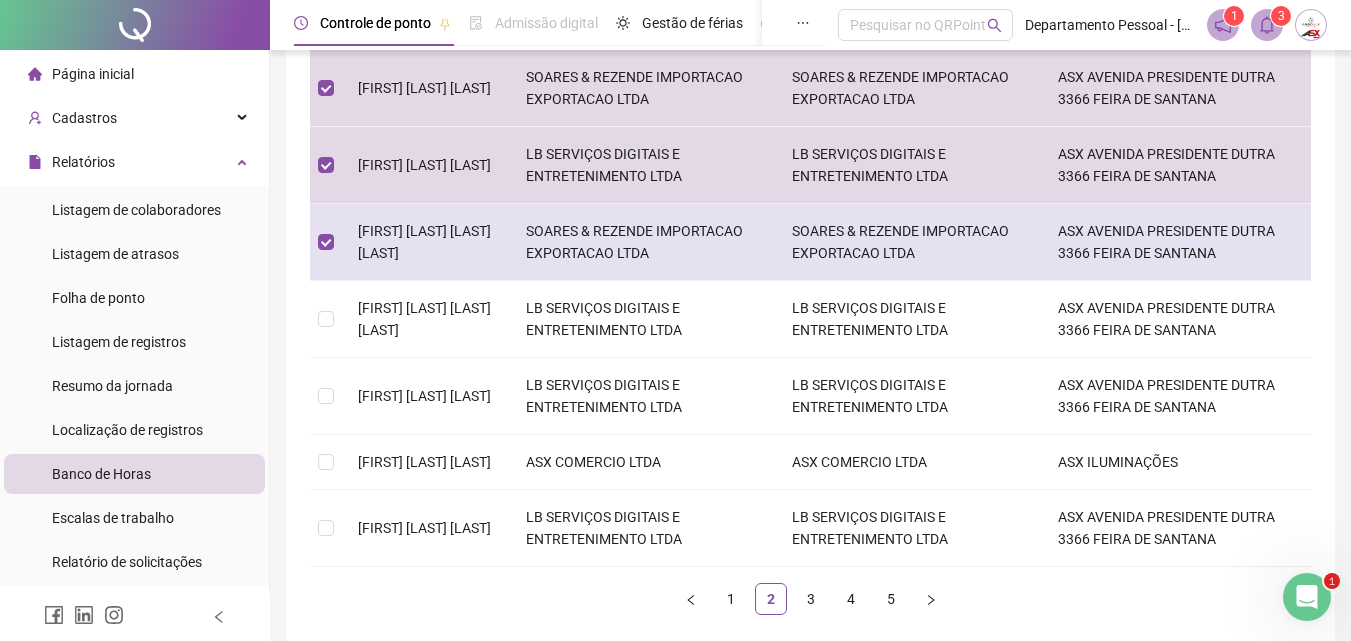 drag, startPoint x: 432, startPoint y: 229, endPoint x: 429, endPoint y: 185, distance: 44.102154 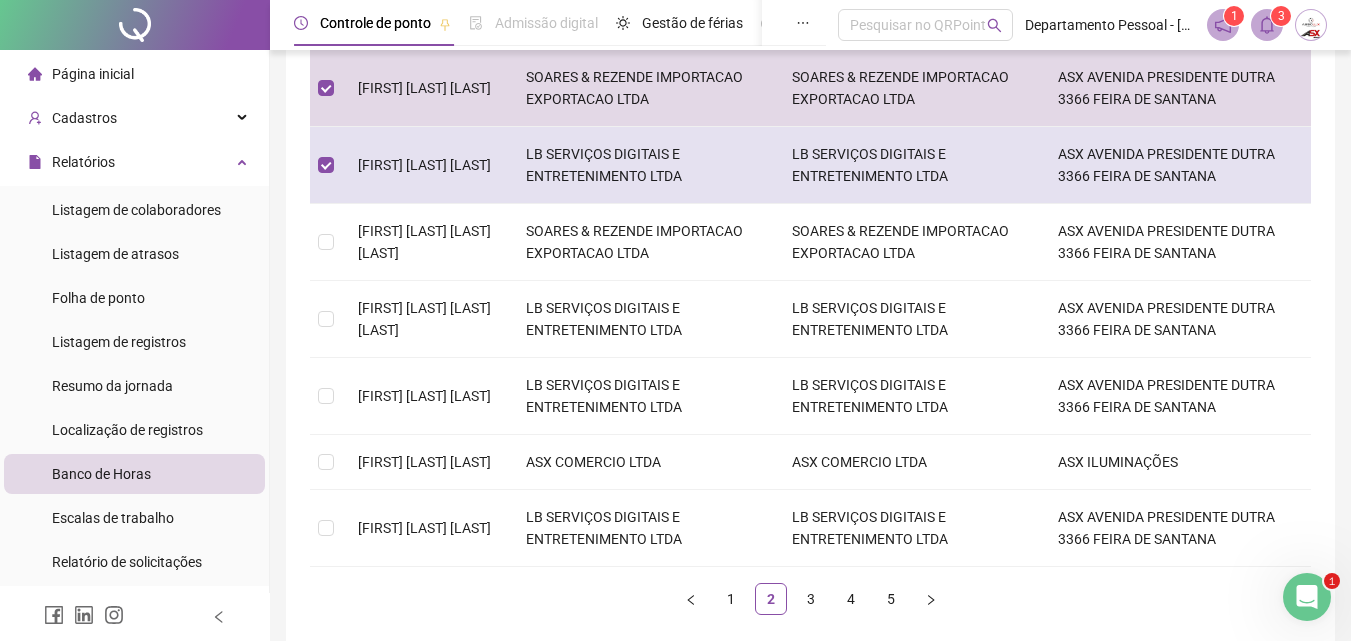 click on "[FIRST] [LAST] [LAST]" at bounding box center [424, 165] 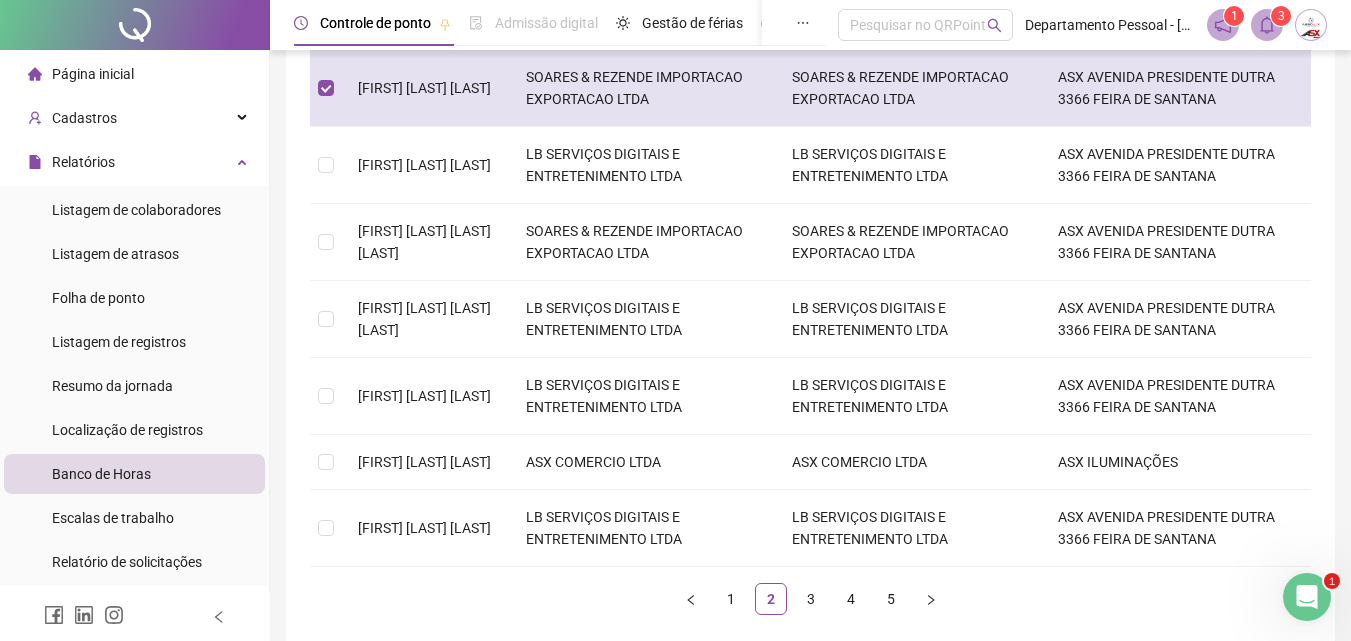 click on "[FIRST] [LAST] [LAST]" at bounding box center (426, 88) 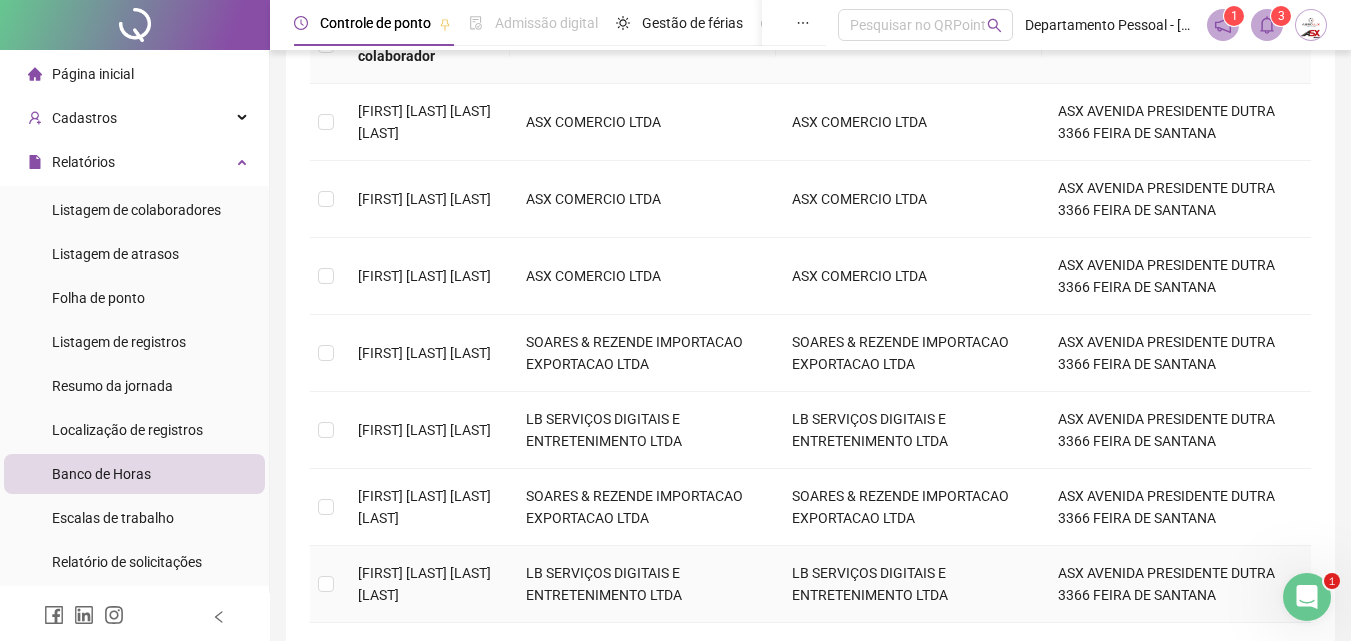 scroll, scrollTop: 265, scrollLeft: 0, axis: vertical 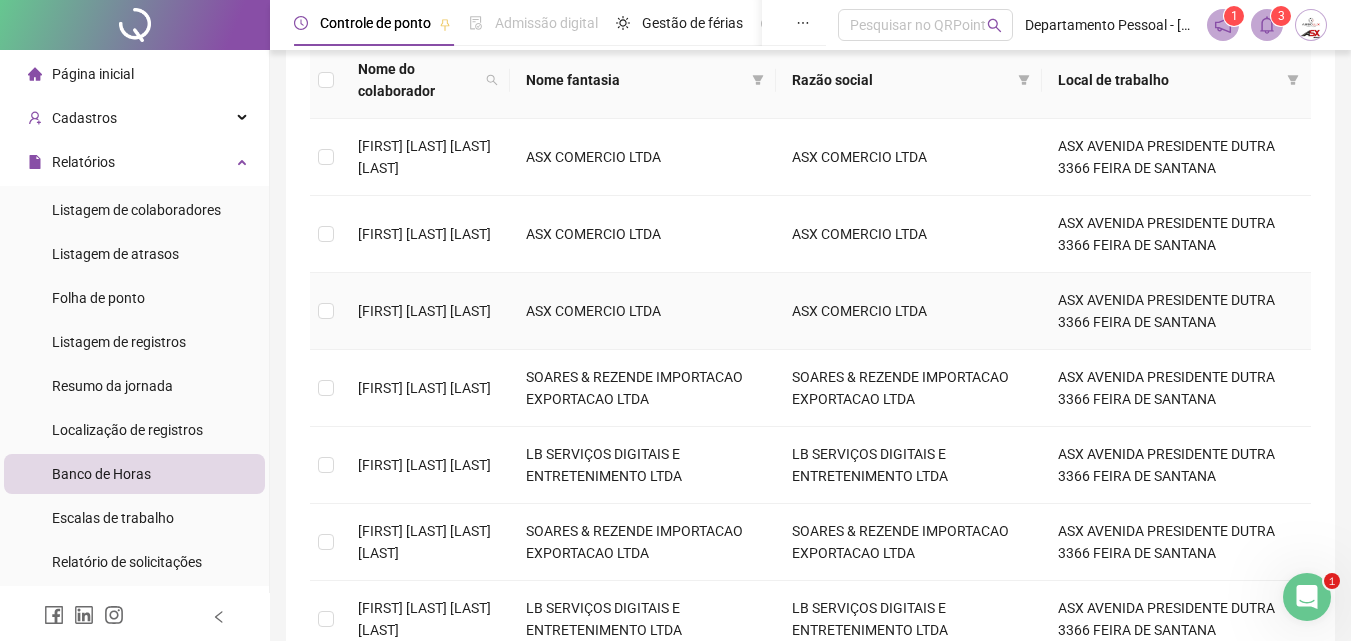 click on "[FIRST] [LAST] [LAST]" at bounding box center [424, 311] 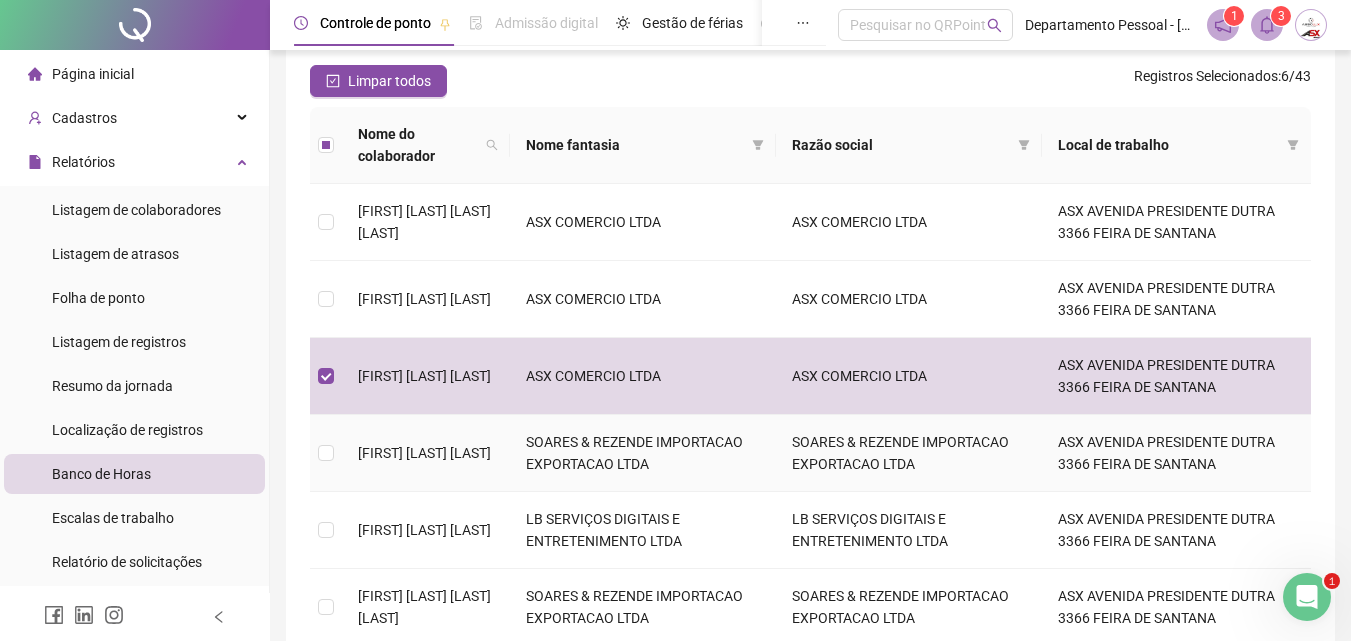 scroll, scrollTop: 165, scrollLeft: 0, axis: vertical 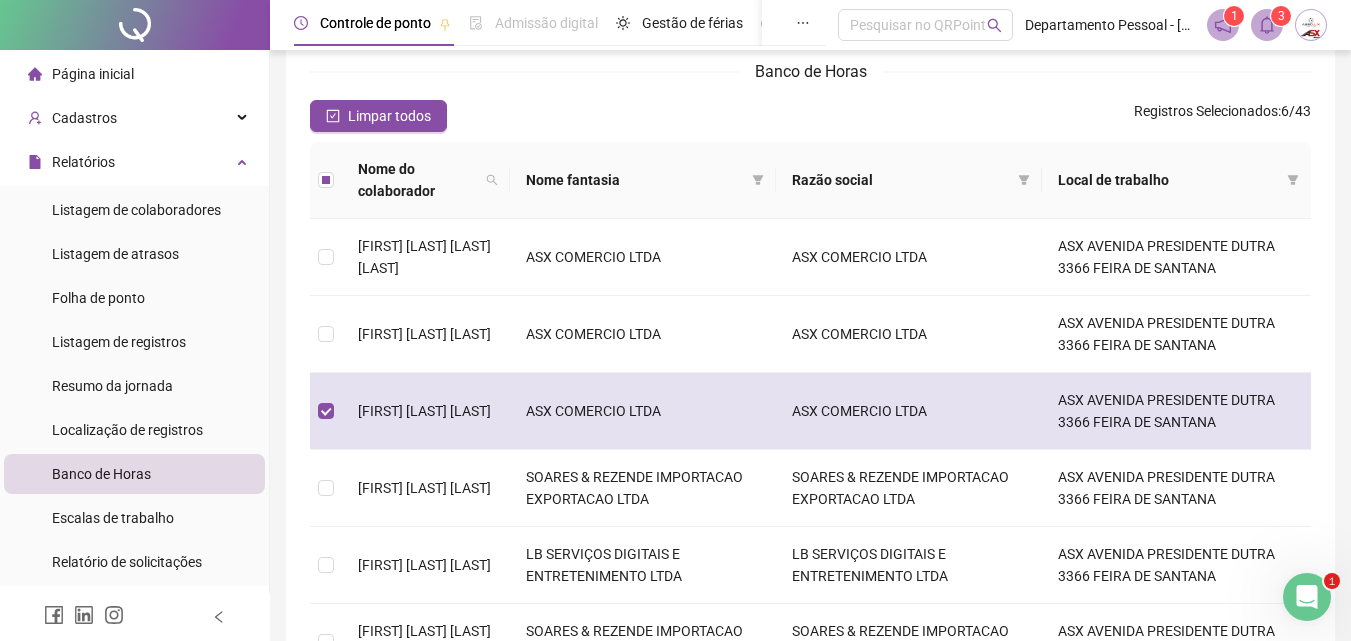 click on "[FIRST] [LAST] [LAST]" at bounding box center (424, 411) 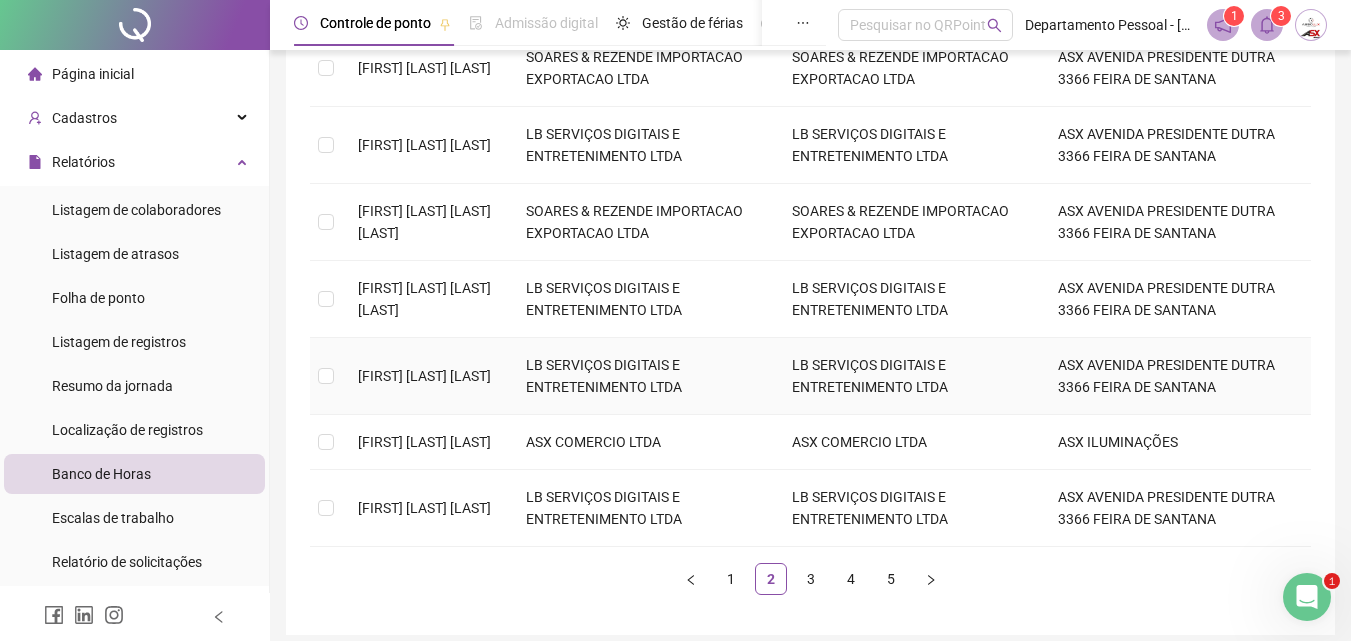 scroll, scrollTop: 643, scrollLeft: 0, axis: vertical 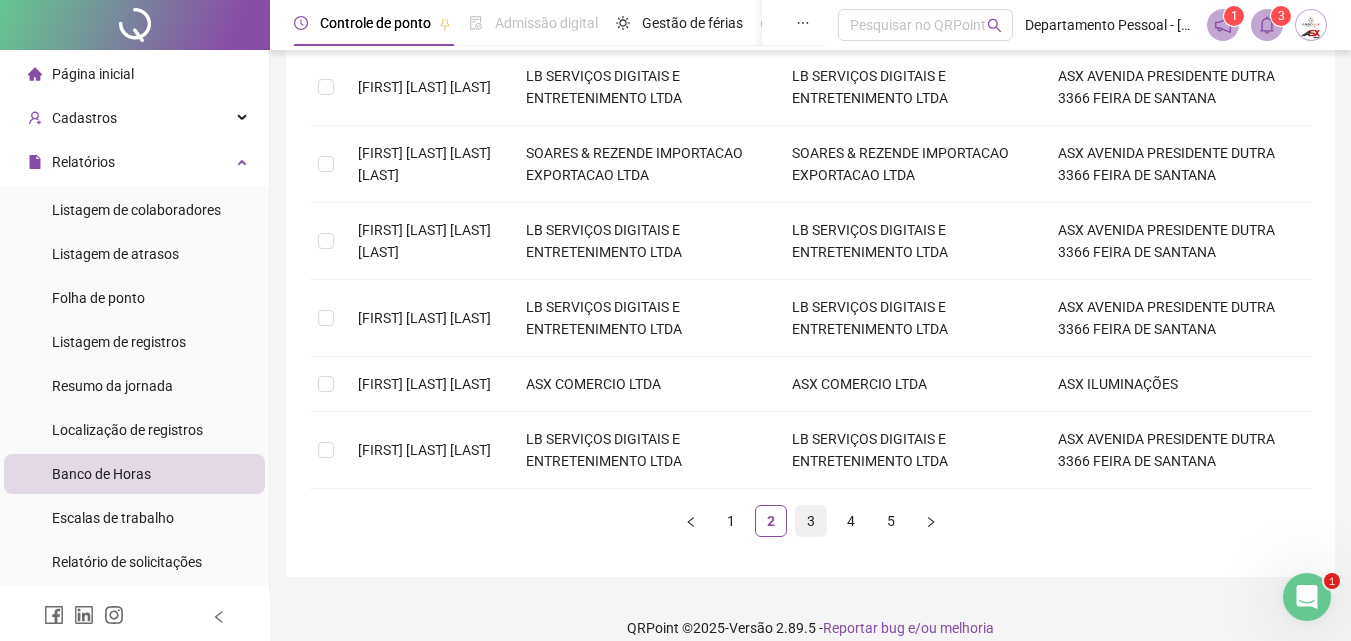 click on "3" at bounding box center (811, 521) 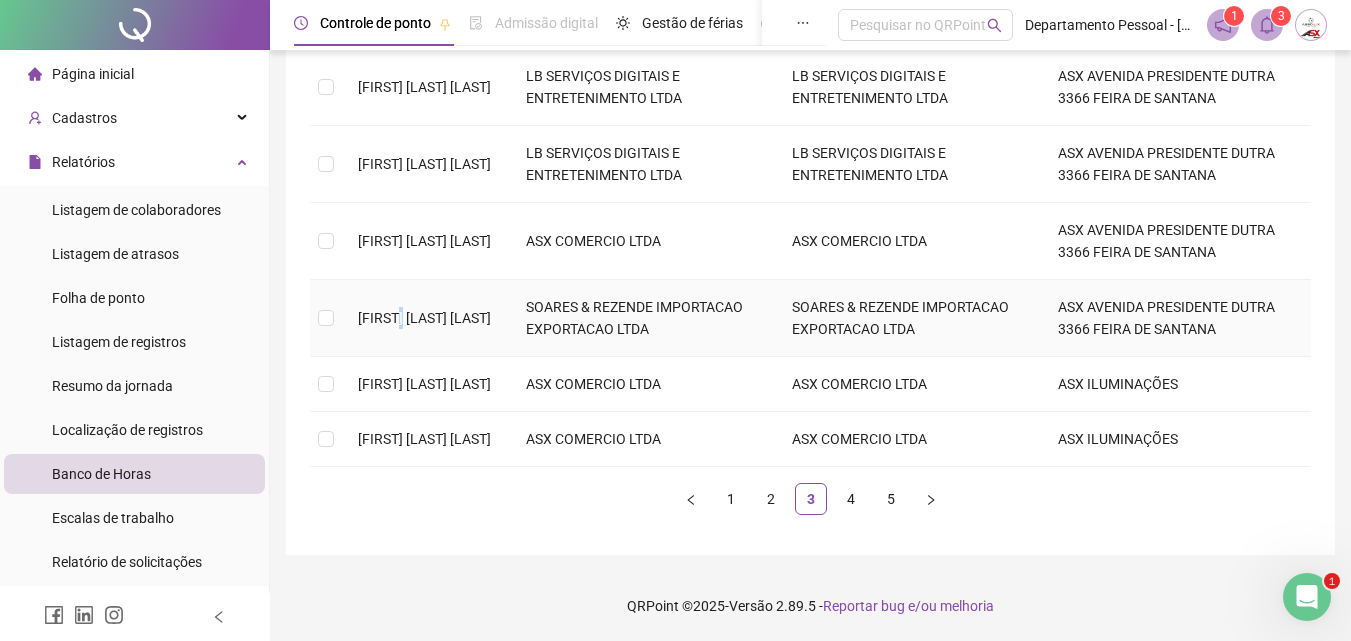 click on "[FIRST] [LAST] [LAST]" at bounding box center (424, 318) 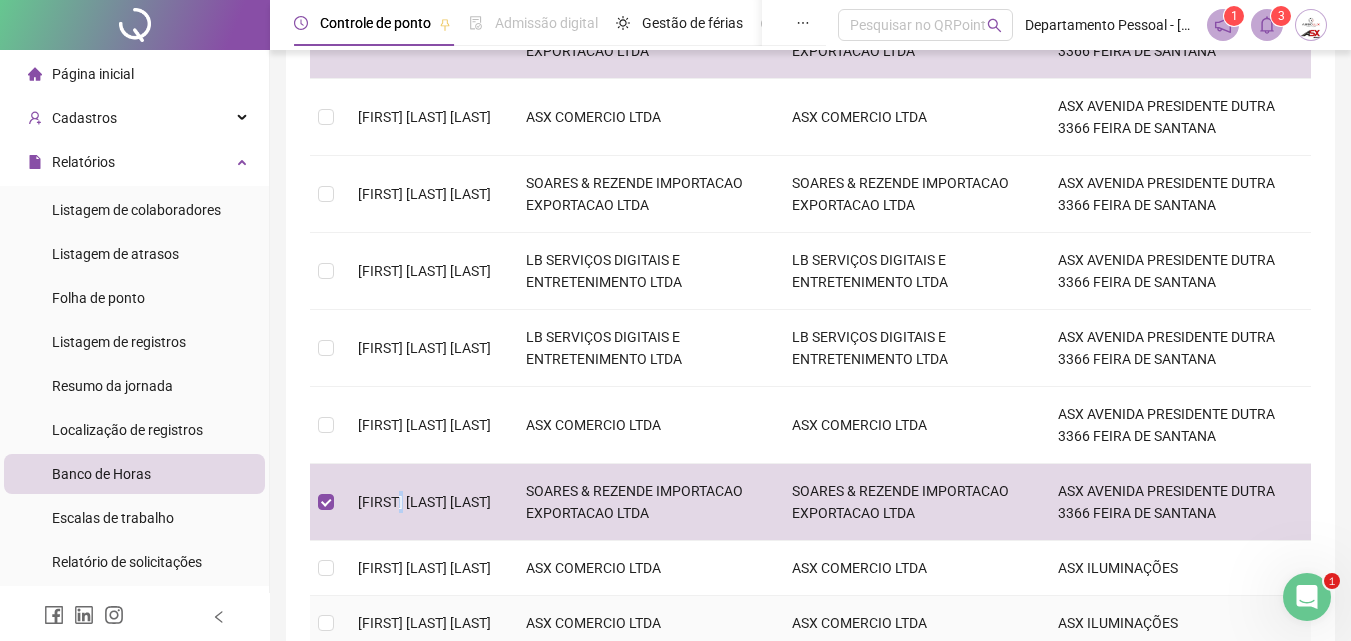 scroll, scrollTop: 443, scrollLeft: 0, axis: vertical 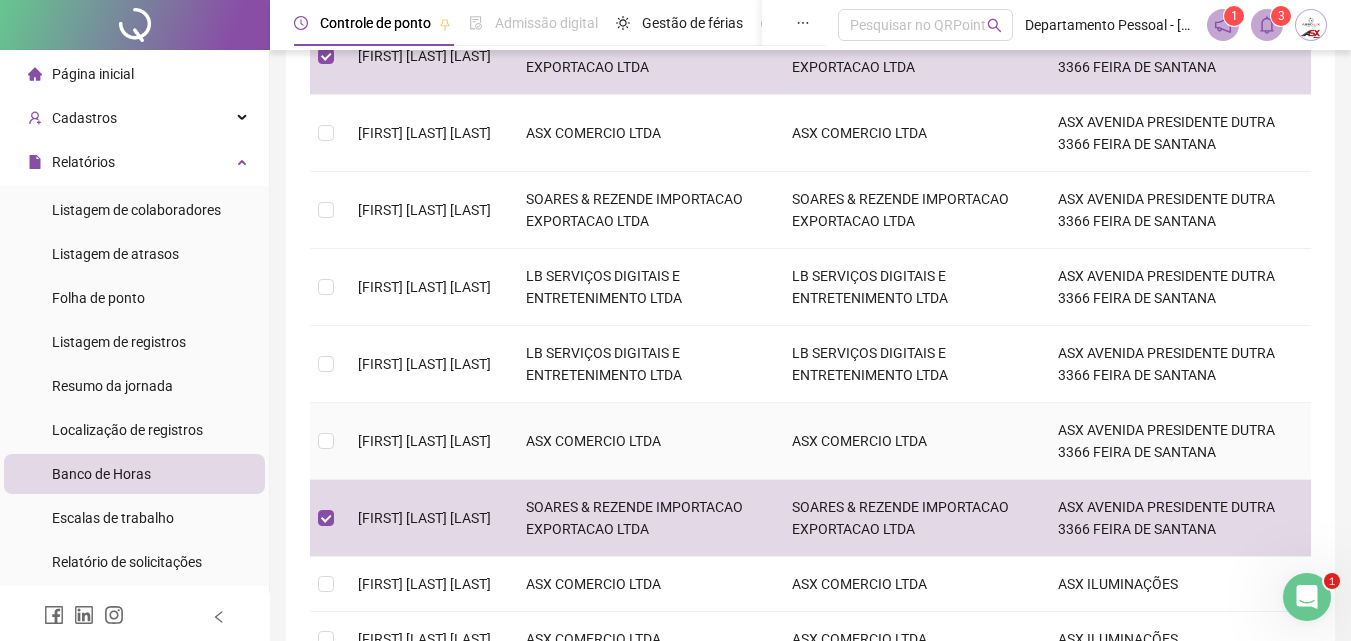 click on "[FIRST] [LAST] [LAST]" at bounding box center [424, 441] 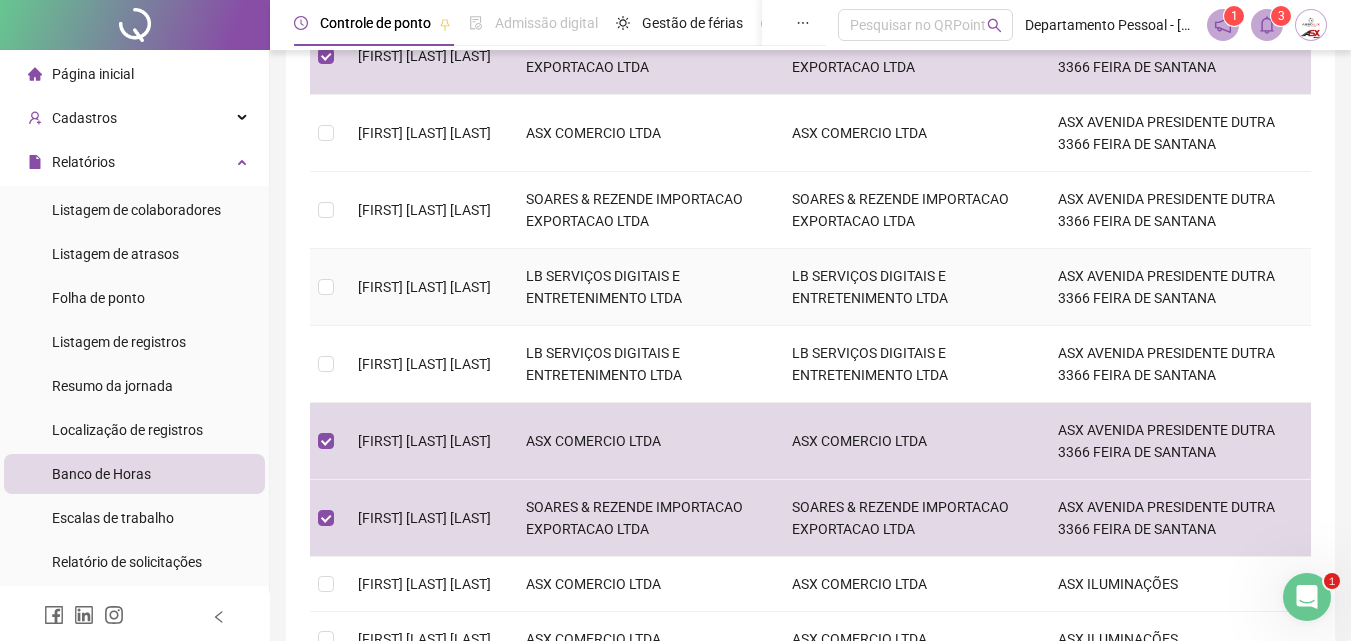 click on "LARISSA DE CARVALHO BARBOSA" at bounding box center [426, 287] 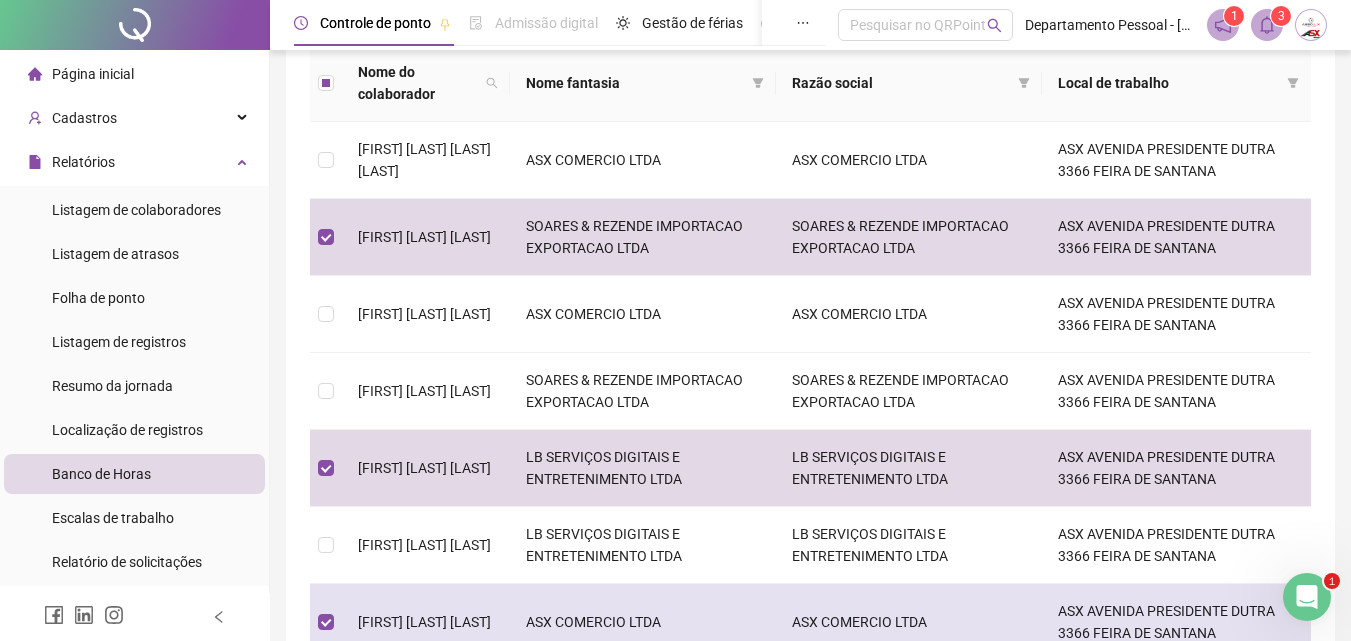 scroll, scrollTop: 243, scrollLeft: 0, axis: vertical 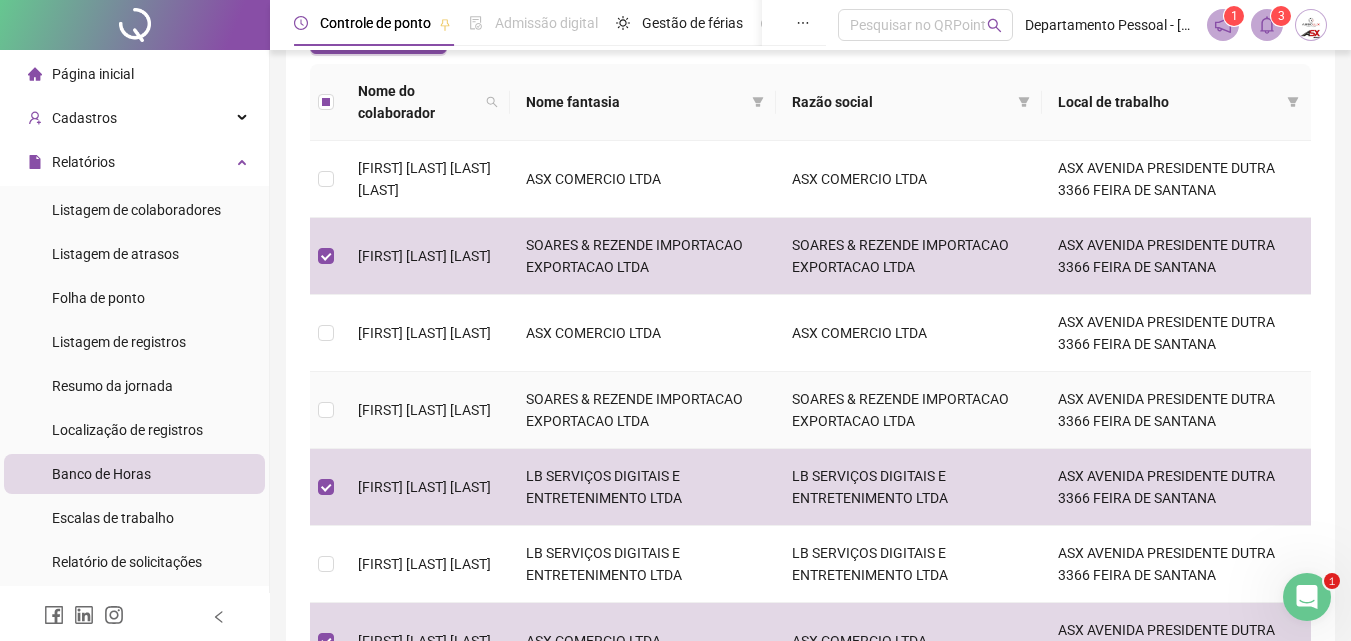 click on "JULYA SILVA FREITAS" at bounding box center (424, 410) 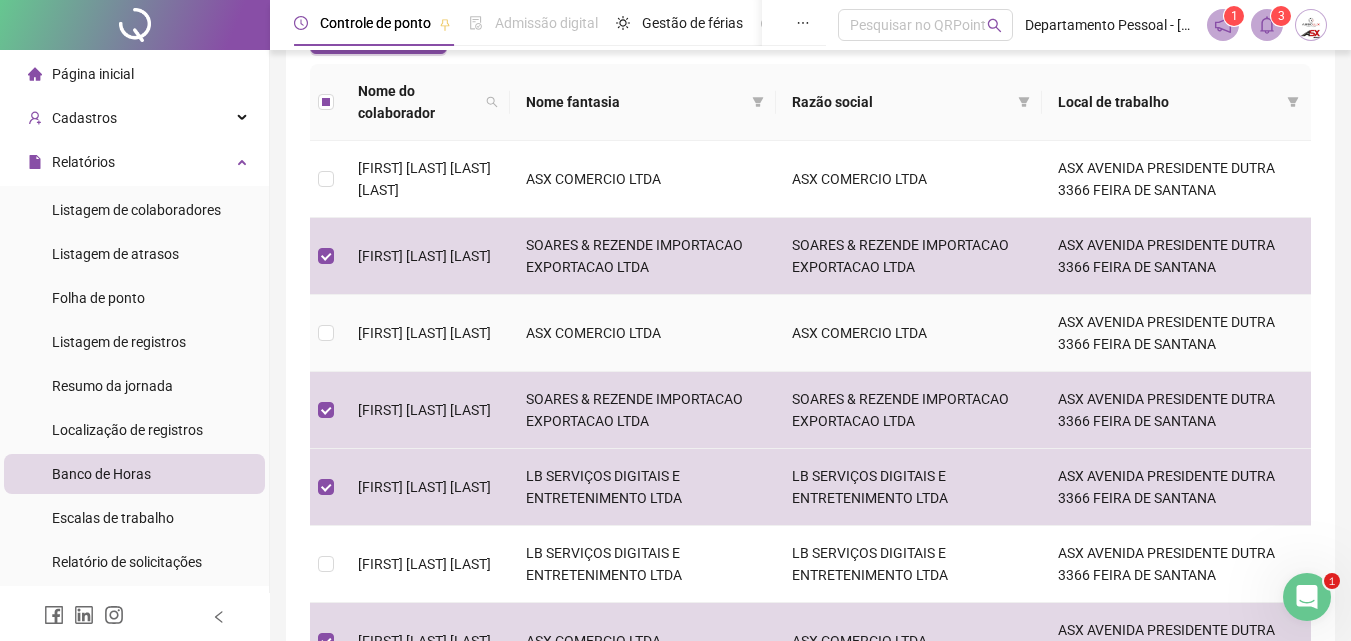 click on "JOAO PAULO SILVA SANTOS" at bounding box center [424, 333] 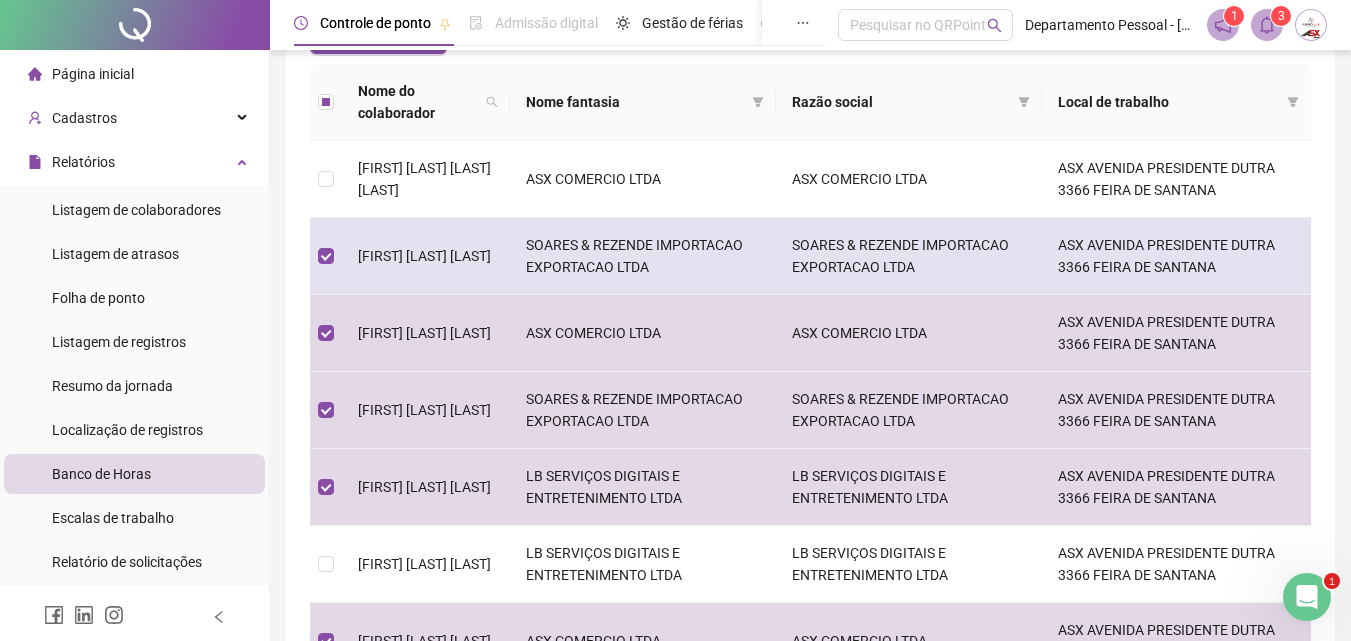 click on "[FIRST] [LAST] [LAST]" at bounding box center (424, 256) 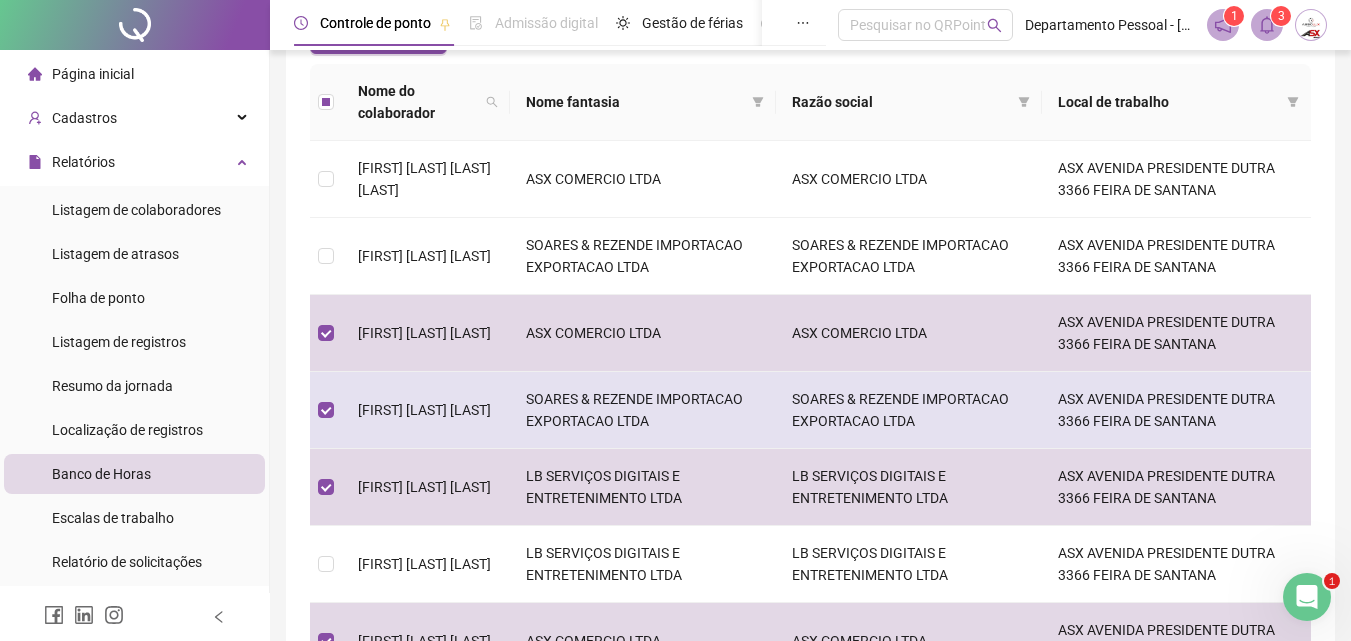 scroll, scrollTop: 143, scrollLeft: 0, axis: vertical 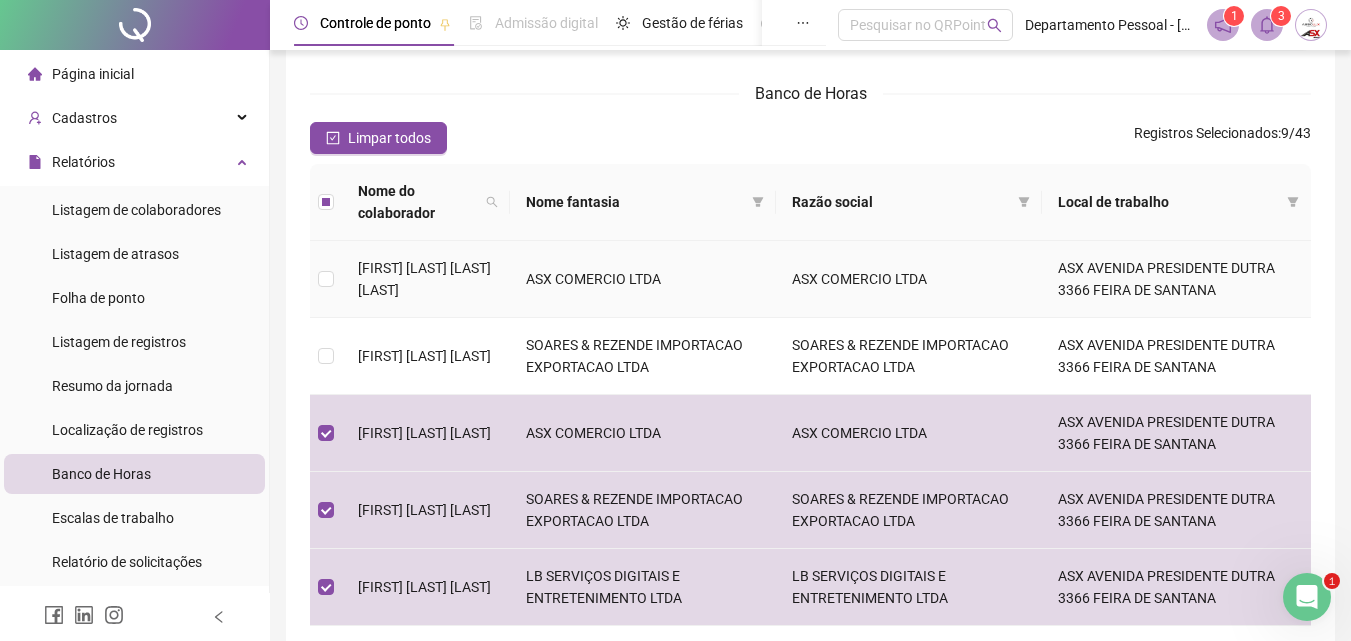 click on "ITALO KRISTOFERSON CONCEICAO DA SILVA" at bounding box center (424, 279) 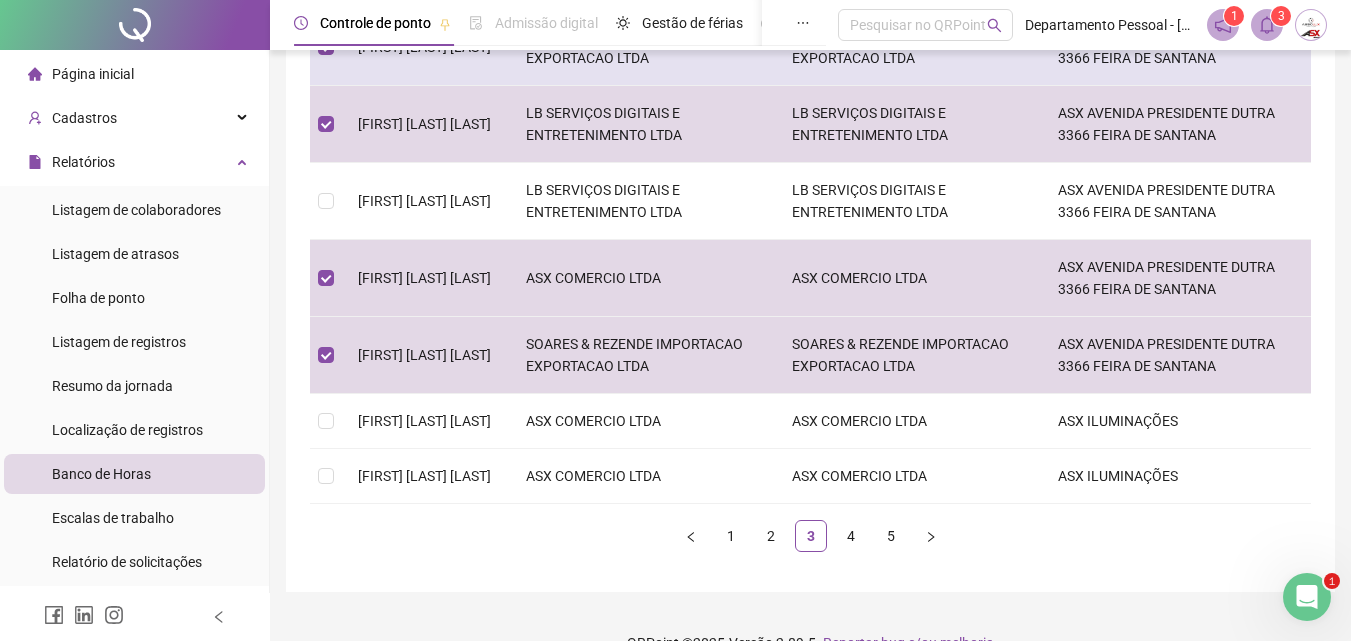 scroll, scrollTop: 665, scrollLeft: 0, axis: vertical 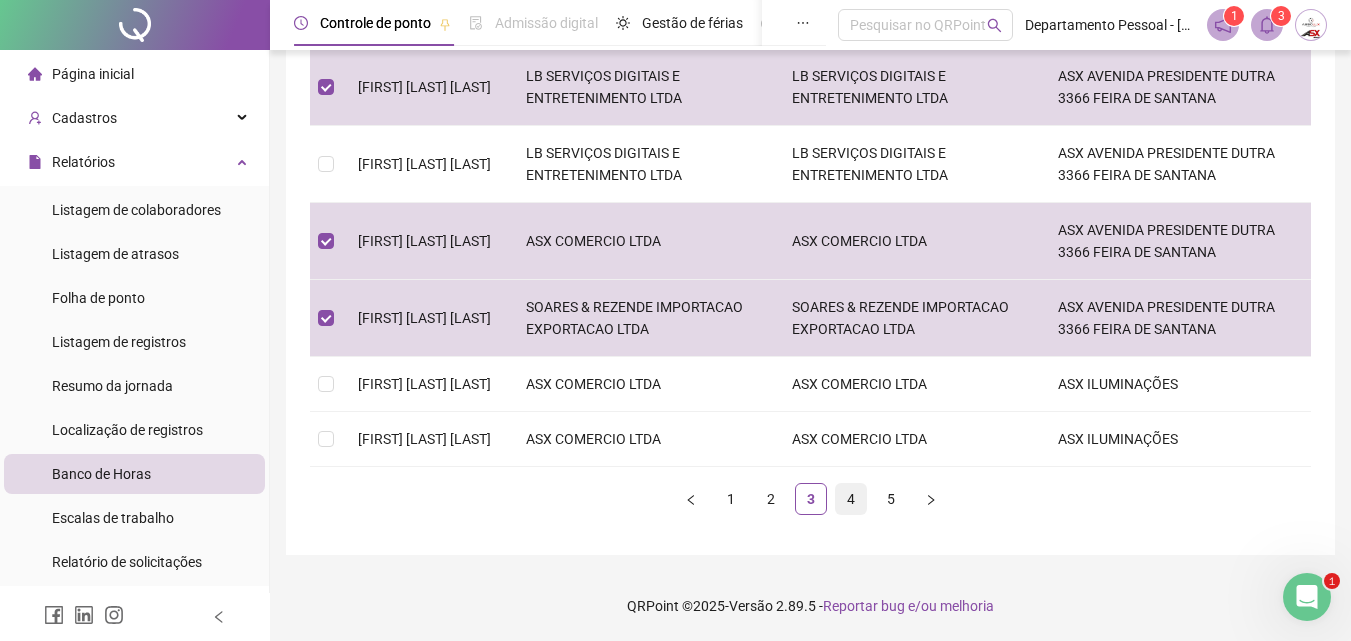 click on "4" at bounding box center (851, 499) 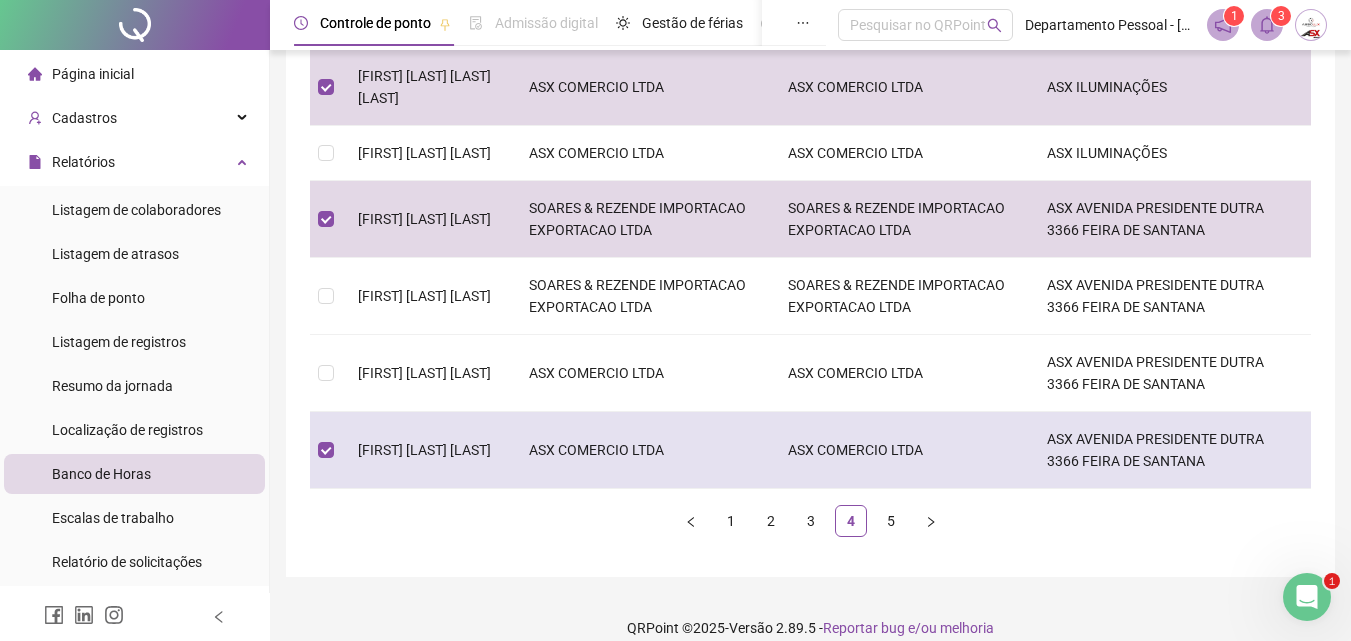 click on "[FIRST] [LAST] [LAST]" at bounding box center (427, 450) 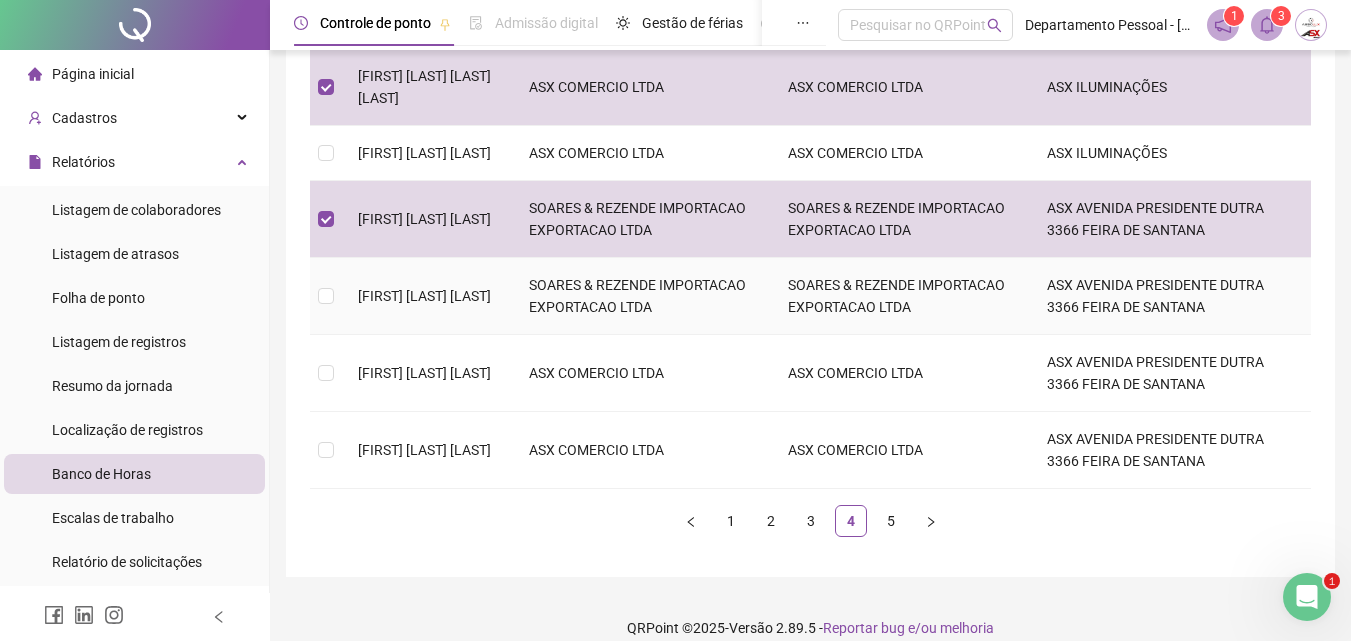 click on "SUZANA DE QUEIROZ AMORIM" at bounding box center (424, 296) 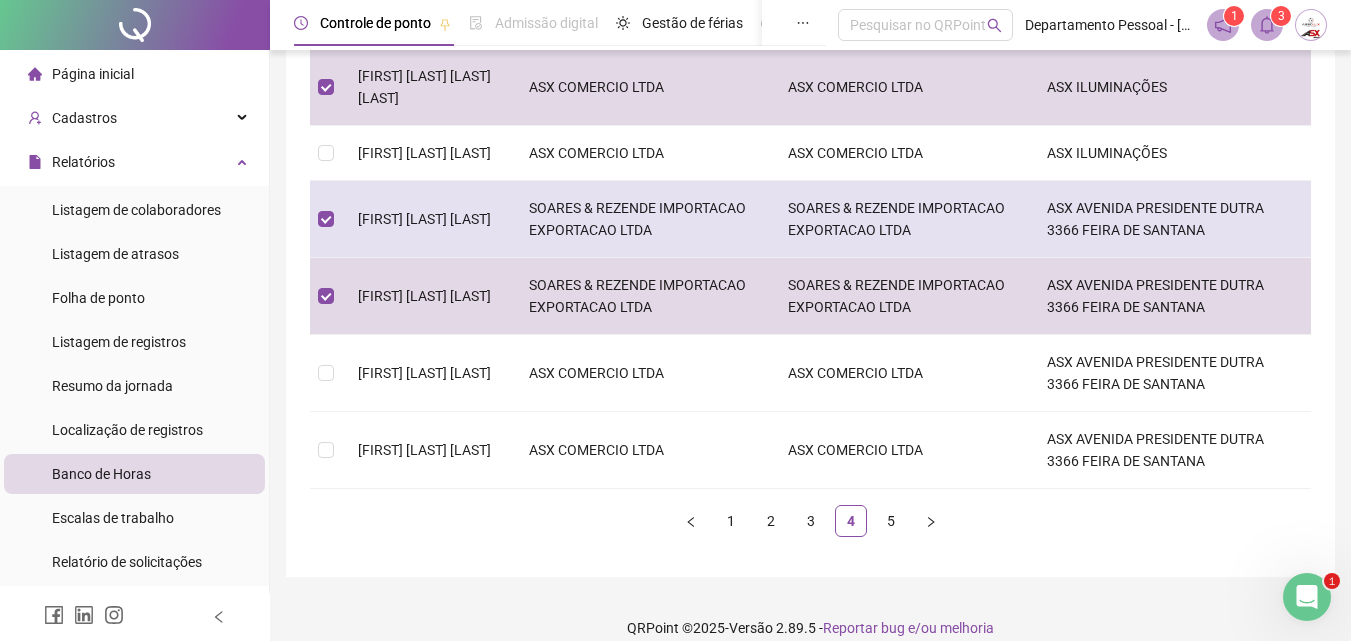click on "[FIRST] [LAST] [LAST]" at bounding box center (424, 219) 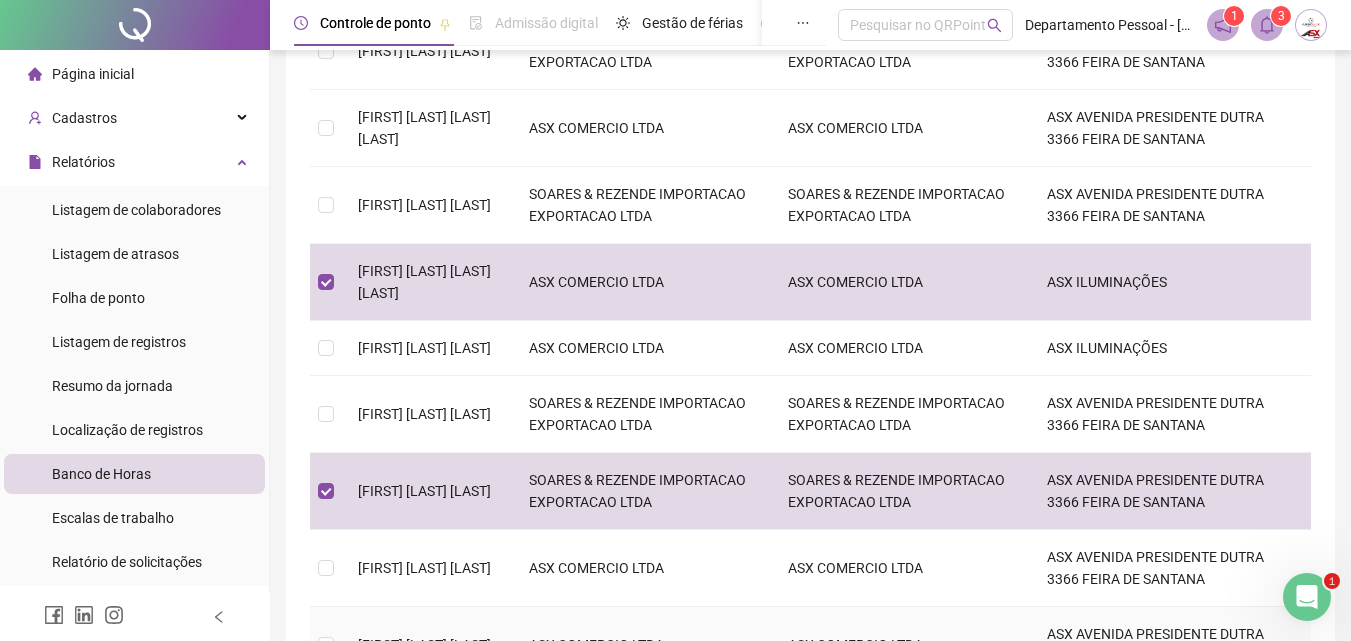 scroll, scrollTop: 443, scrollLeft: 0, axis: vertical 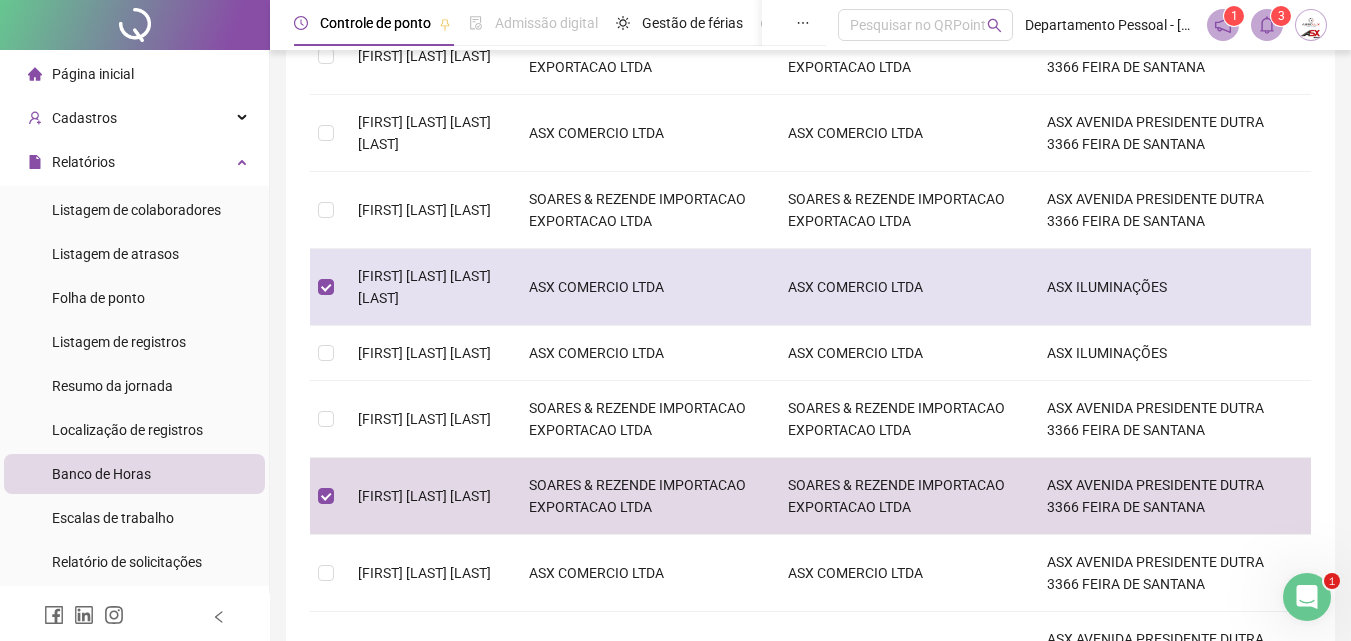 click on "[FIRST] [LAST] [LAST] [LAST]" at bounding box center (427, 287) 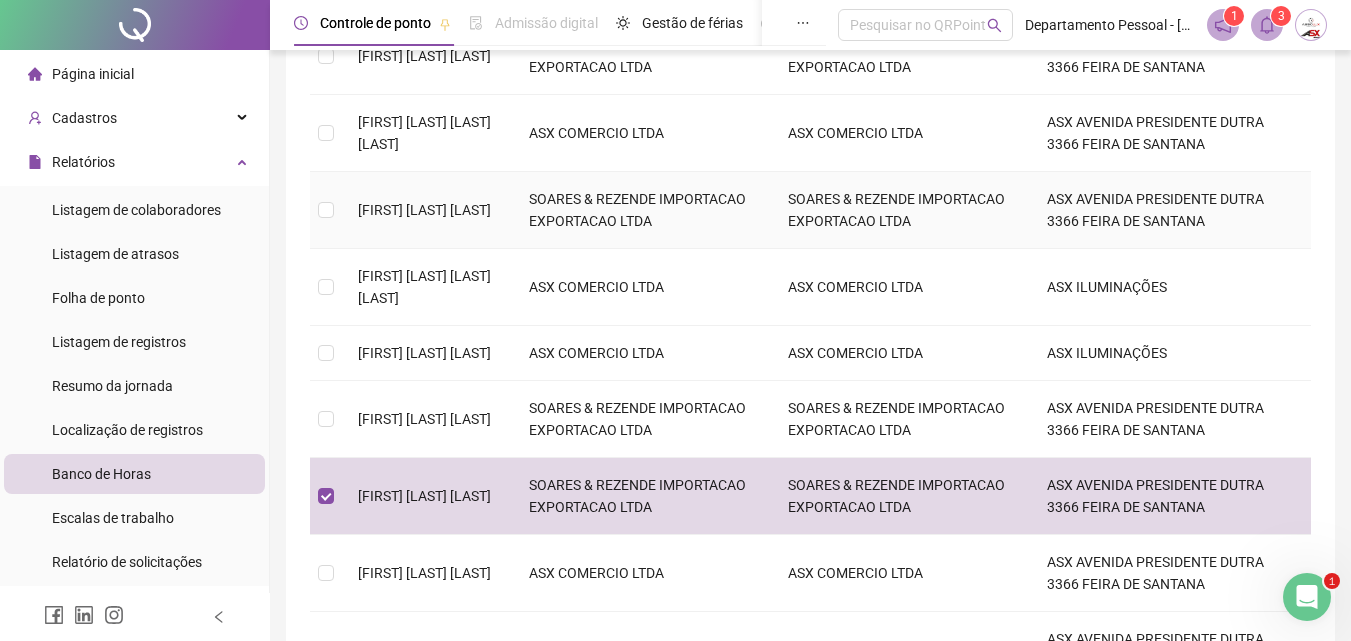 click on "[FIRST] [LAST] [LAST]" at bounding box center [427, 210] 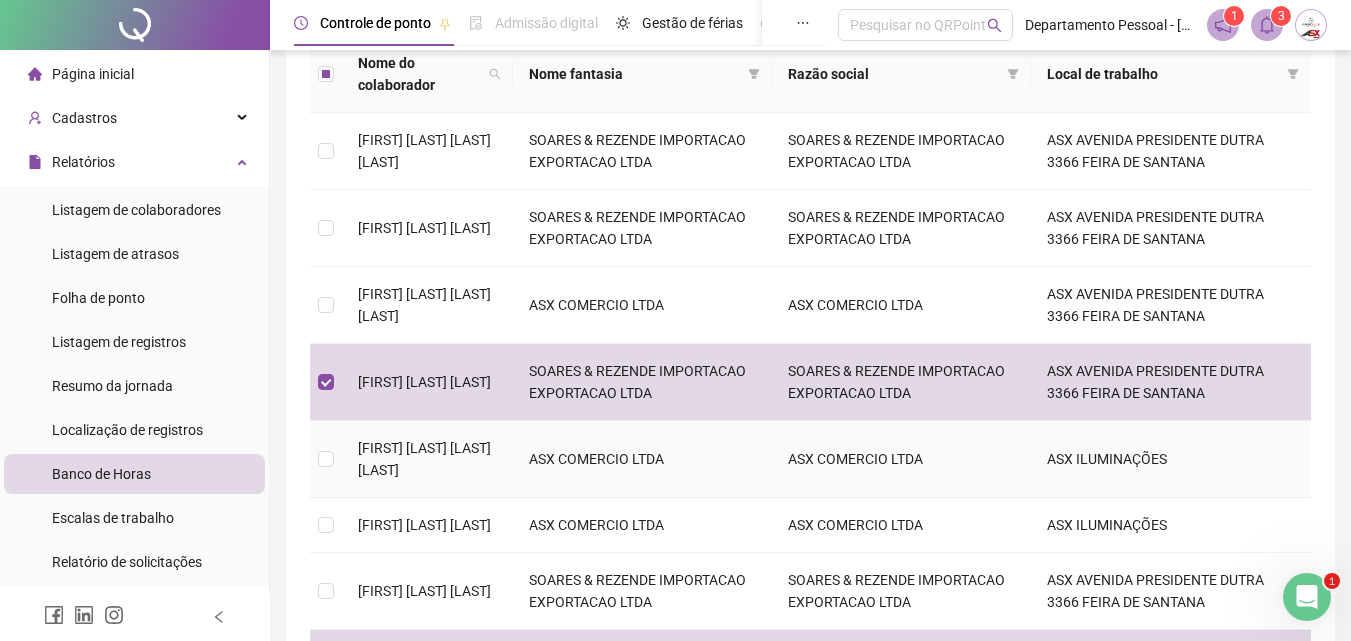scroll, scrollTop: 243, scrollLeft: 0, axis: vertical 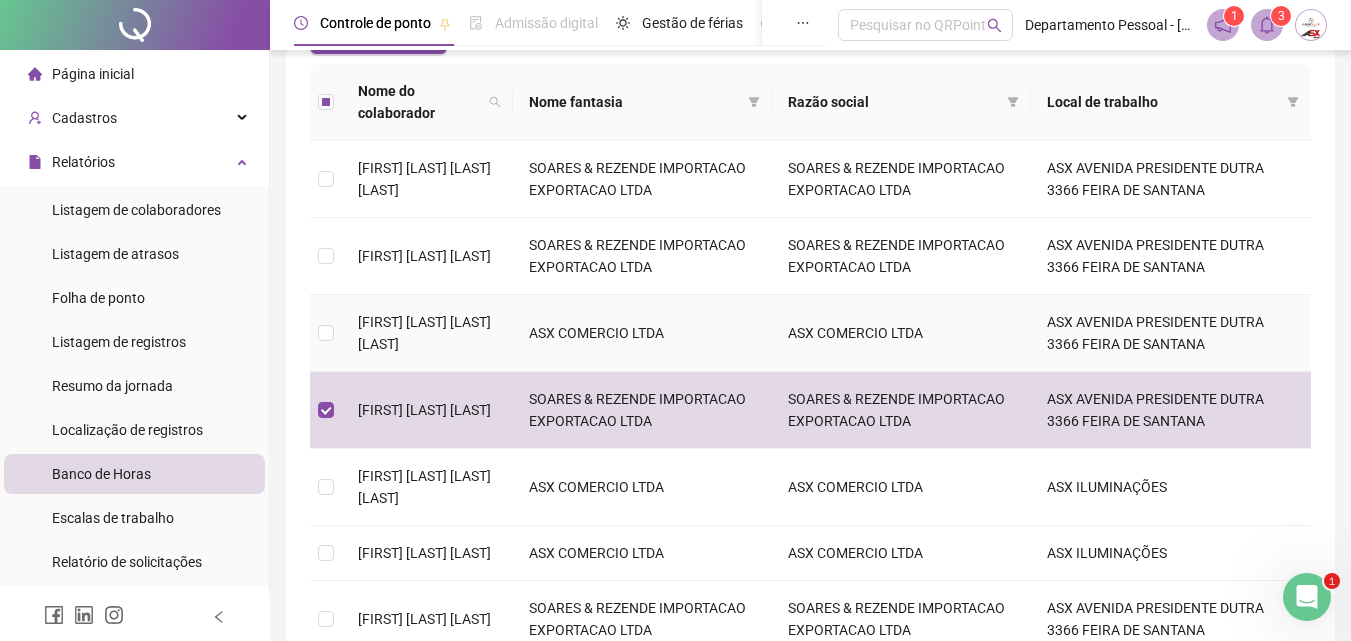 click on "MATHEUS VINICIUS LIMA DE ASEVEDO" at bounding box center (424, 333) 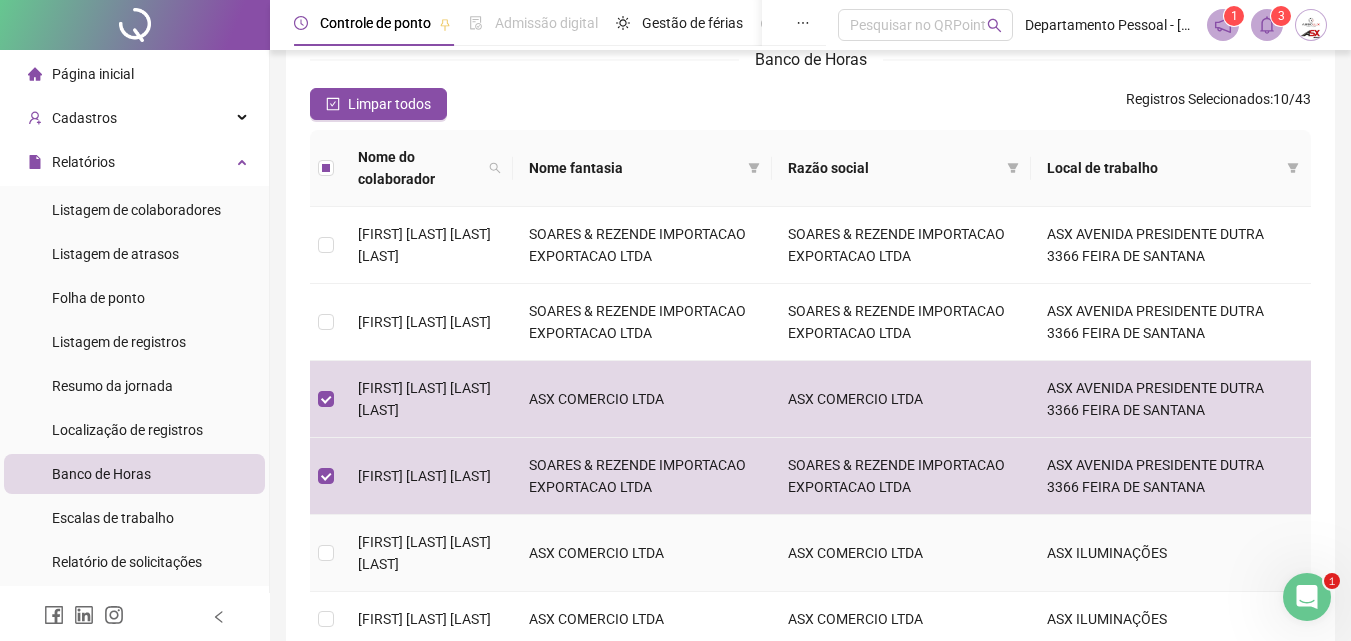 scroll, scrollTop: 43, scrollLeft: 0, axis: vertical 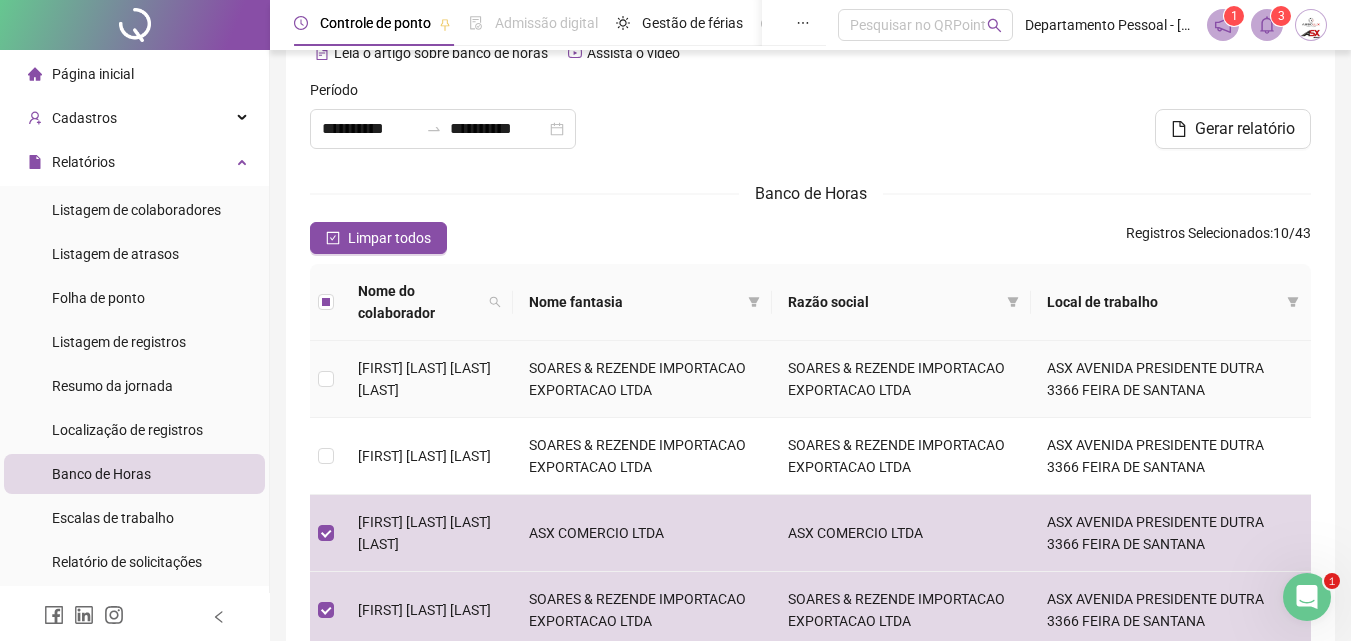 click on "MARIA LUIZA LIMA DOS SANTOS" at bounding box center [427, 379] 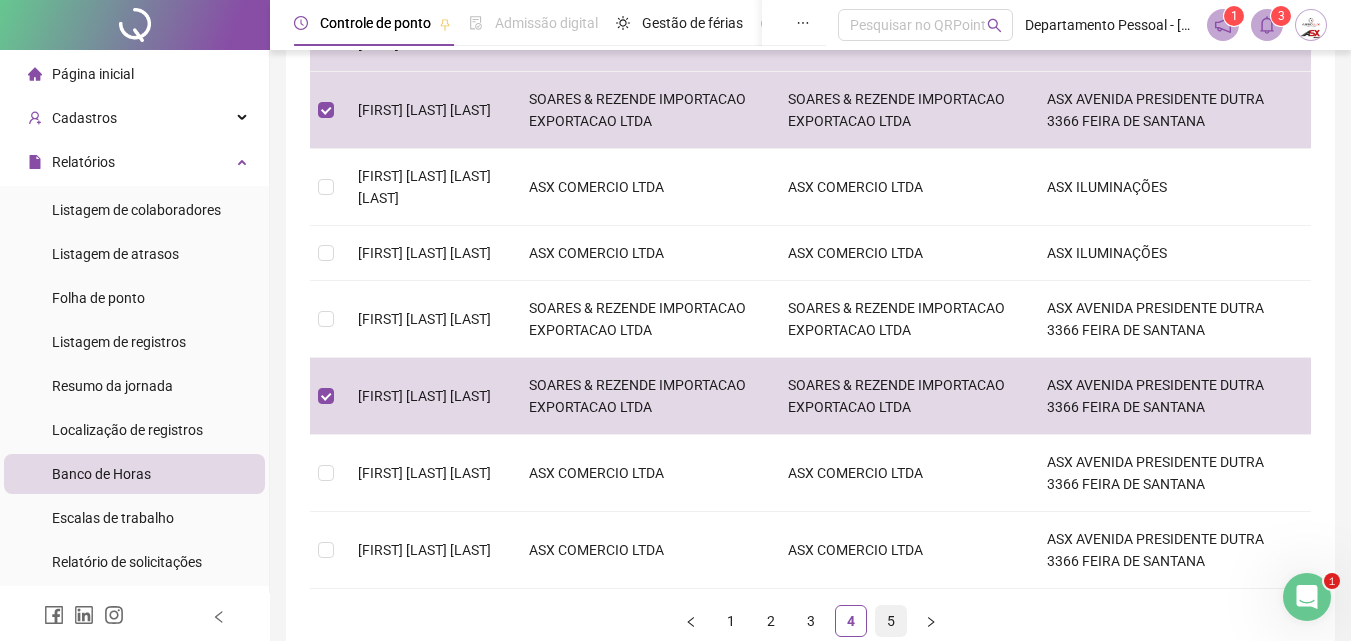 click on "5" at bounding box center (891, 621) 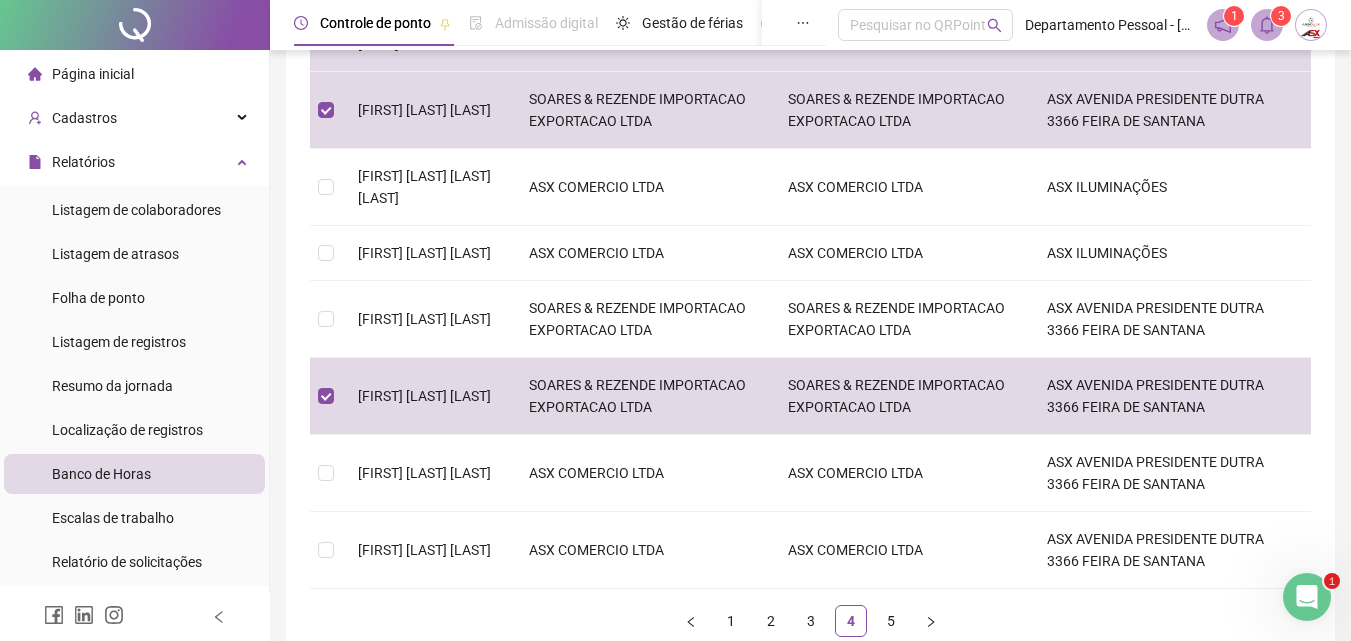scroll, scrollTop: 126, scrollLeft: 0, axis: vertical 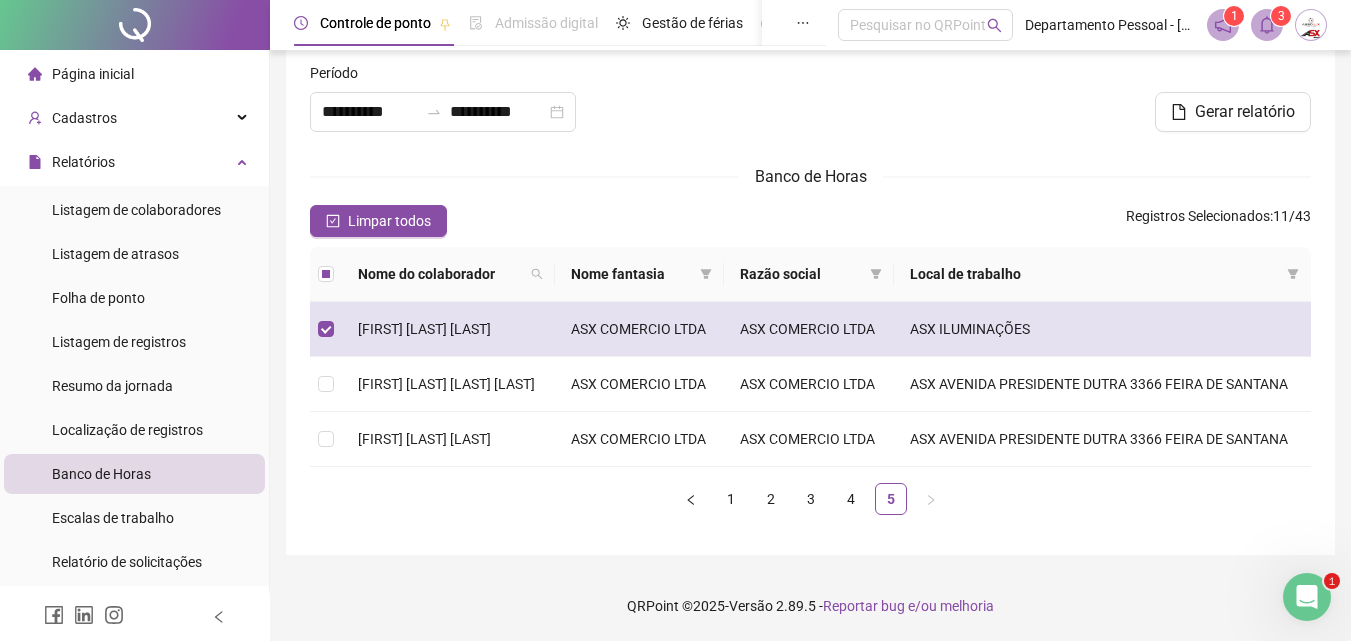 click on "TIAGO LEAL LIRA" at bounding box center [424, 329] 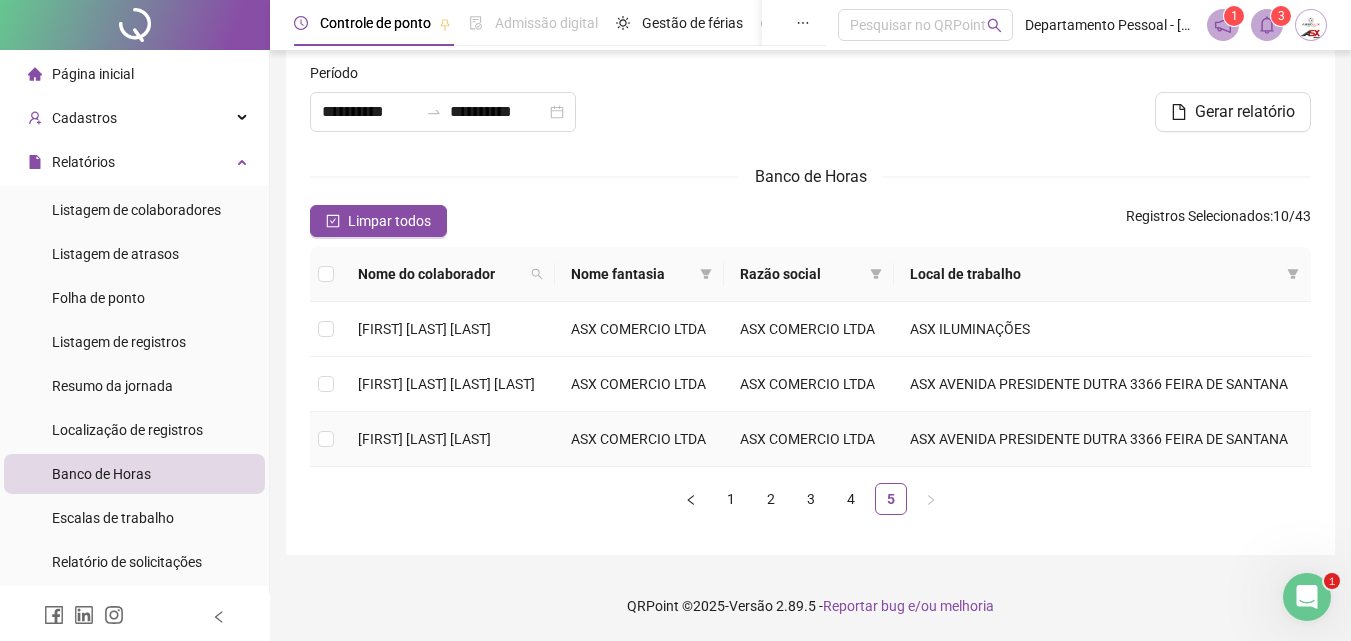 scroll, scrollTop: 0, scrollLeft: 0, axis: both 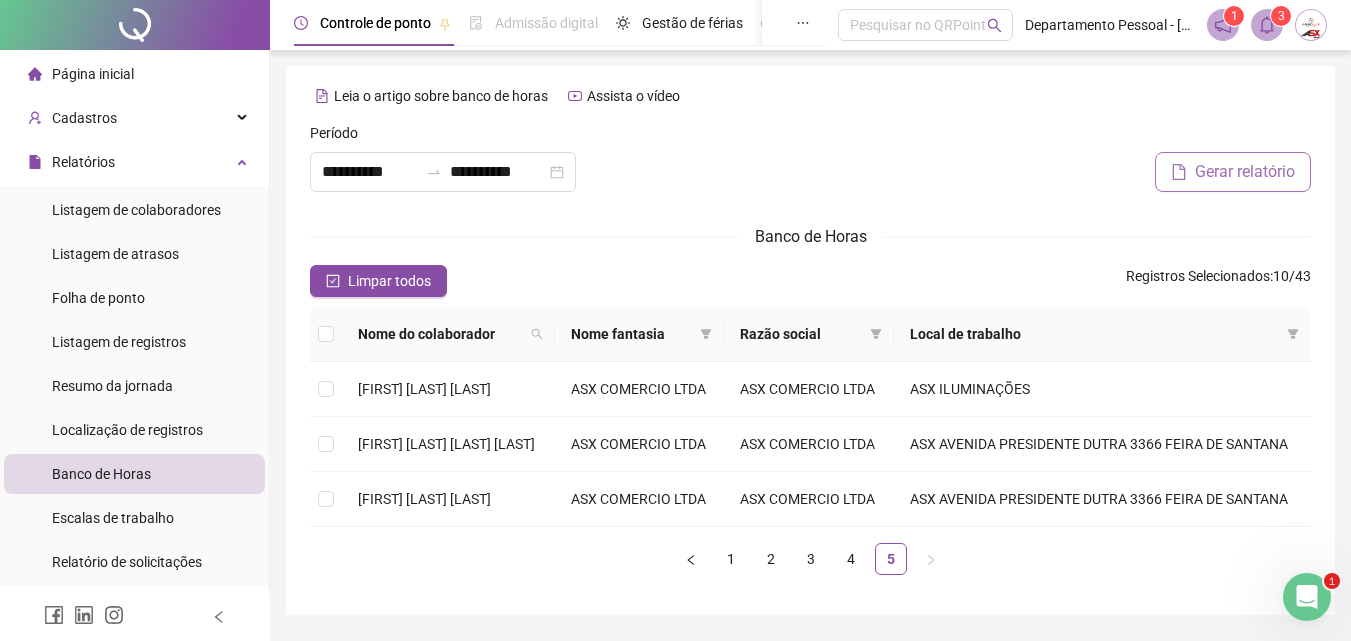 click on "Gerar relatório" at bounding box center [1233, 172] 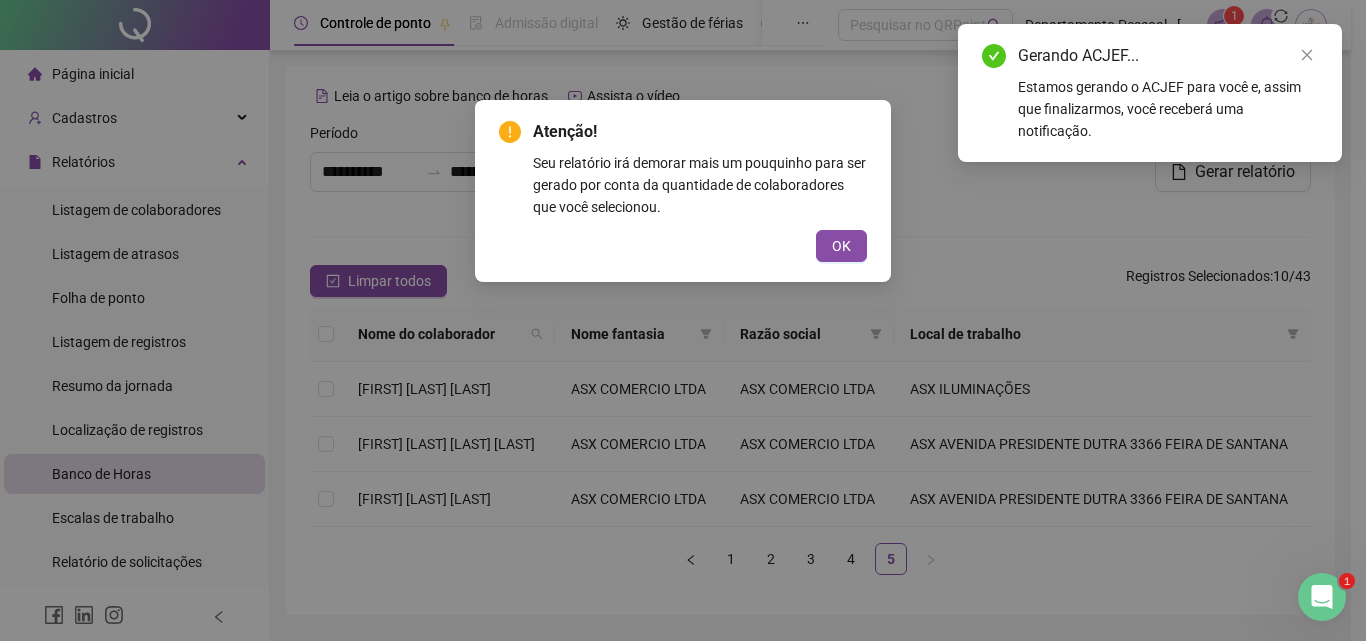 click on "OK" at bounding box center (841, 246) 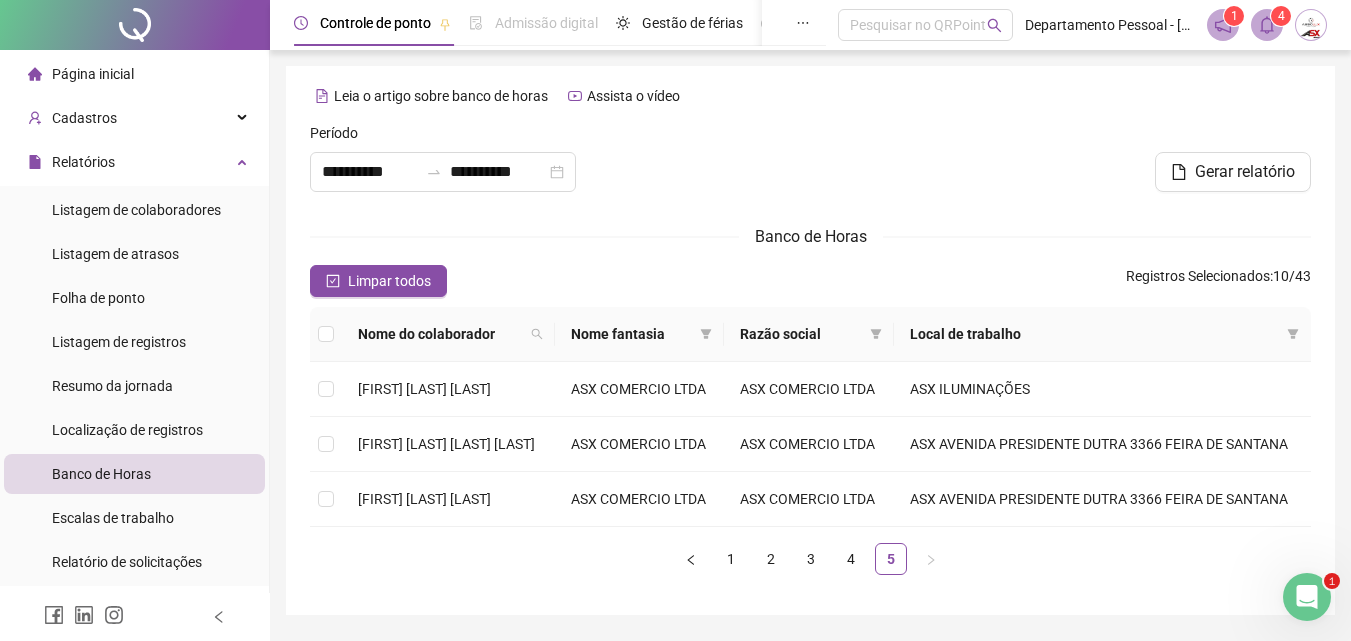 scroll, scrollTop: 126, scrollLeft: 0, axis: vertical 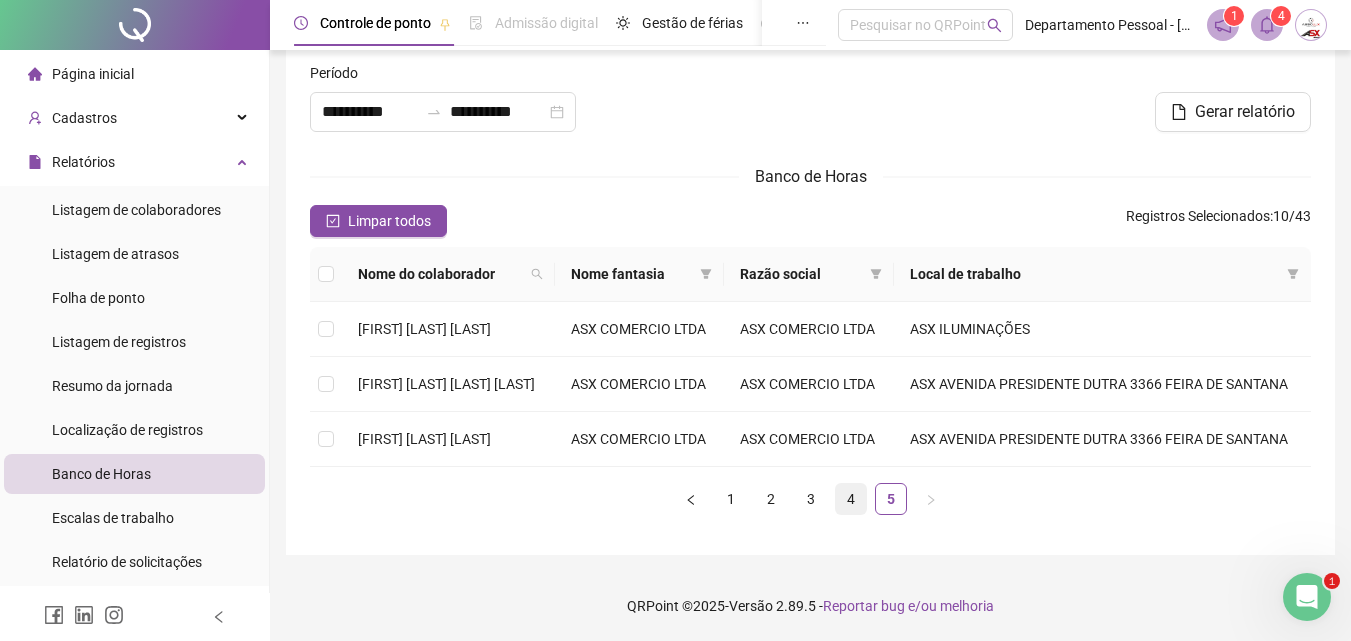 click on "4" at bounding box center (851, 499) 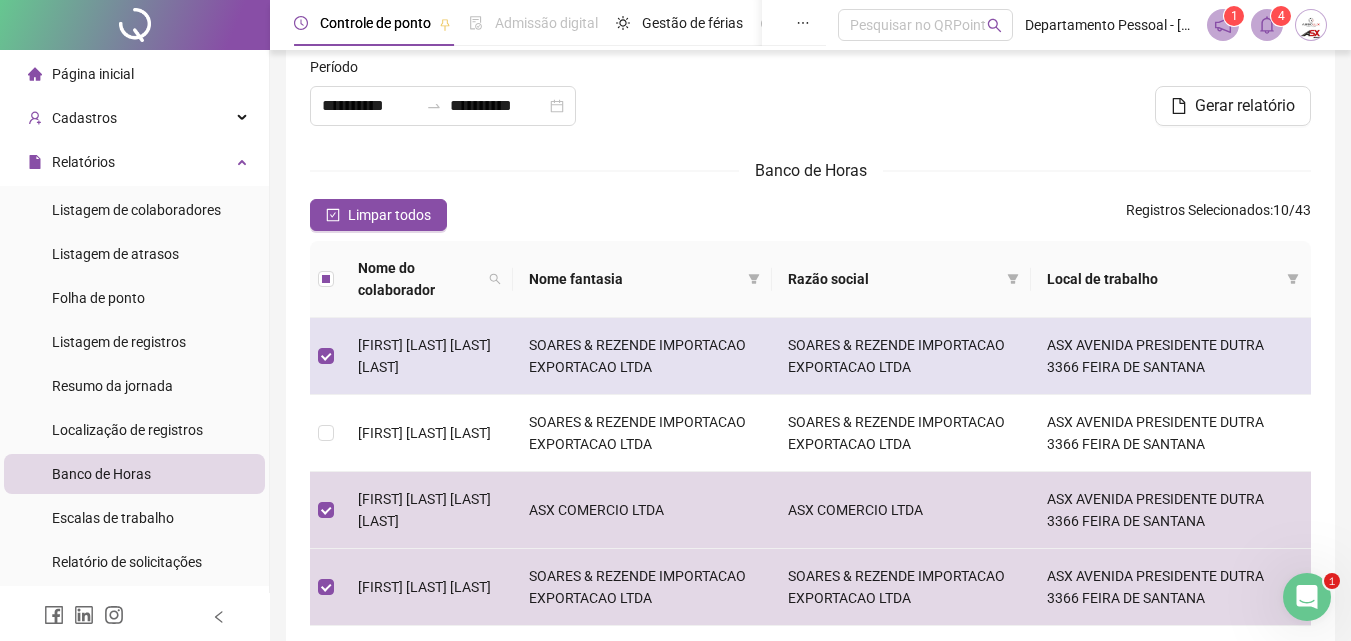 scroll, scrollTop: 0, scrollLeft: 0, axis: both 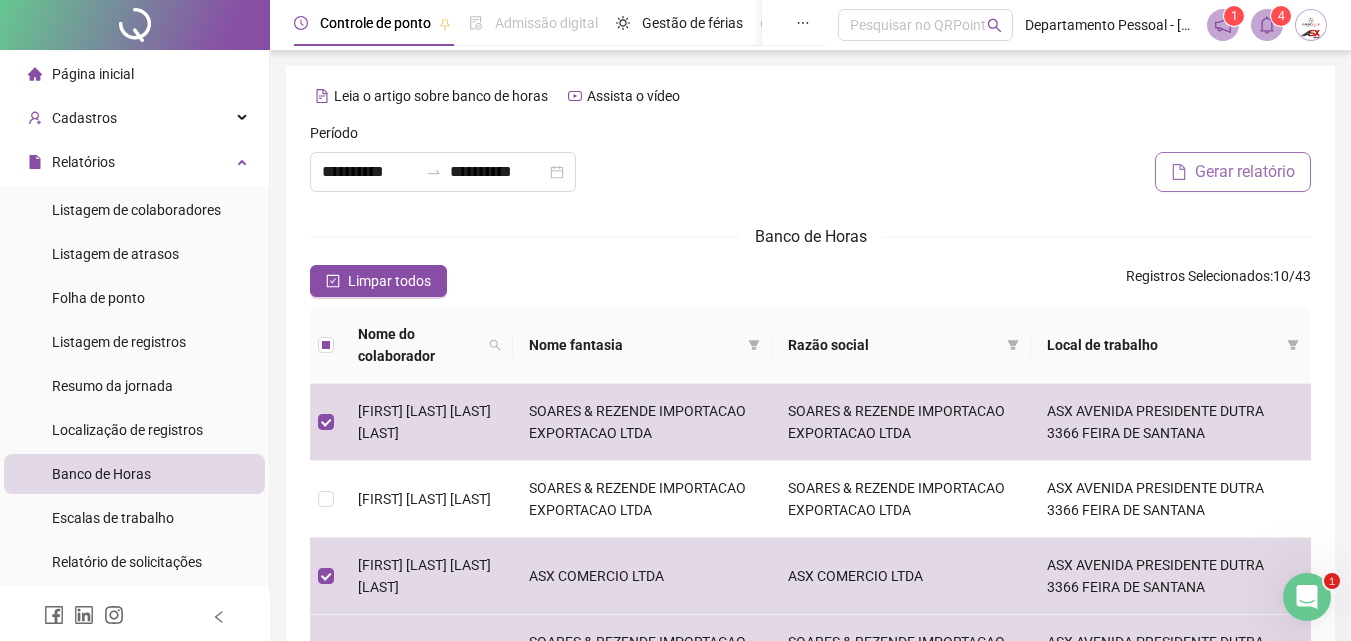 click on "Gerar relatório" at bounding box center (1245, 172) 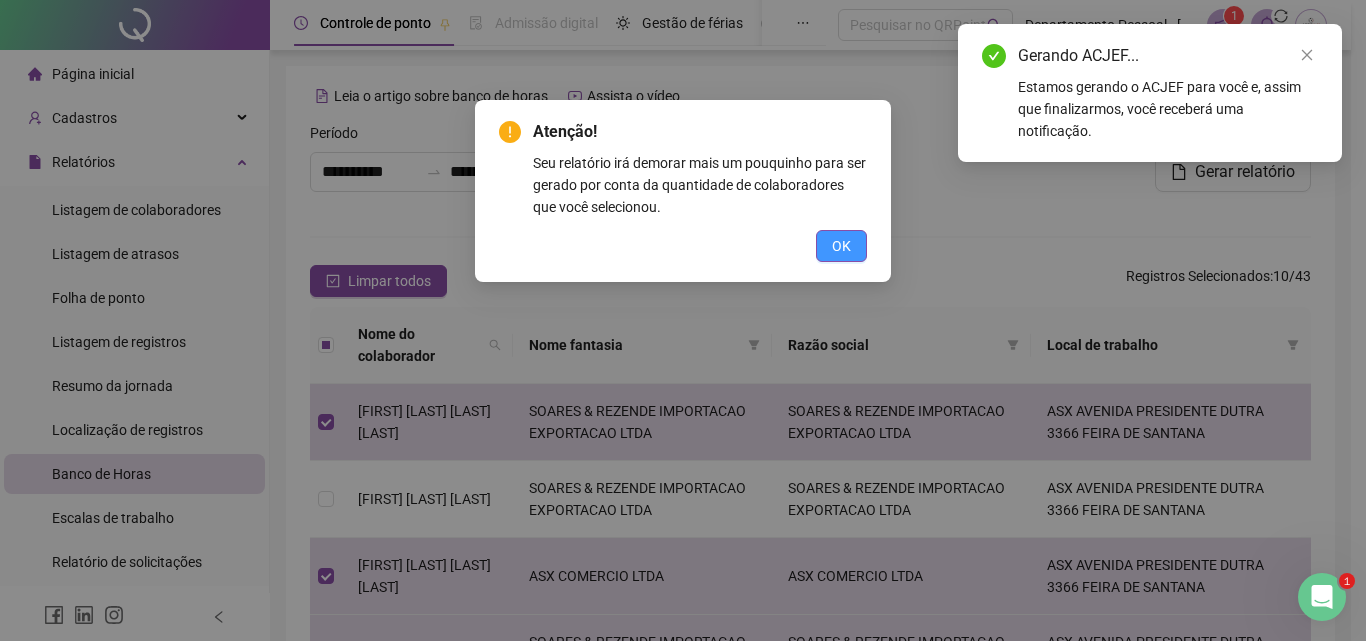 click on "OK" at bounding box center (841, 246) 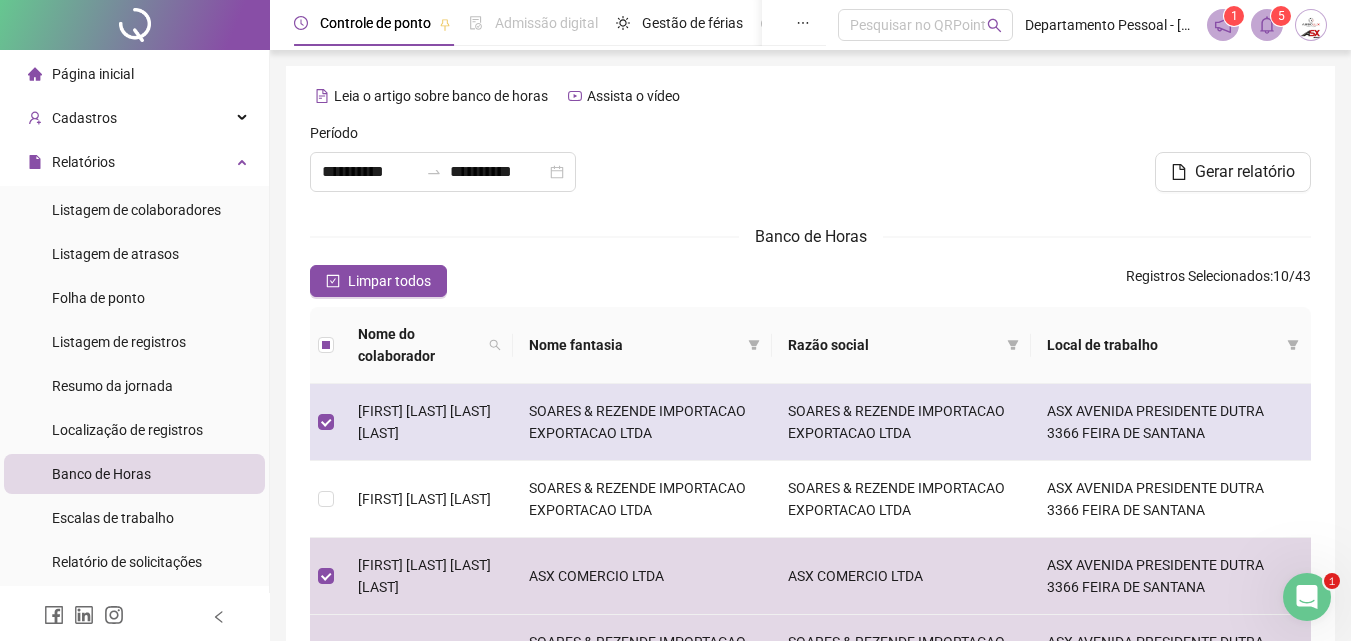 click on "MARIA LUIZA LIMA DOS SANTOS" at bounding box center (424, 422) 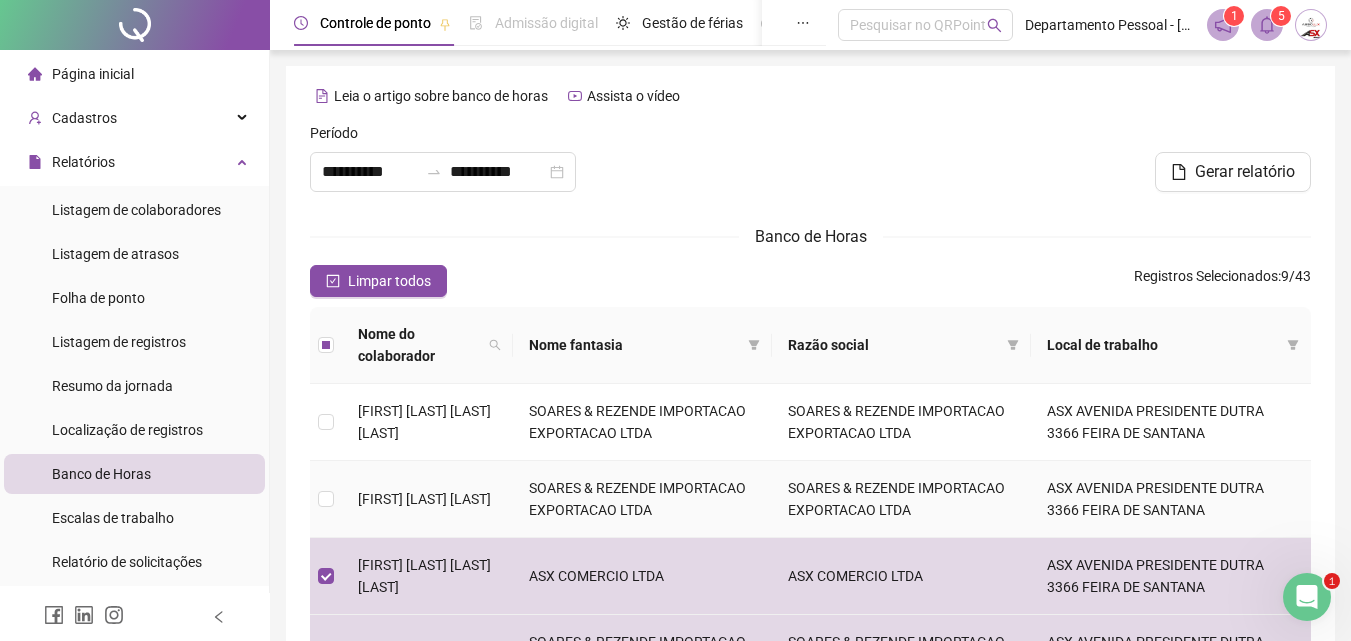 click on "MARIZETE DOS SANTOS MESQUITA" at bounding box center [424, 499] 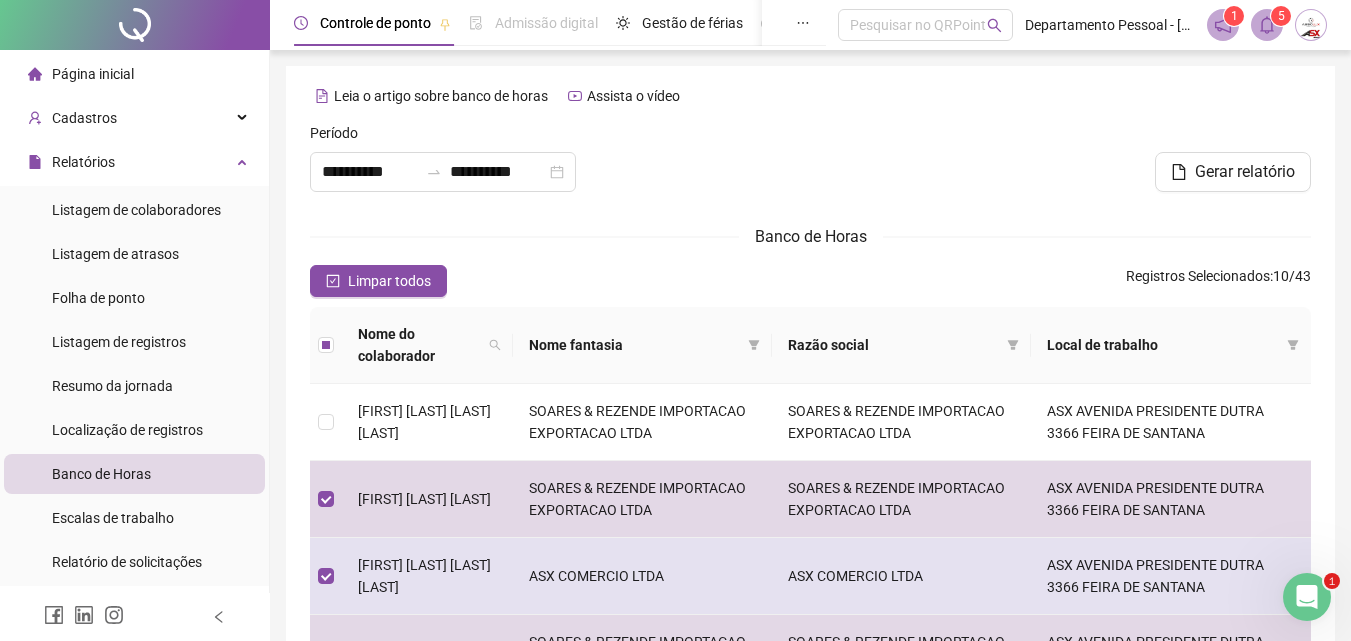 click on "MATHEUS VINICIUS LIMA DE ASEVEDO" at bounding box center (424, 576) 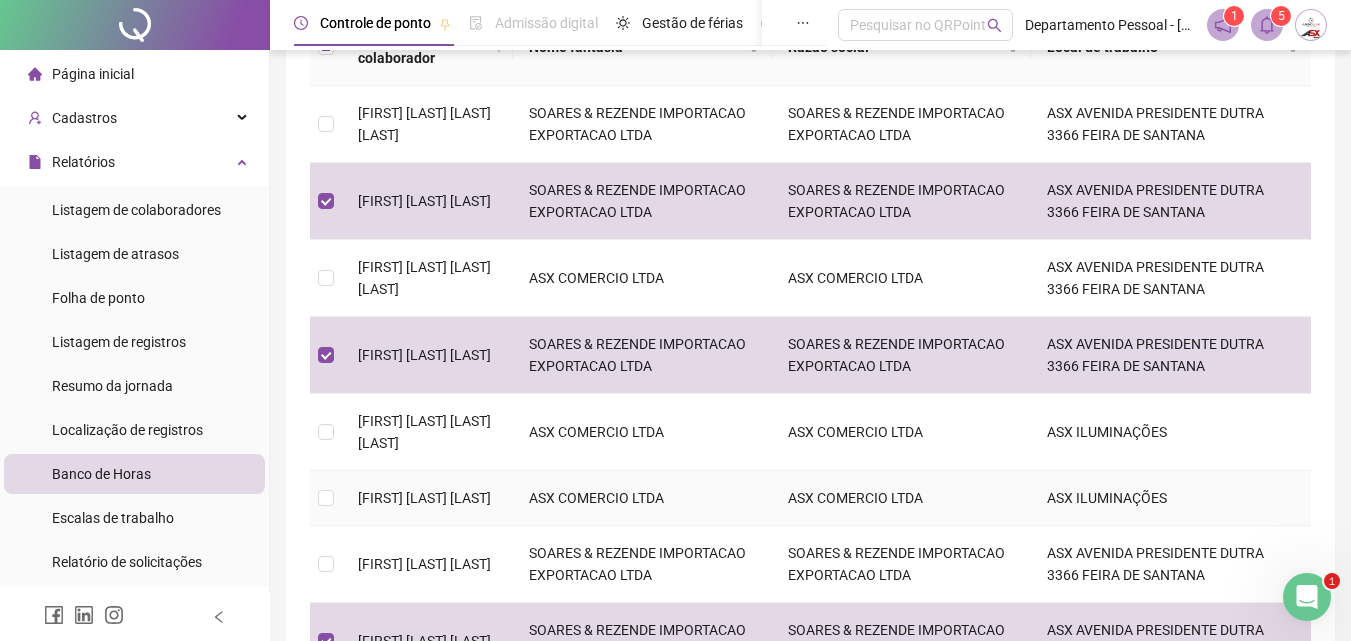 scroll, scrollTop: 300, scrollLeft: 0, axis: vertical 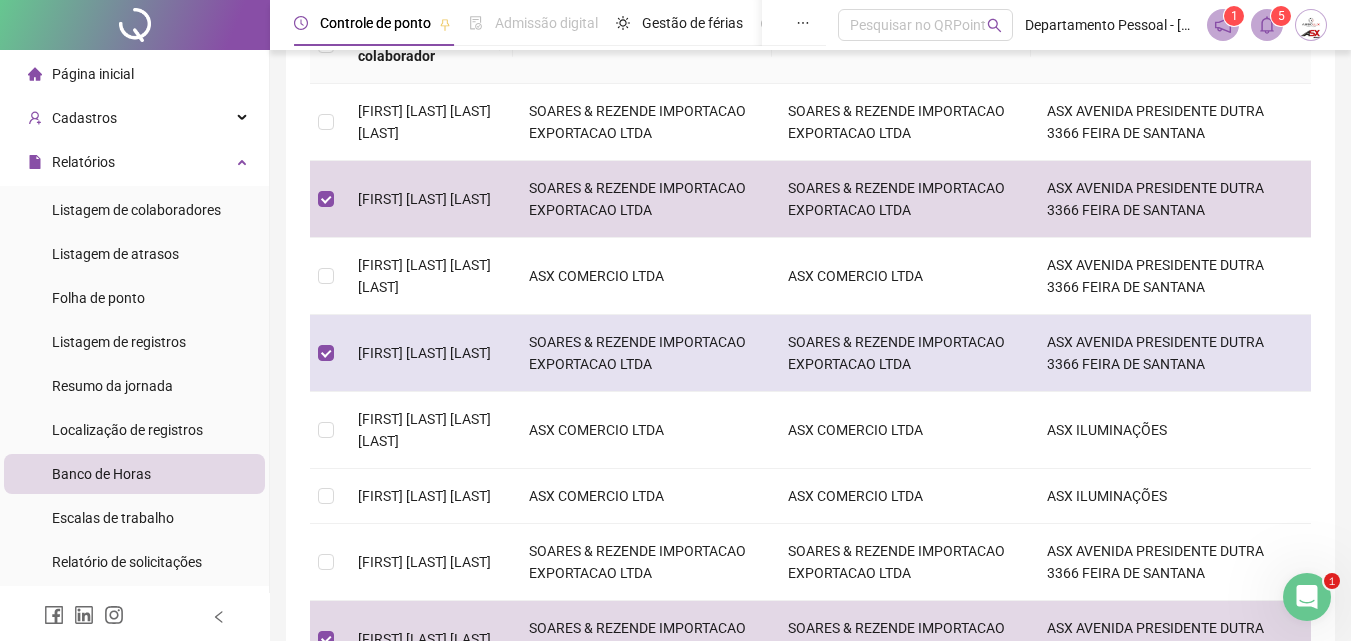 click on "[FIRST] [LAST] [LAST]" at bounding box center [427, 353] 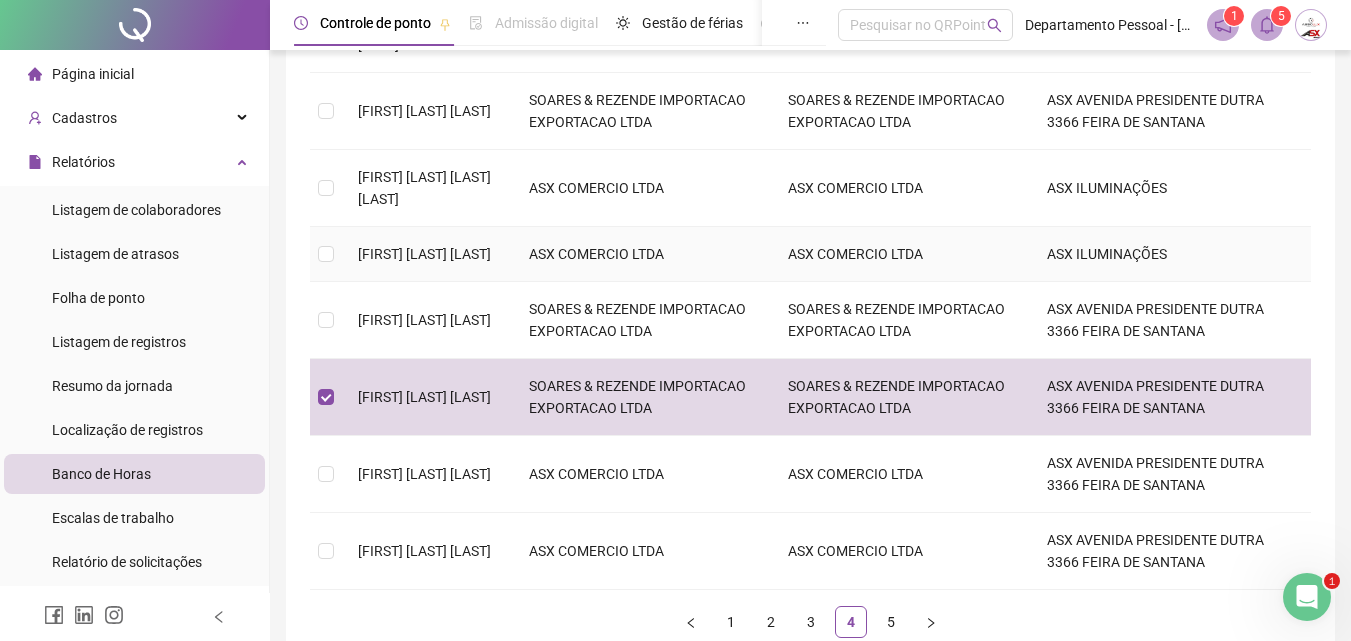 scroll, scrollTop: 600, scrollLeft: 0, axis: vertical 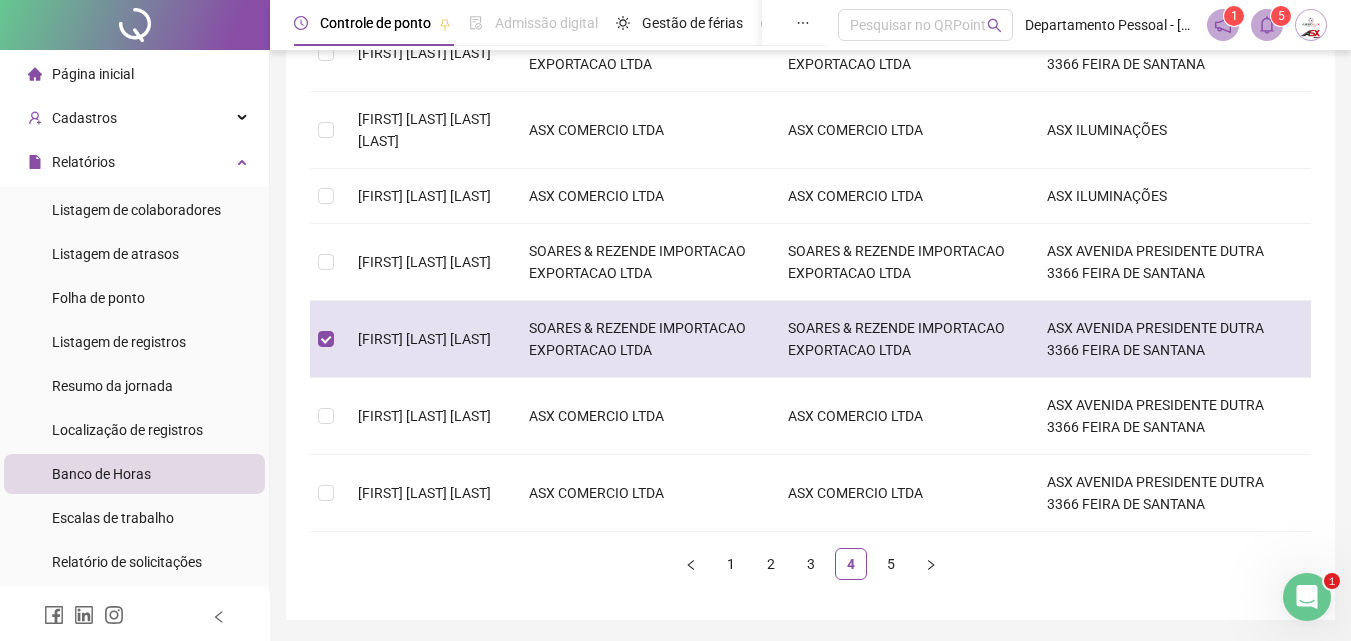 click on "SUZANA DE QUEIROZ AMORIM" at bounding box center (424, 339) 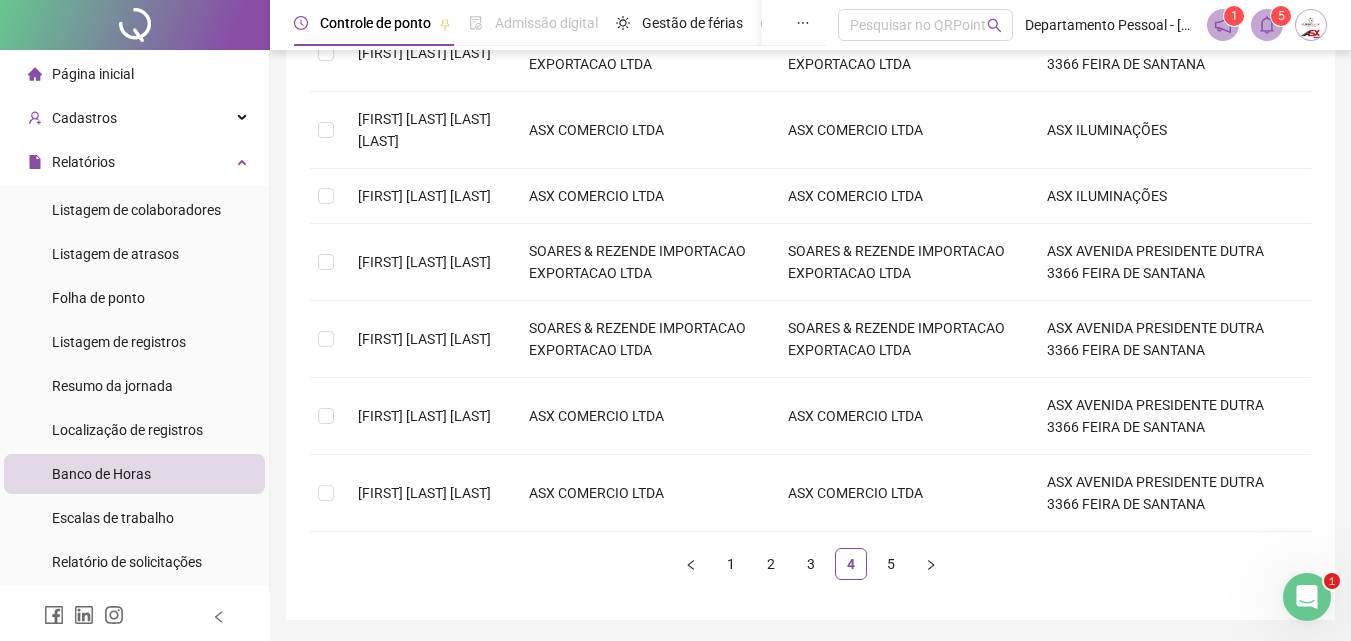 click on "5" at bounding box center [891, 564] 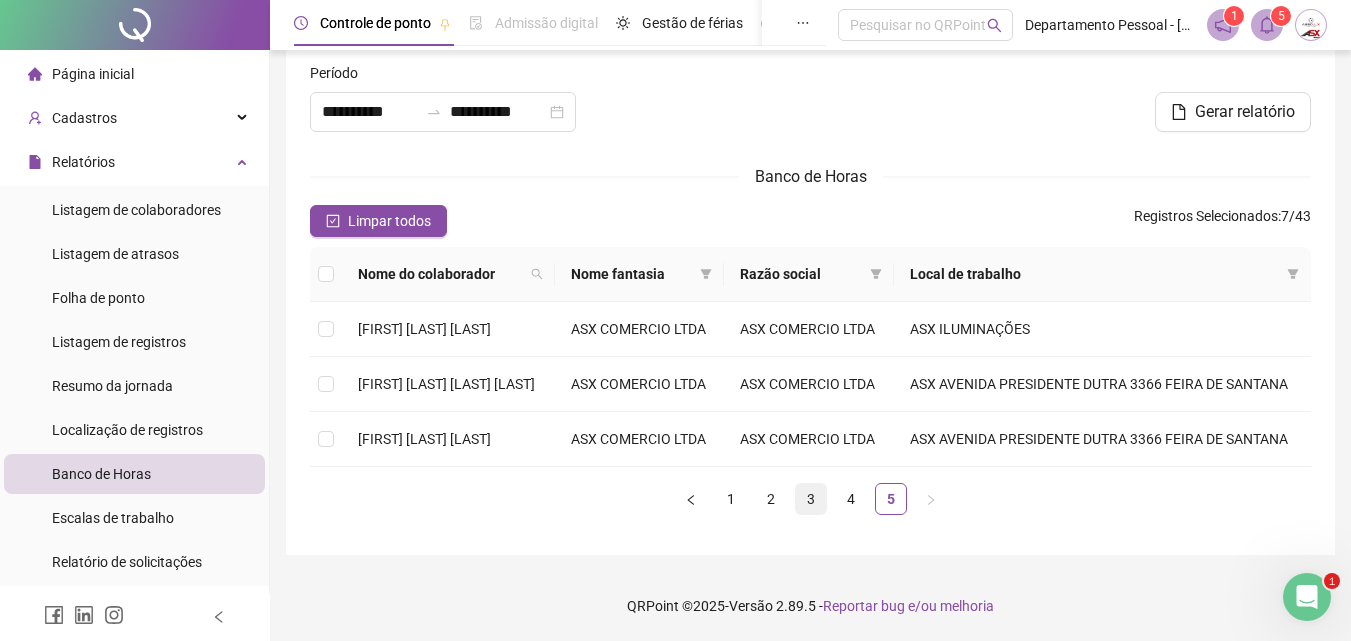 click on "3" at bounding box center (811, 499) 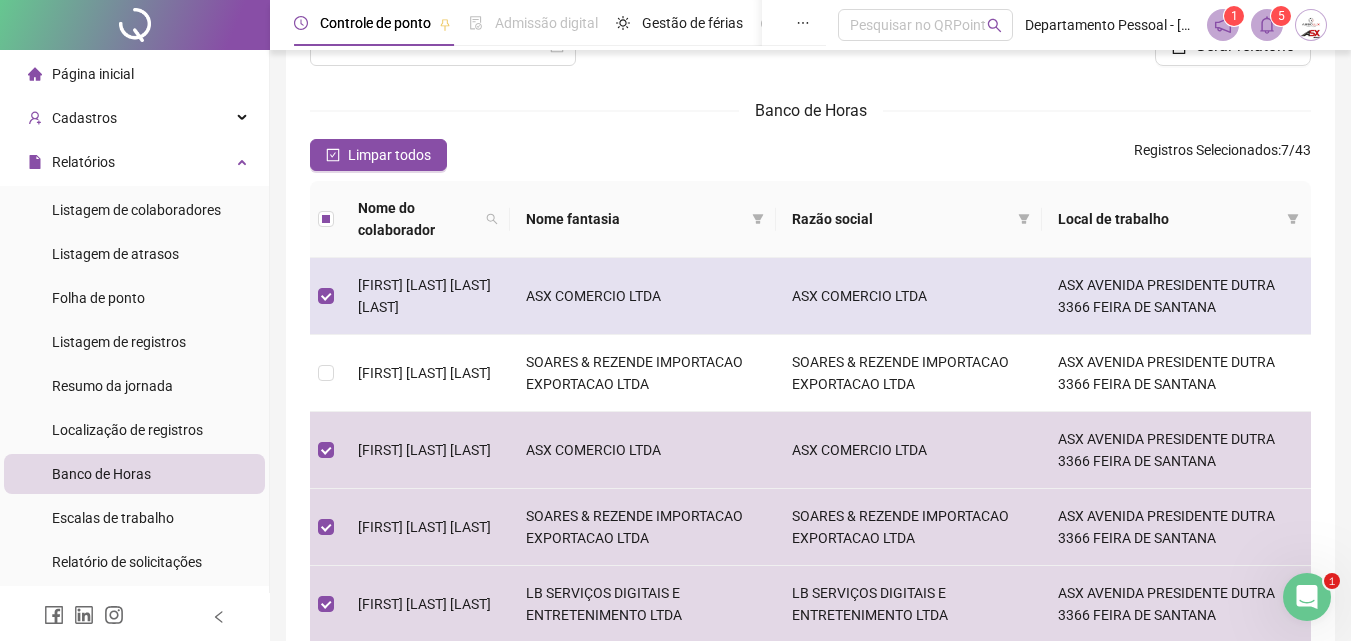 click on "ITALO KRISTOFERSON CONCEICAO DA SILVA" at bounding box center (424, 296) 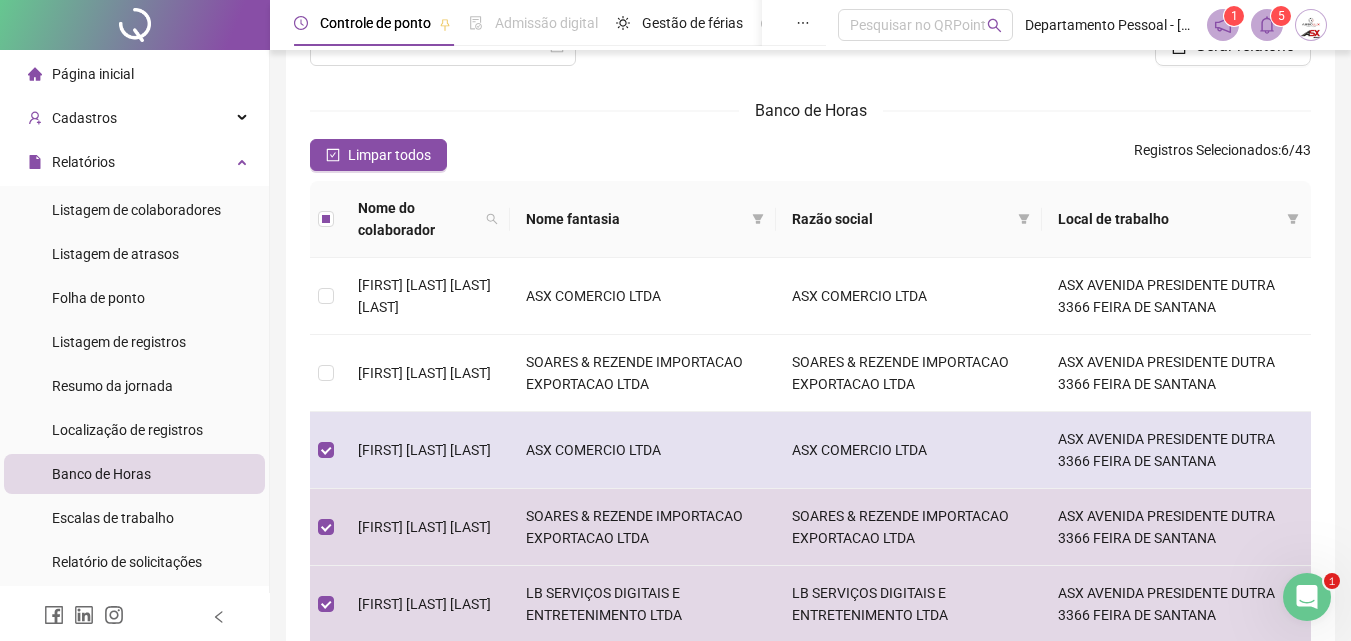 click on "JOAO PAULO SILVA SANTOS" at bounding box center (426, 450) 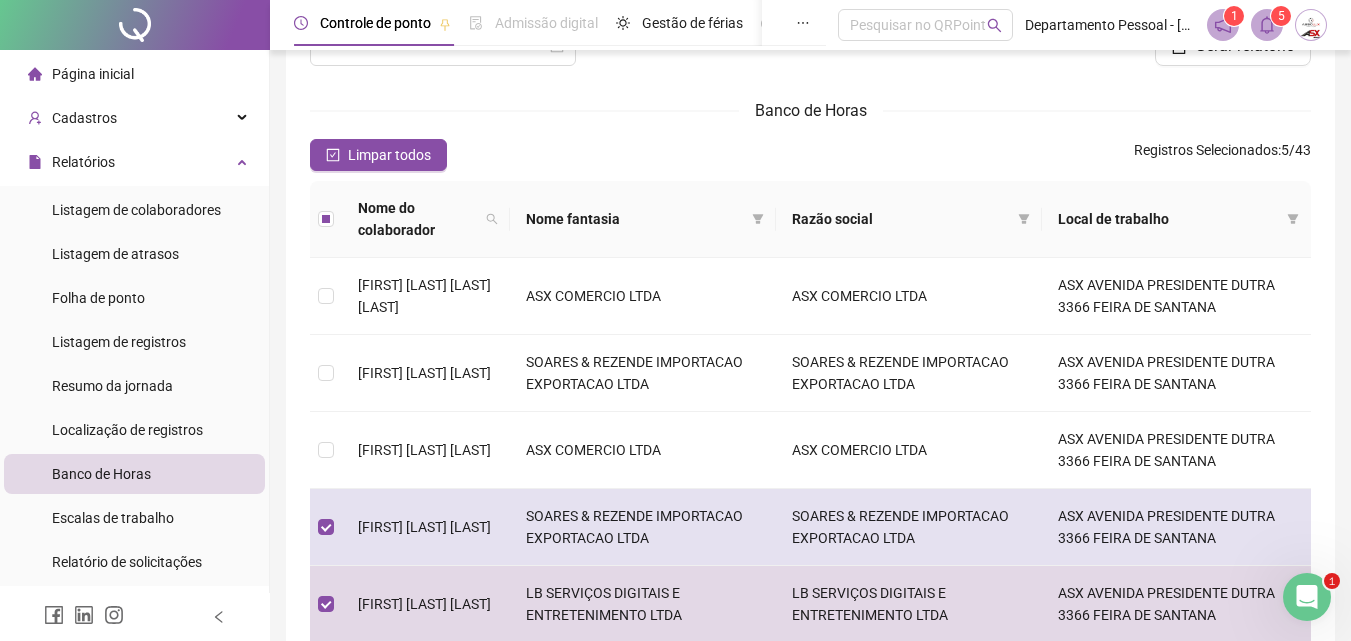 click on "JULYA SILVA FREITAS" at bounding box center (426, 527) 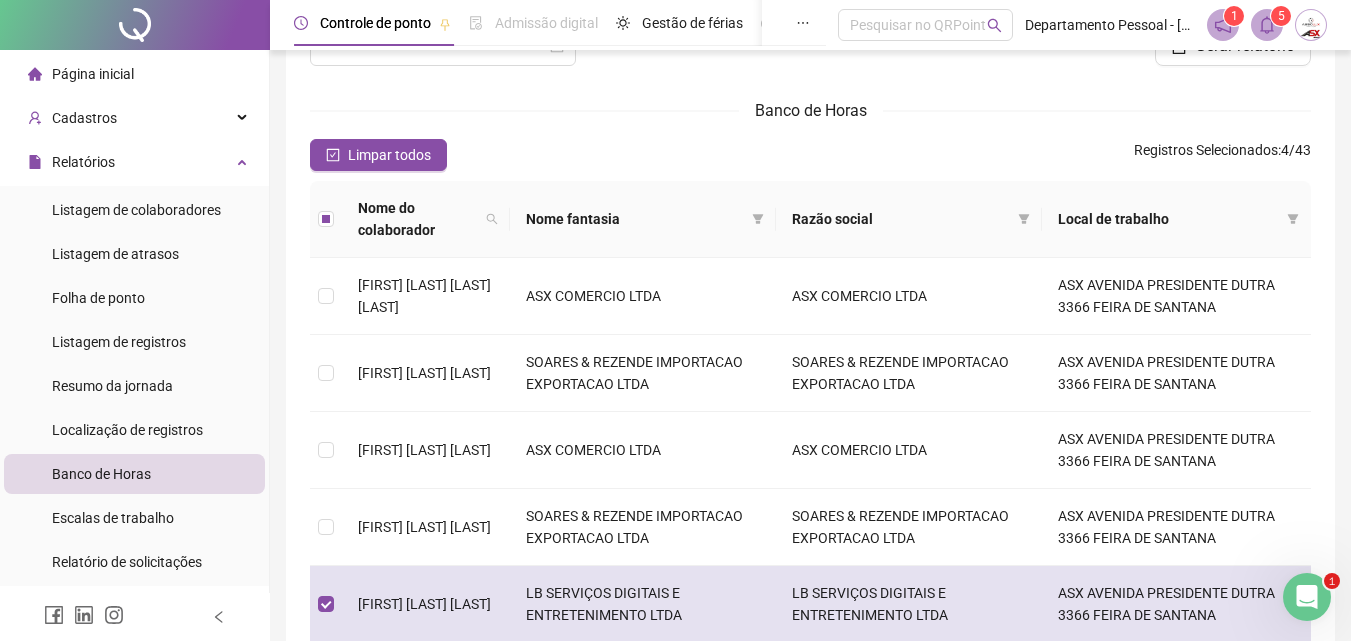 click on "LARISSA DE CARVALHO BARBOSA" at bounding box center (424, 604) 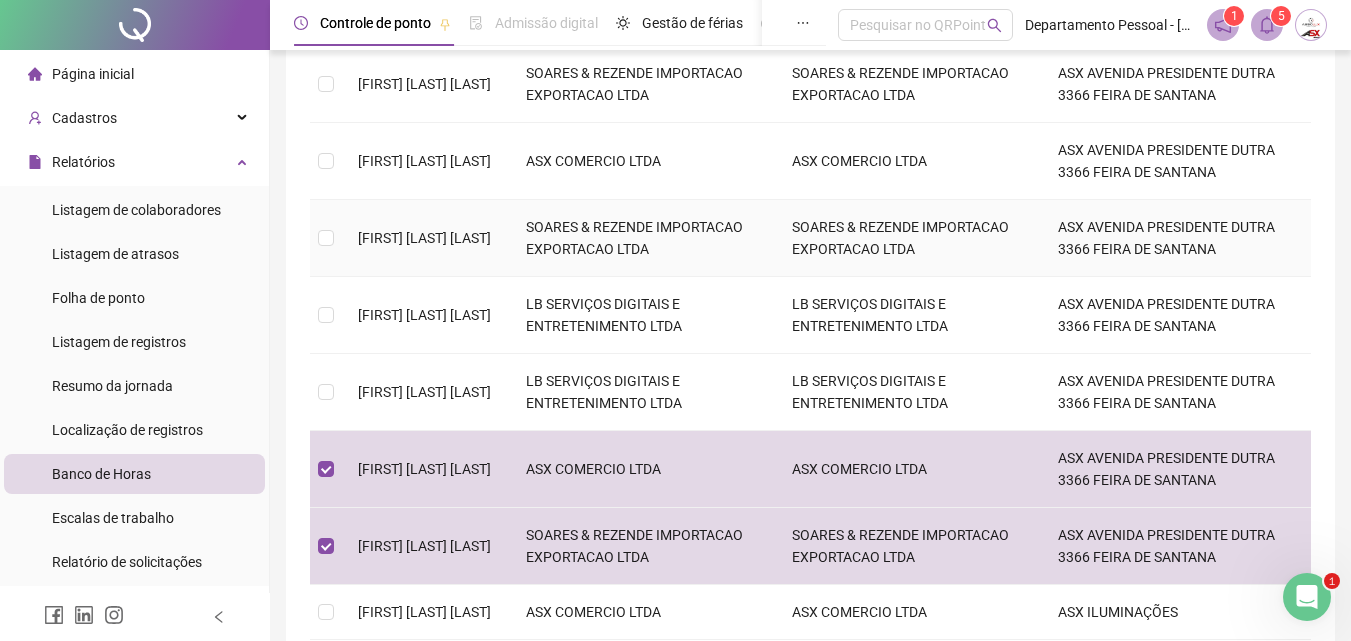 scroll, scrollTop: 426, scrollLeft: 0, axis: vertical 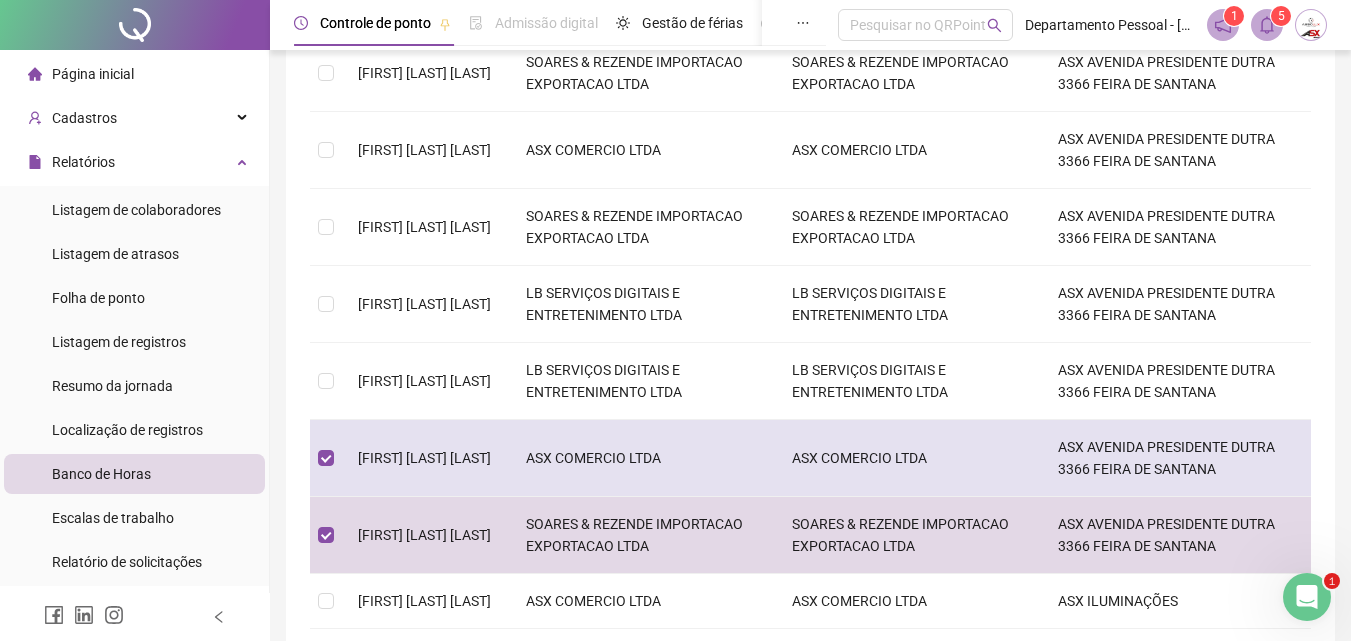 click on "[FIRST] [LAST] [LAST]" at bounding box center (424, 458) 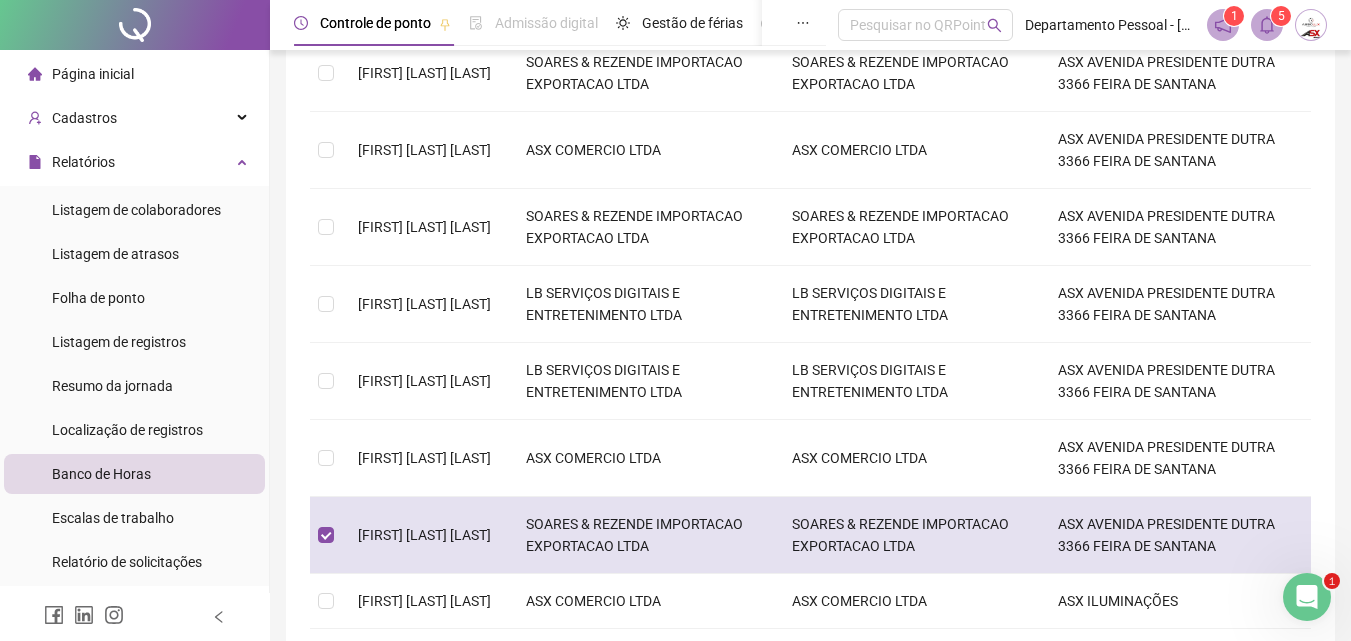 click on "[FIRST] [LAST] [LAST]" at bounding box center (426, 535) 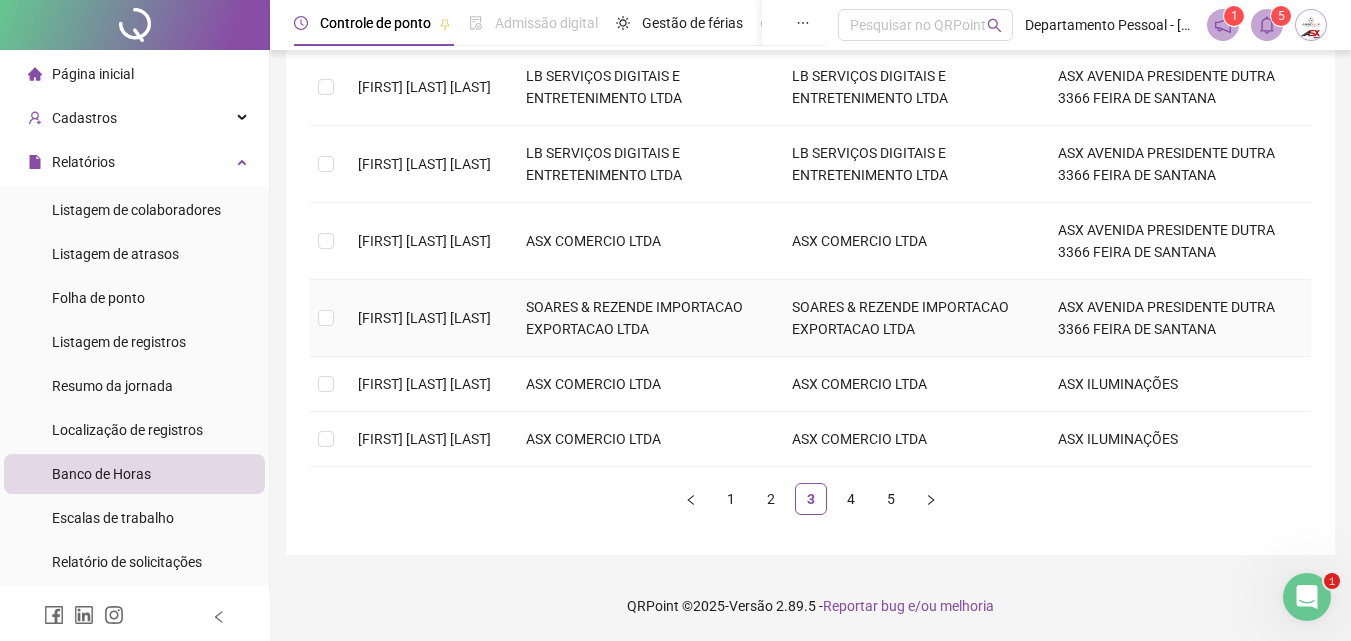 scroll, scrollTop: 665, scrollLeft: 0, axis: vertical 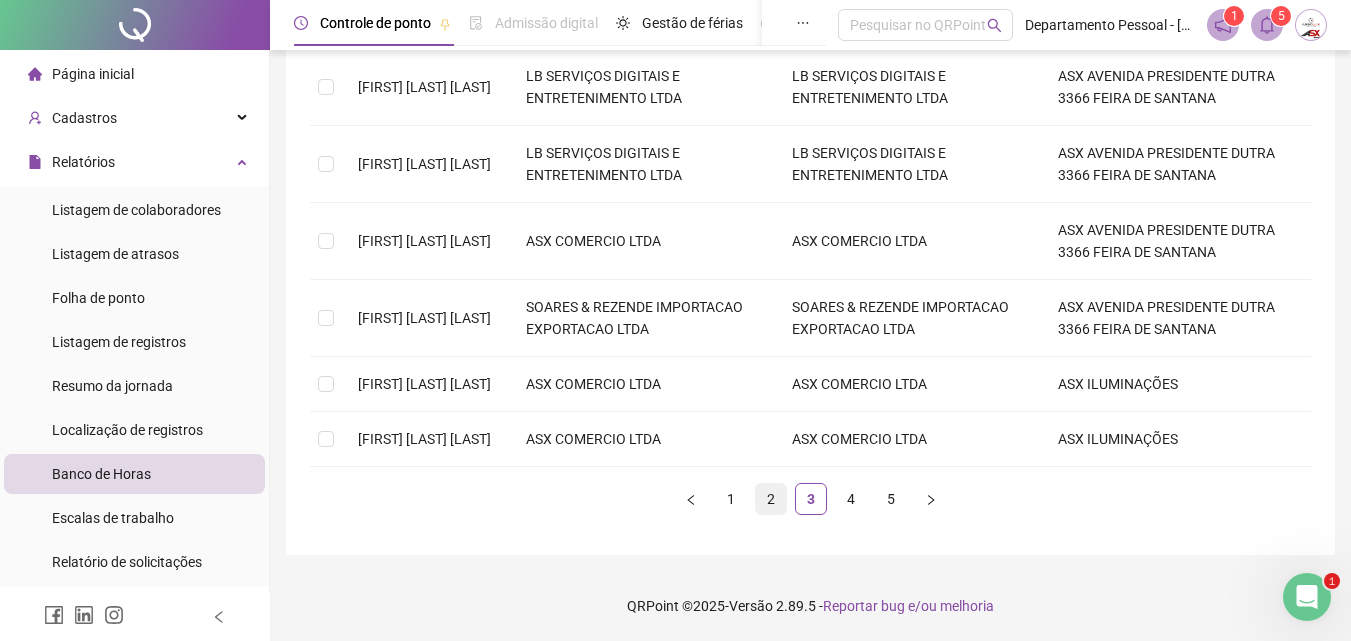 click on "2" at bounding box center (771, 499) 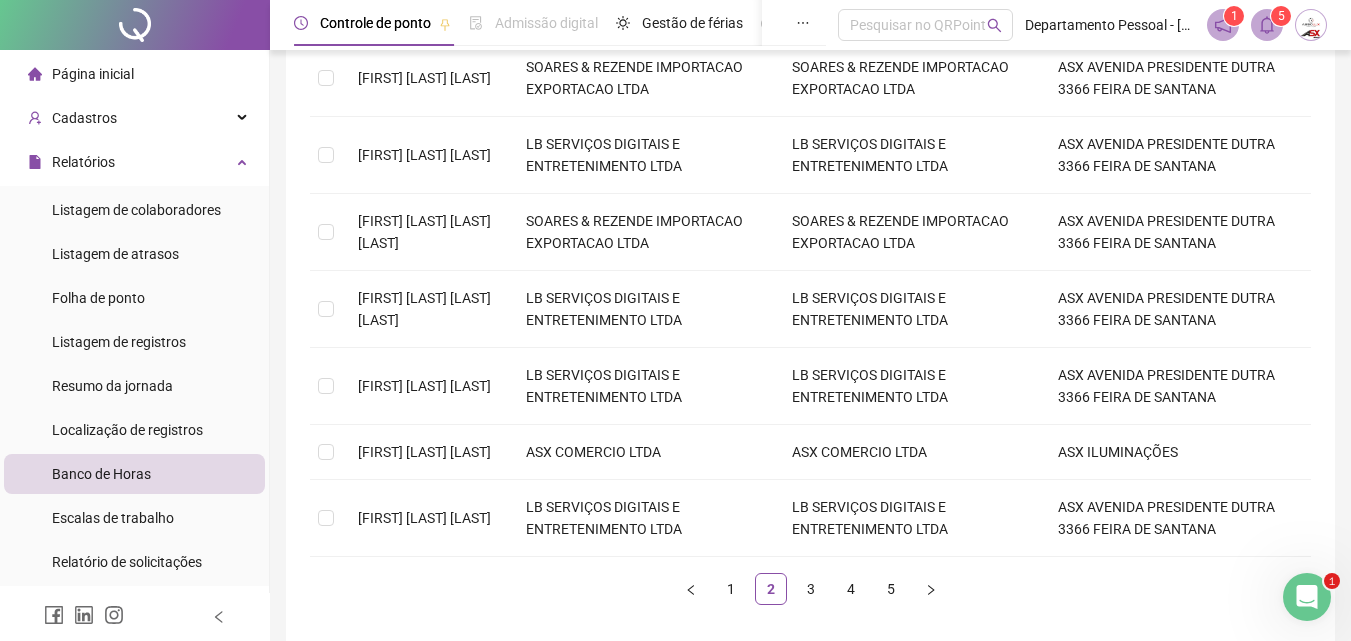 scroll, scrollTop: 643, scrollLeft: 0, axis: vertical 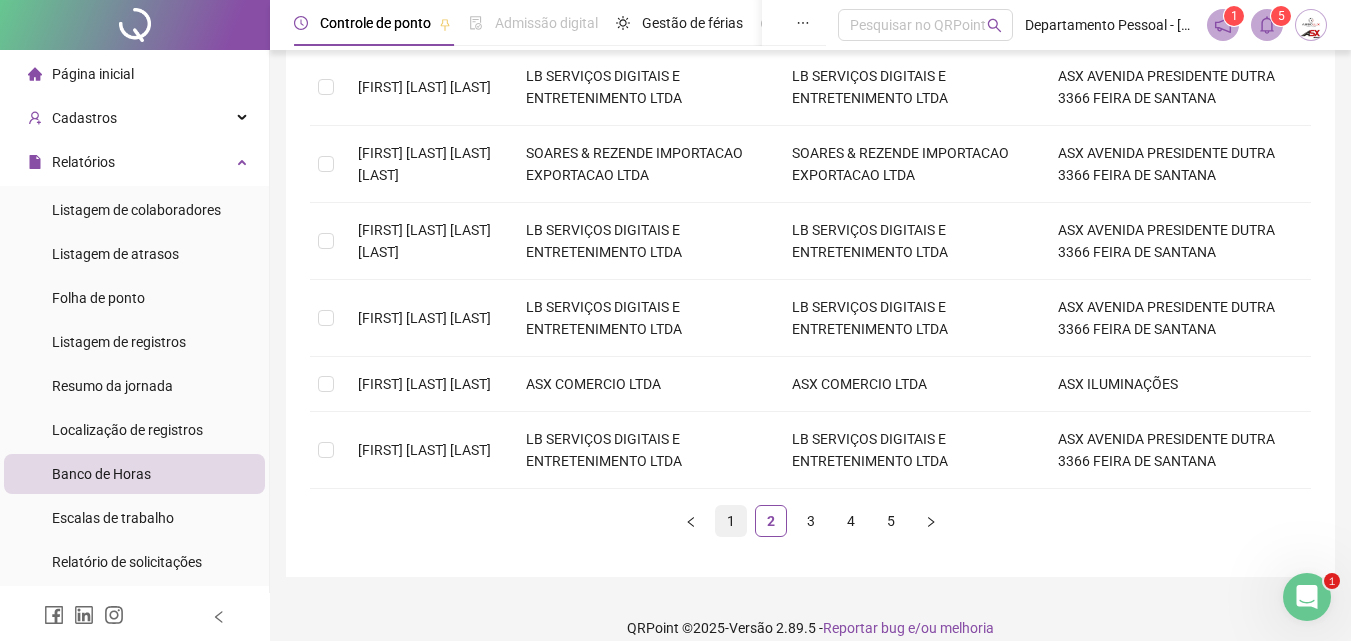 click on "1" at bounding box center [731, 521] 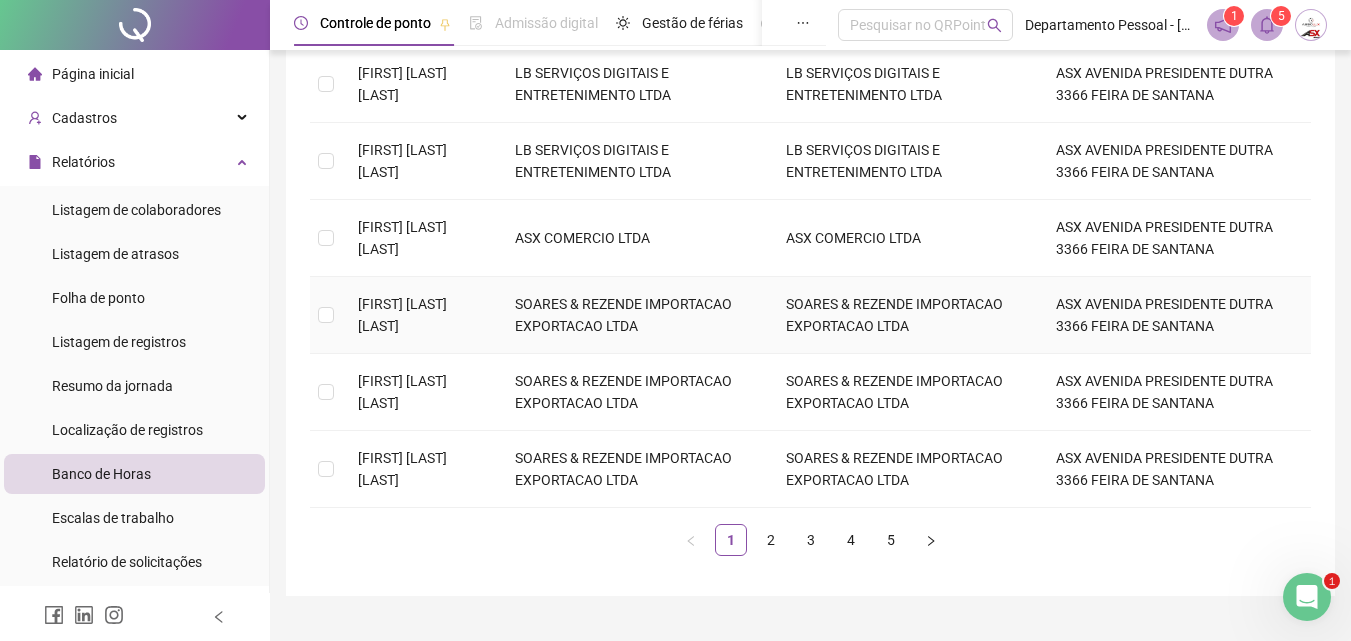 scroll, scrollTop: 665, scrollLeft: 0, axis: vertical 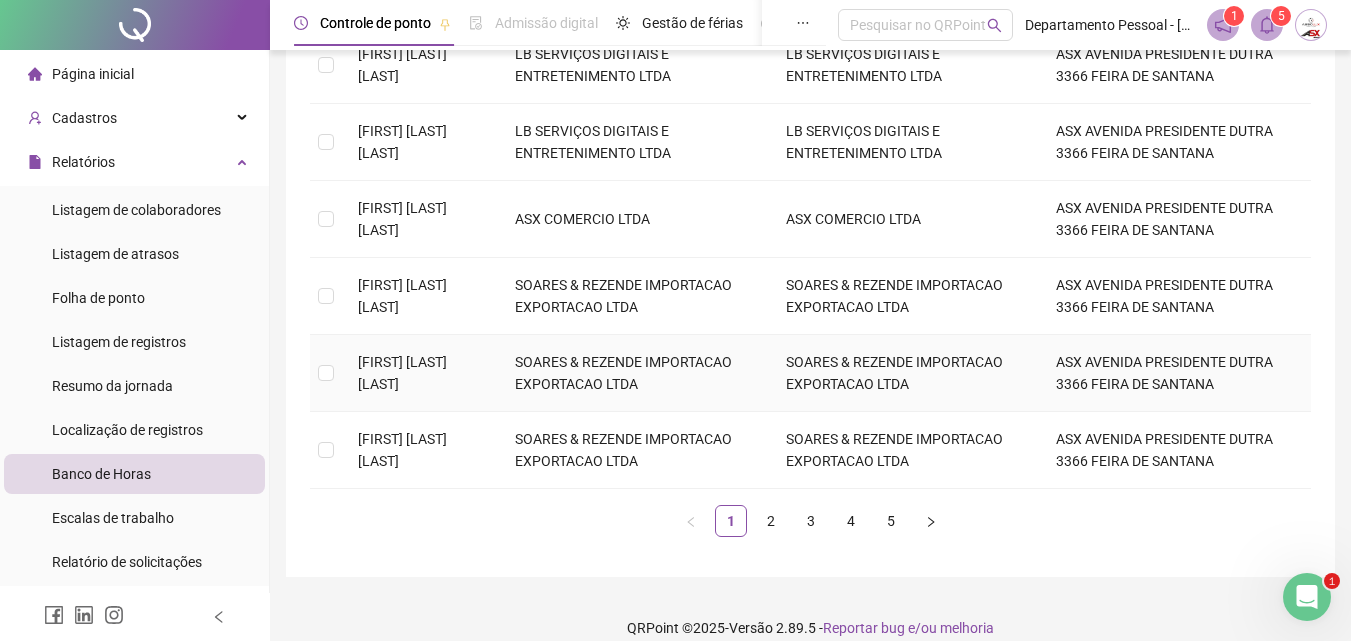 click on "[FIRST] [LAST] [LAST]" at bounding box center (420, 373) 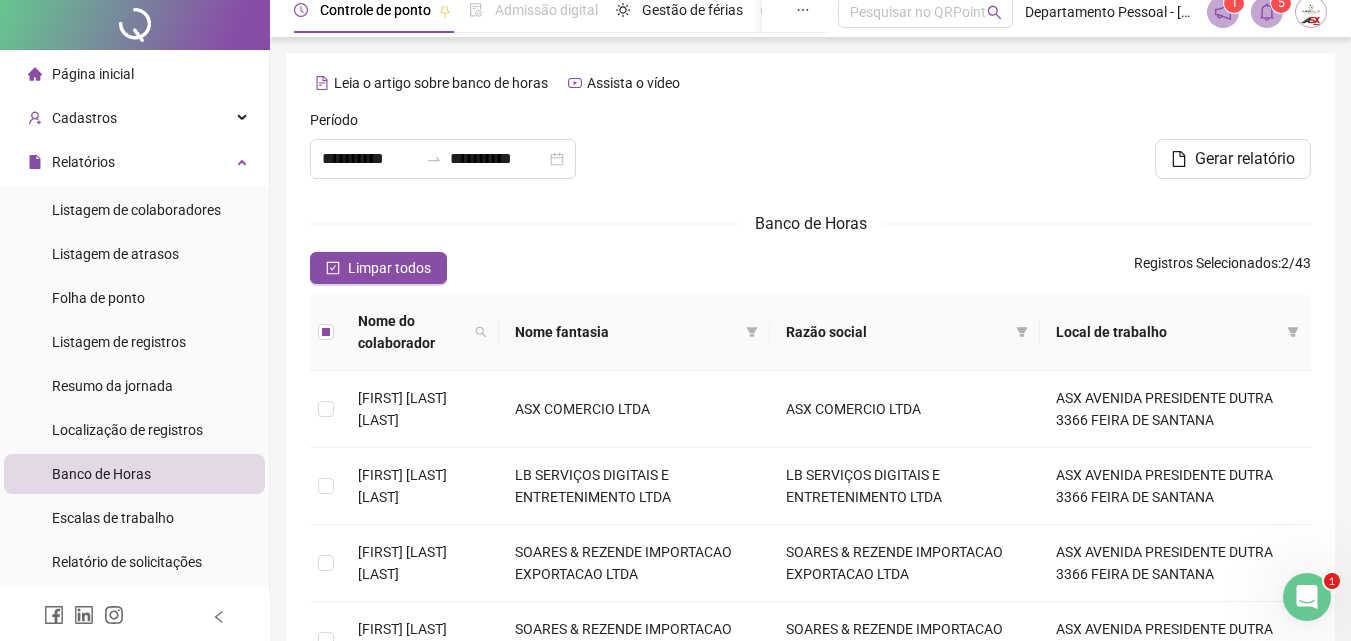 scroll, scrollTop: 0, scrollLeft: 0, axis: both 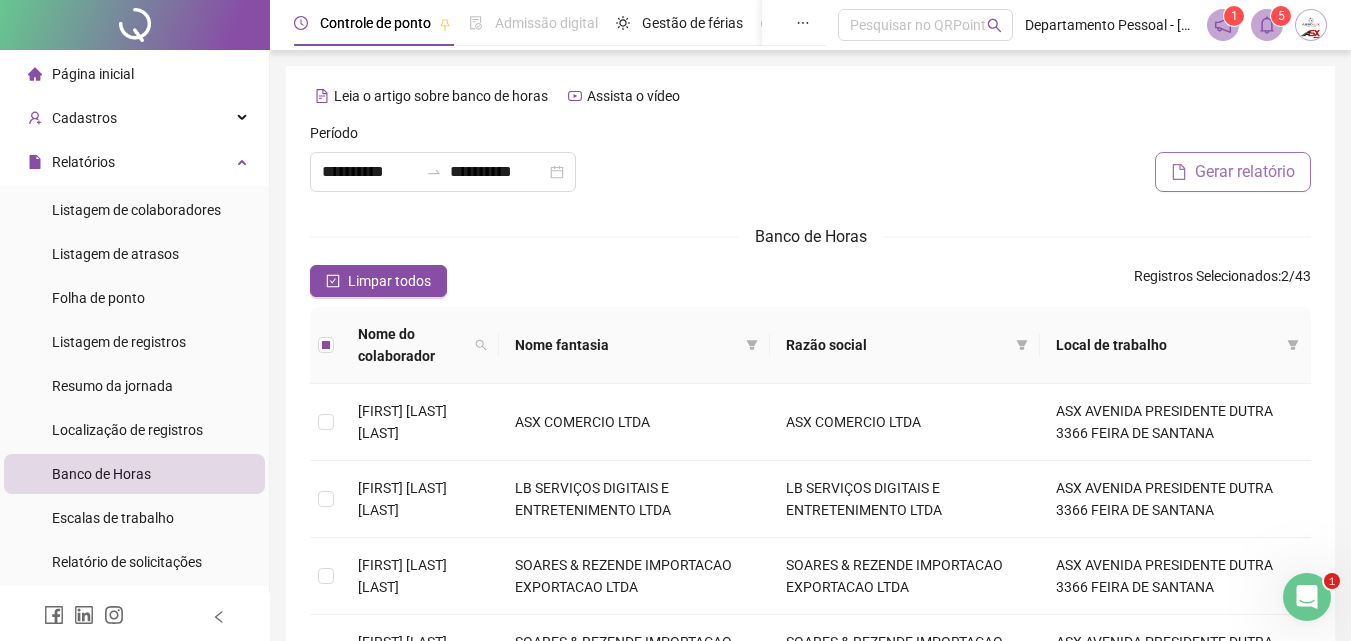 click on "Gerar relatório" at bounding box center (1245, 172) 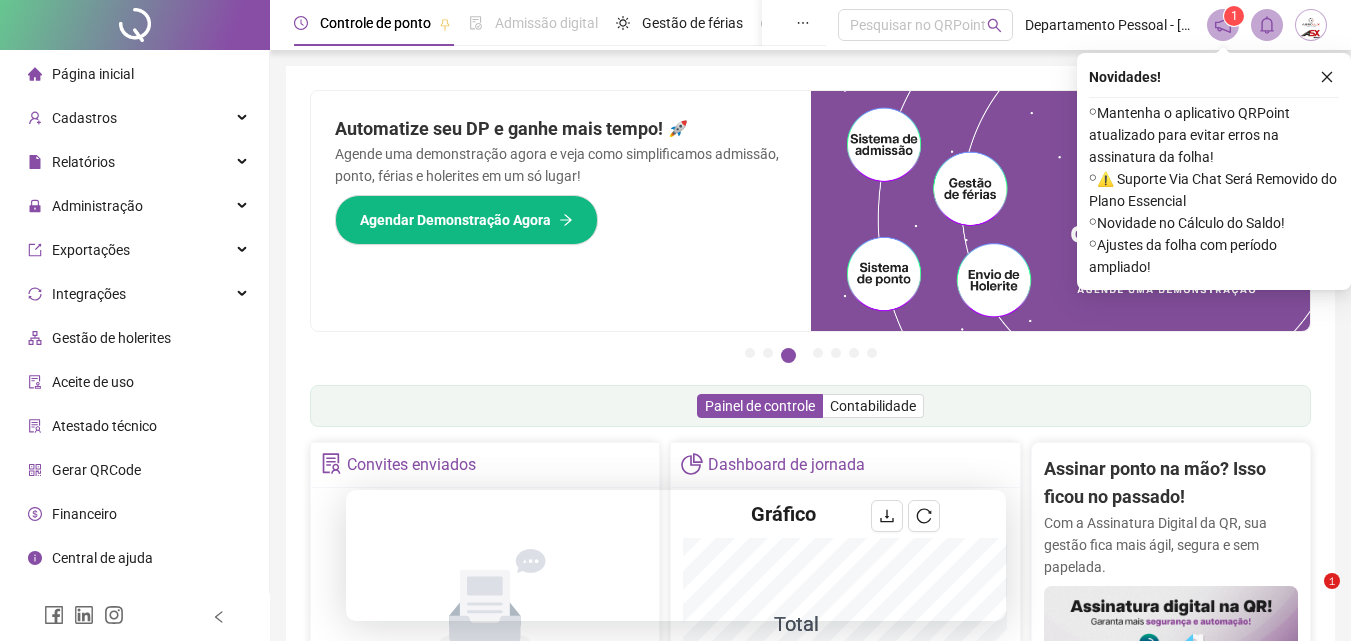scroll, scrollTop: 0, scrollLeft: 0, axis: both 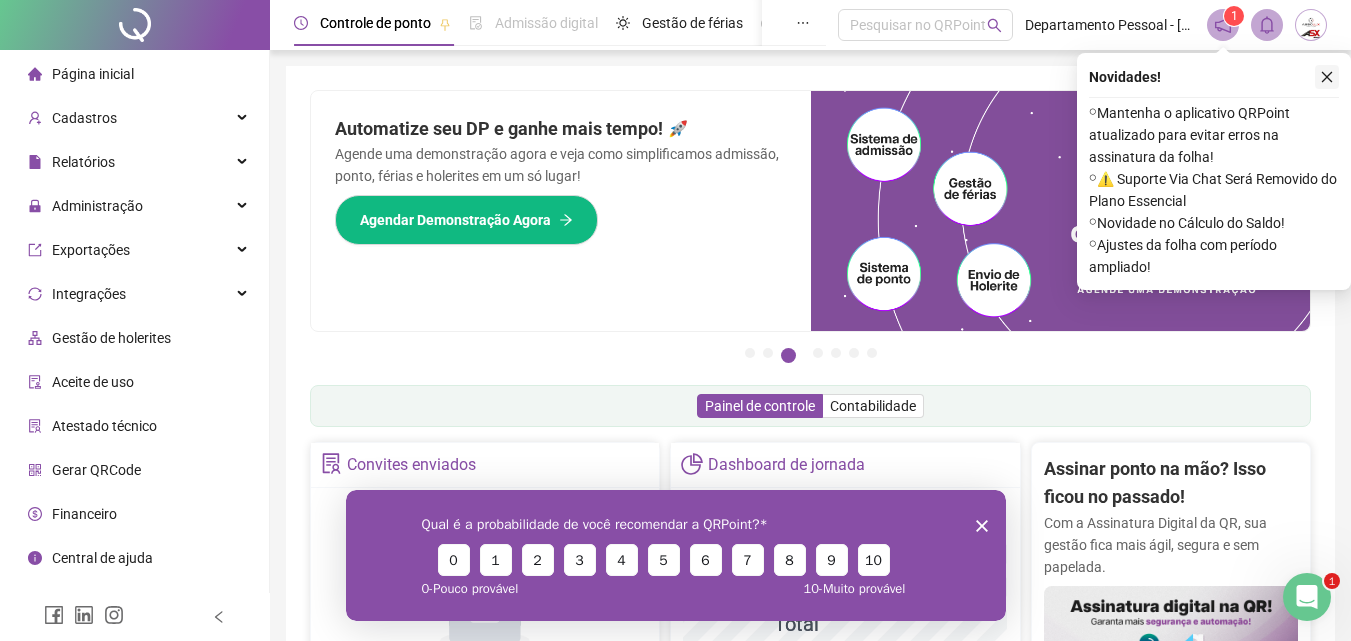 click at bounding box center (1327, 77) 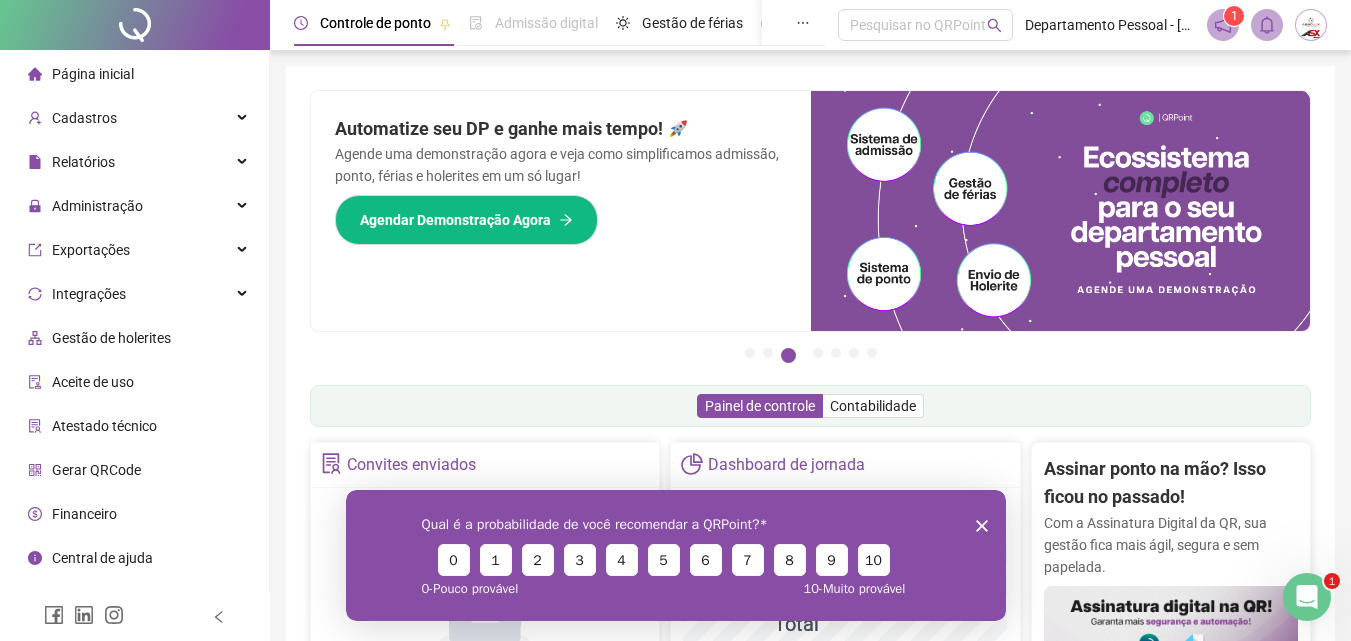 click at bounding box center [1311, 25] 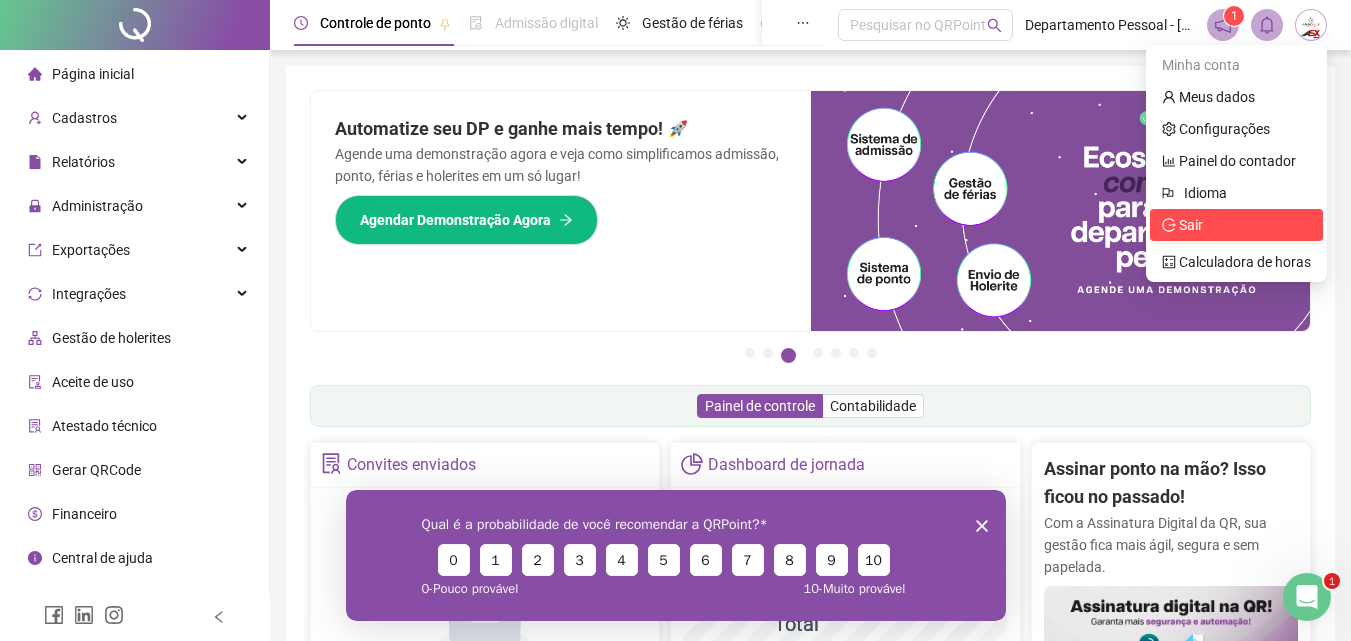 click on "Sair" at bounding box center (1191, 225) 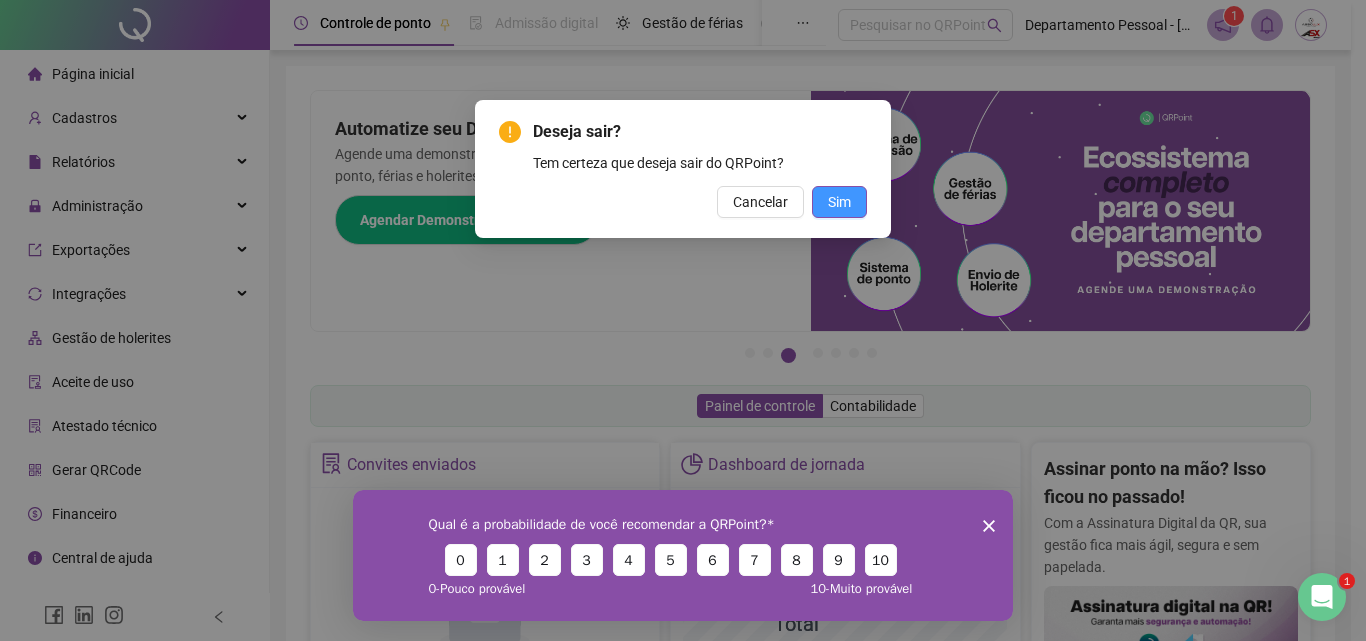 click on "Sim" at bounding box center [839, 202] 